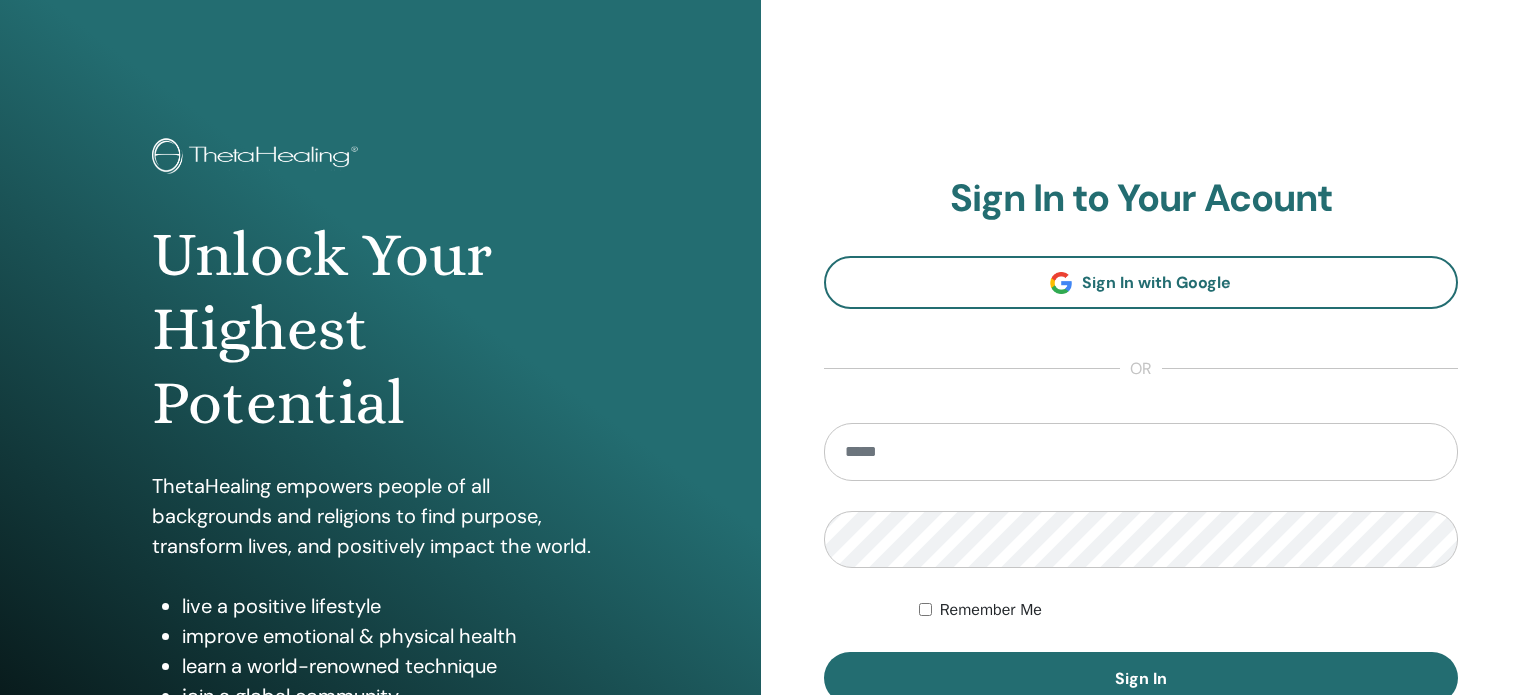 scroll, scrollTop: 0, scrollLeft: 0, axis: both 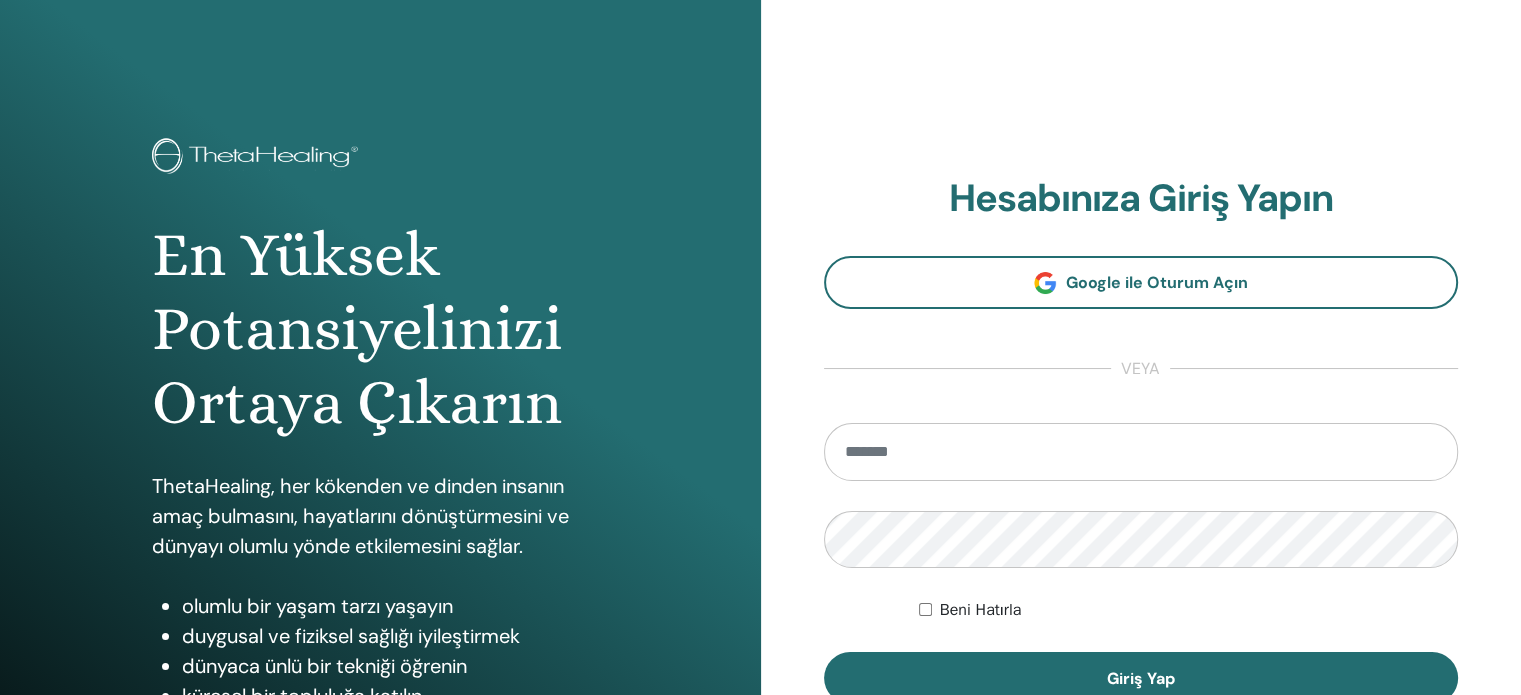 click at bounding box center (1141, 452) 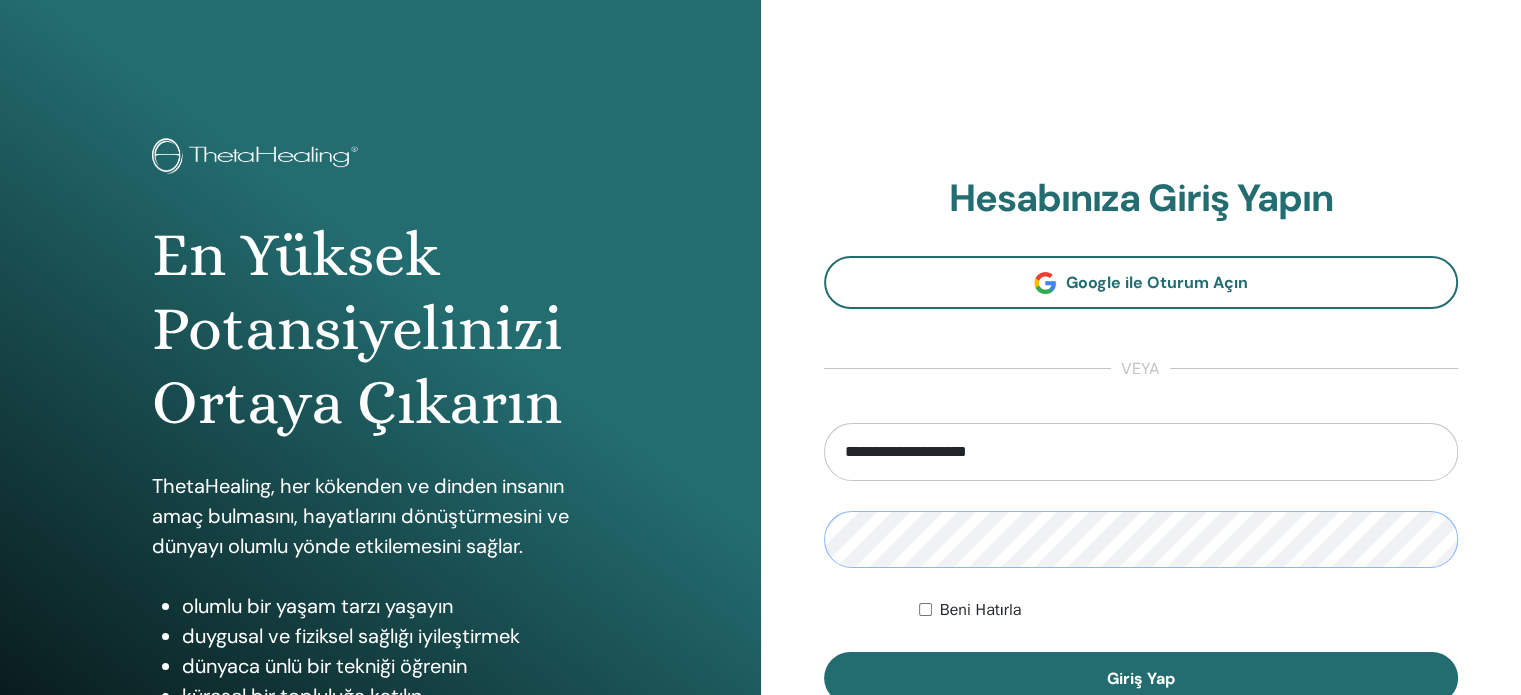 click on "Giriş Yap" at bounding box center [1141, 678] 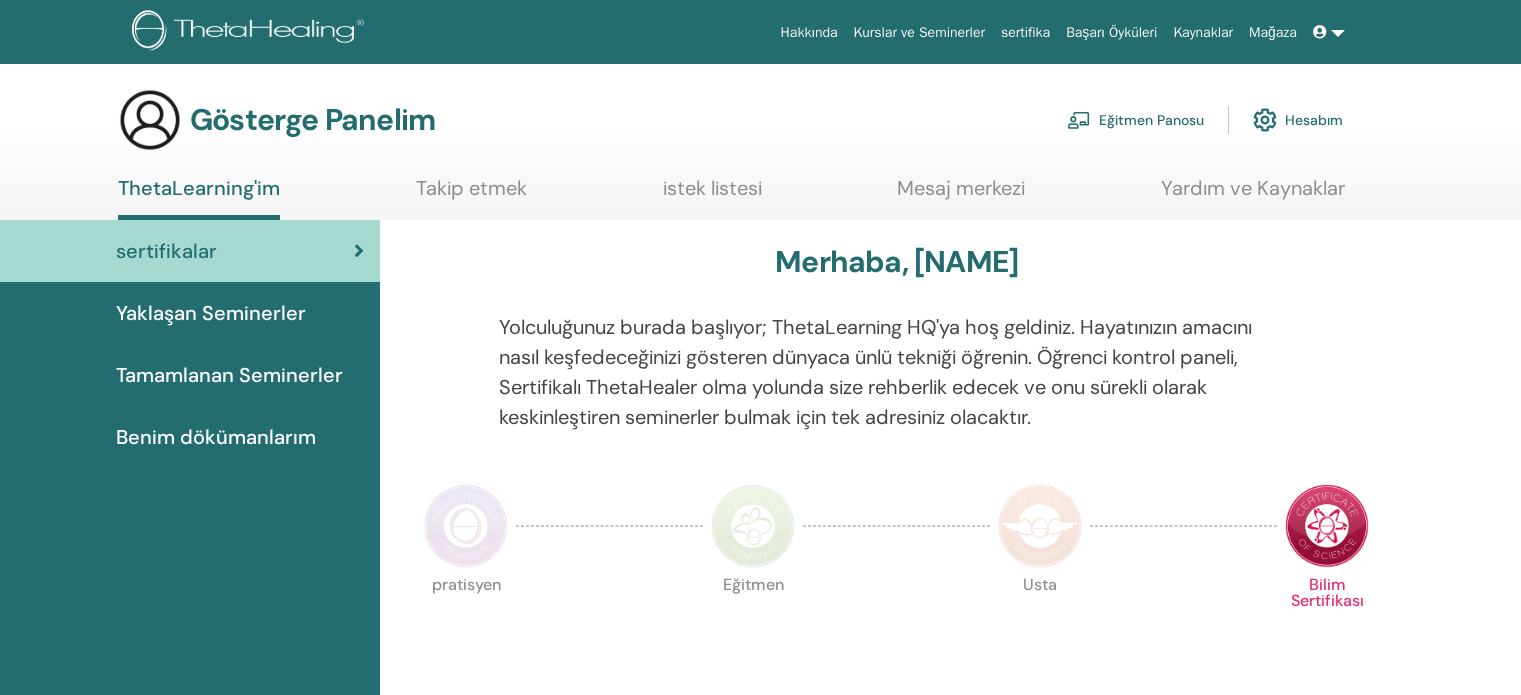 scroll, scrollTop: 0, scrollLeft: 0, axis: both 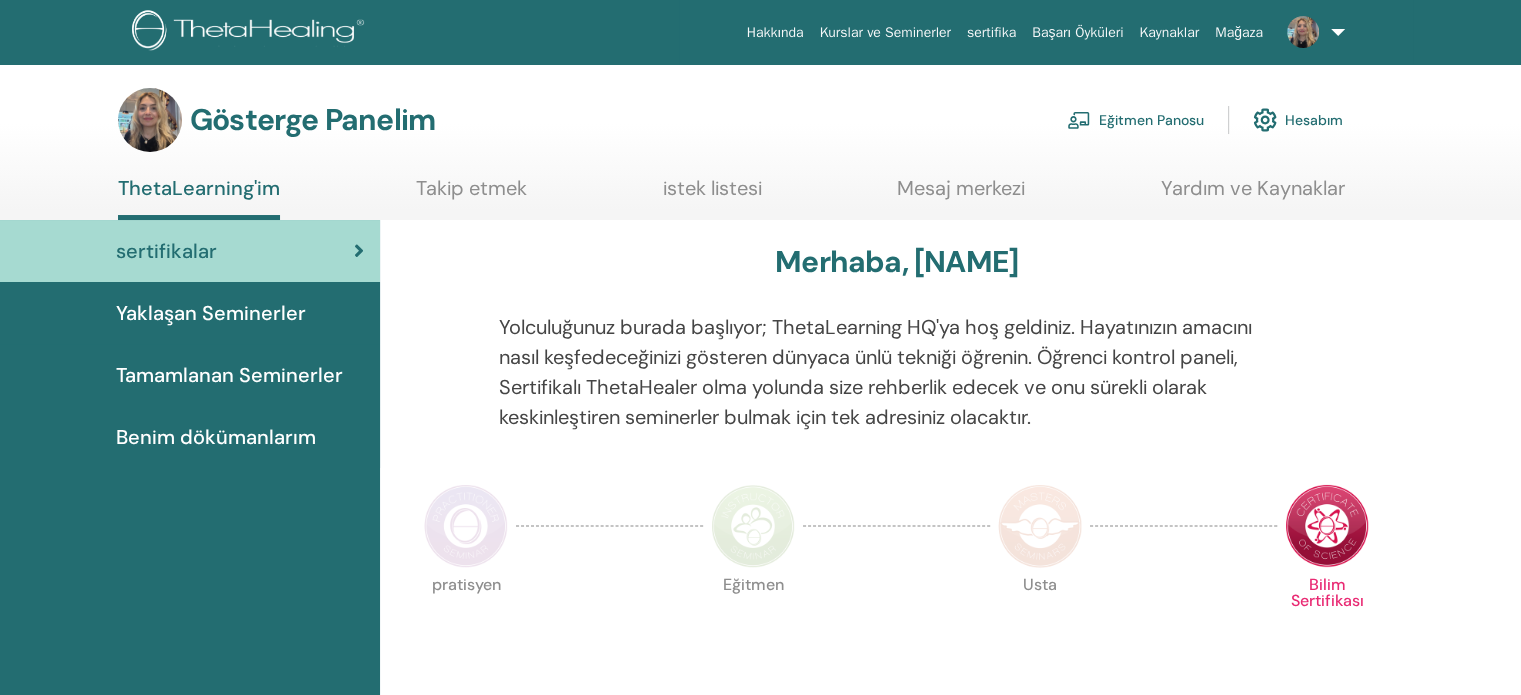 click on "Eğitmen Panosu" at bounding box center [1135, 120] 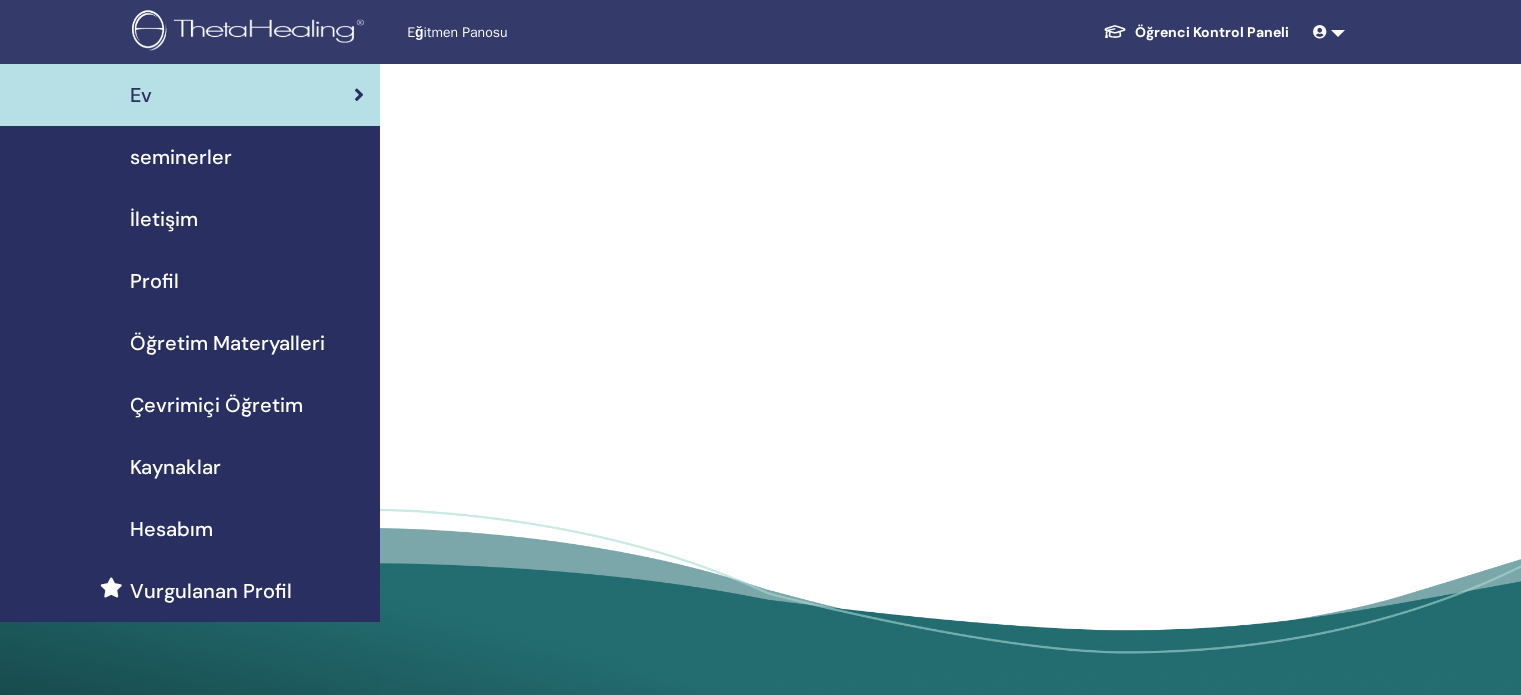 scroll, scrollTop: 0, scrollLeft: 0, axis: both 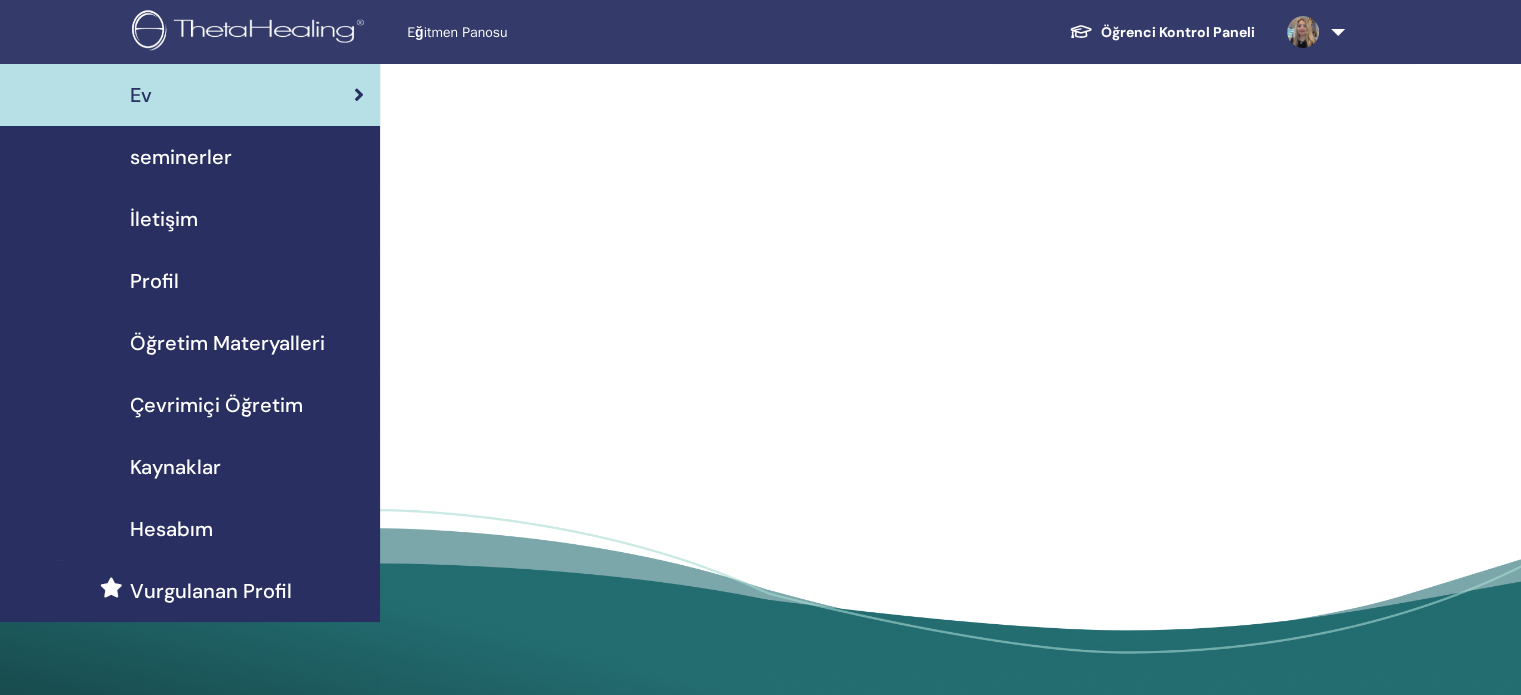 click on "seminerler" at bounding box center (181, 157) 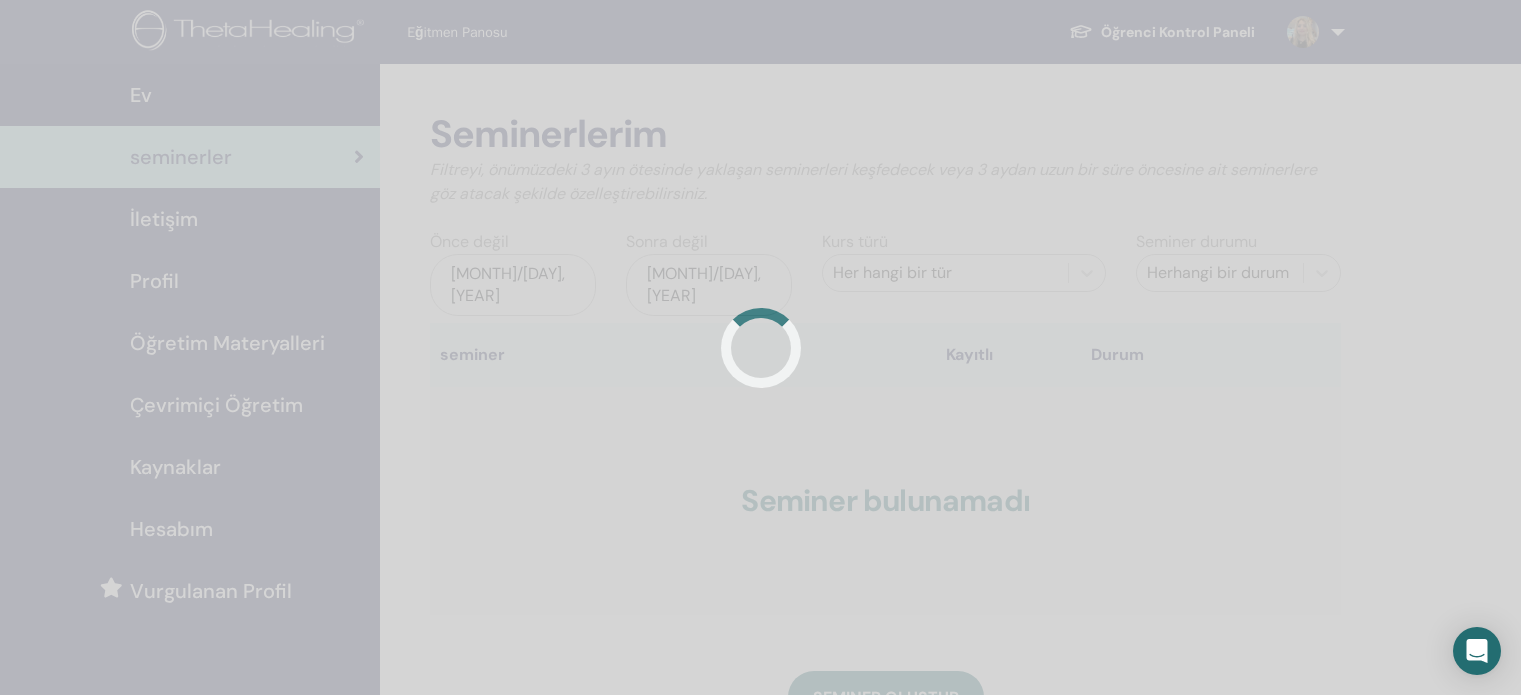 scroll, scrollTop: 0, scrollLeft: 0, axis: both 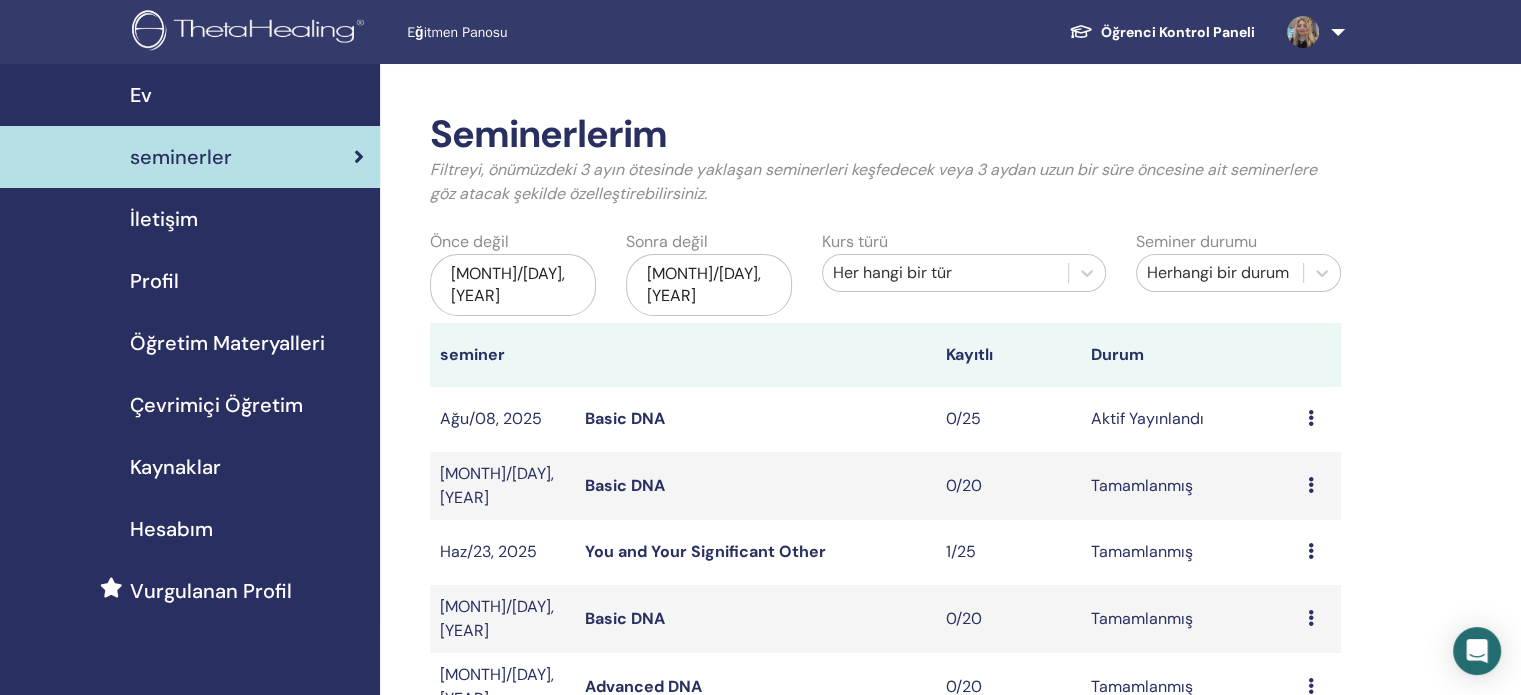 click on "Ön izleme Düzenlemek katılımcılar İptal" at bounding box center [1319, 419] 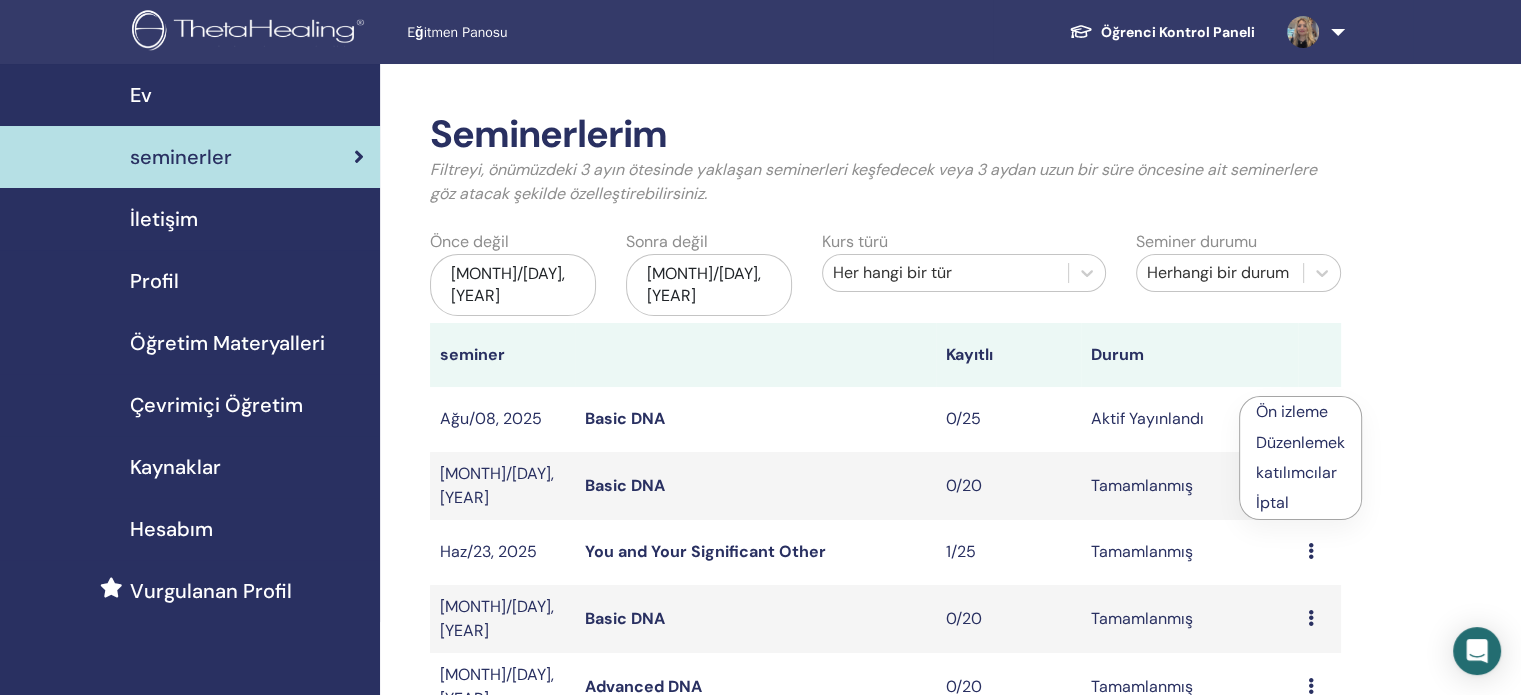 click on "İptal" at bounding box center [1300, 503] 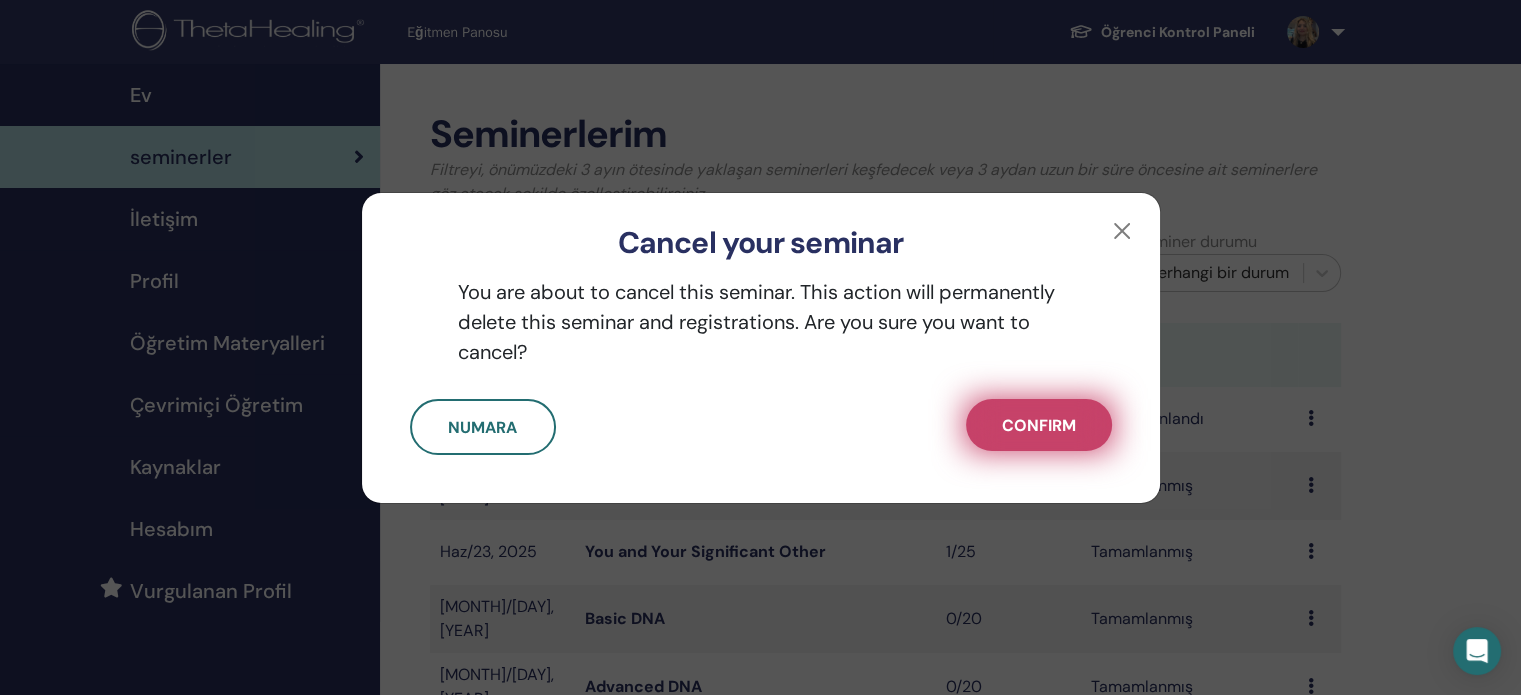 click on "Confirm" at bounding box center [1039, 425] 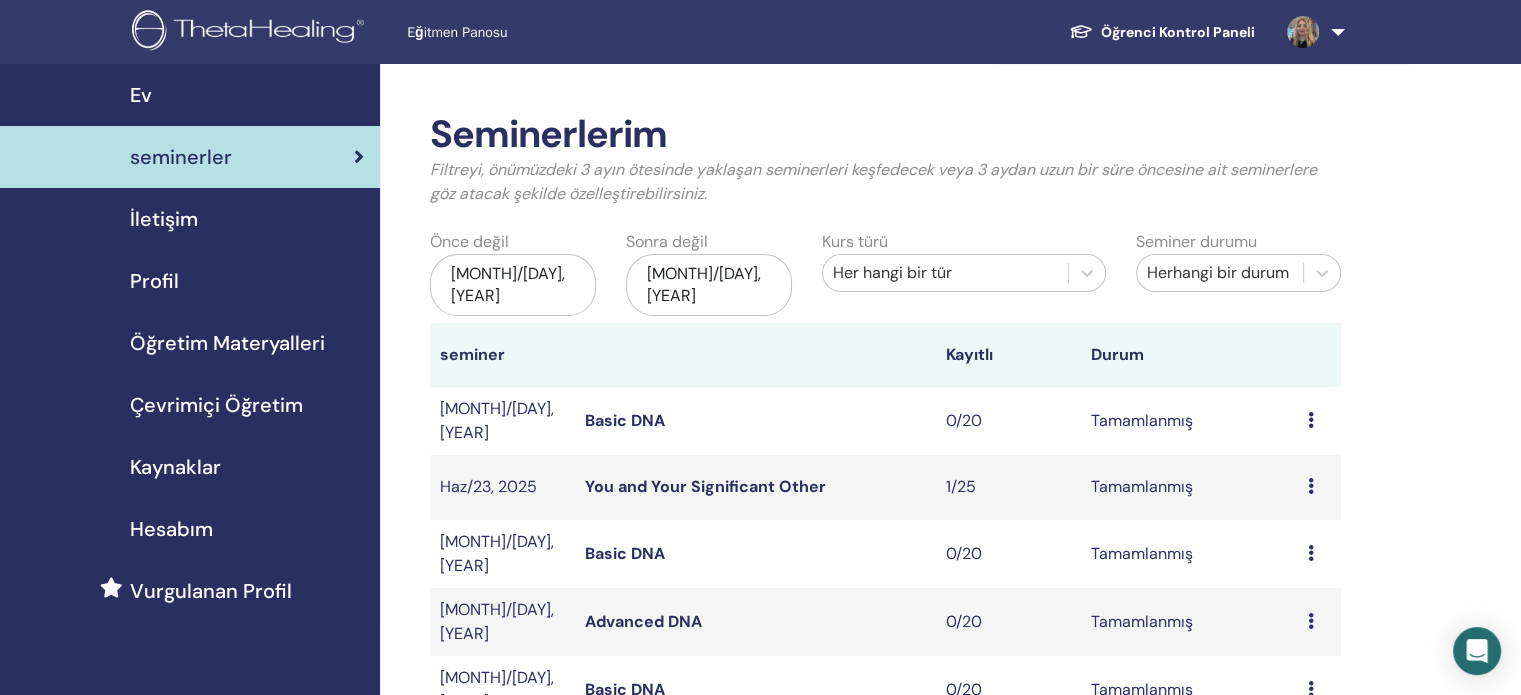 scroll, scrollTop: 608, scrollLeft: 0, axis: vertical 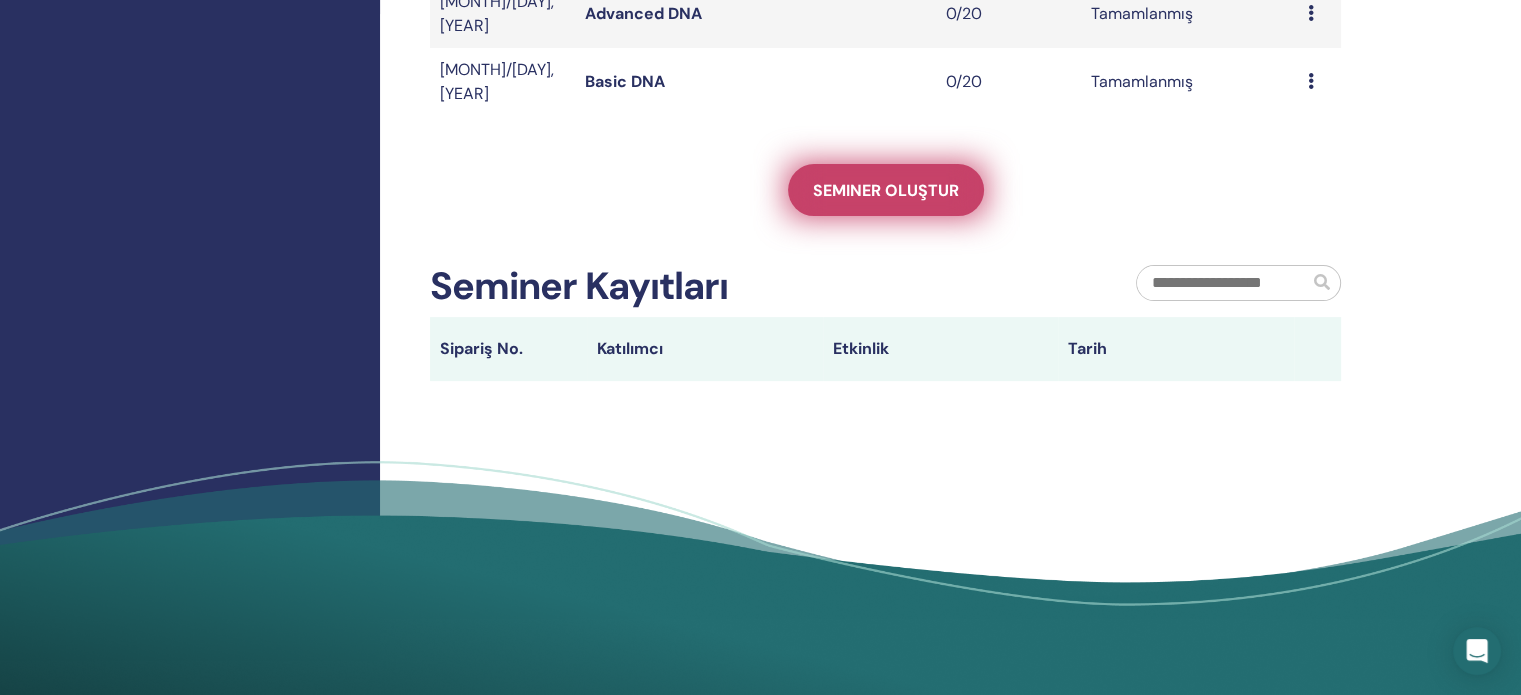 click on "Seminer oluştur" at bounding box center [886, 190] 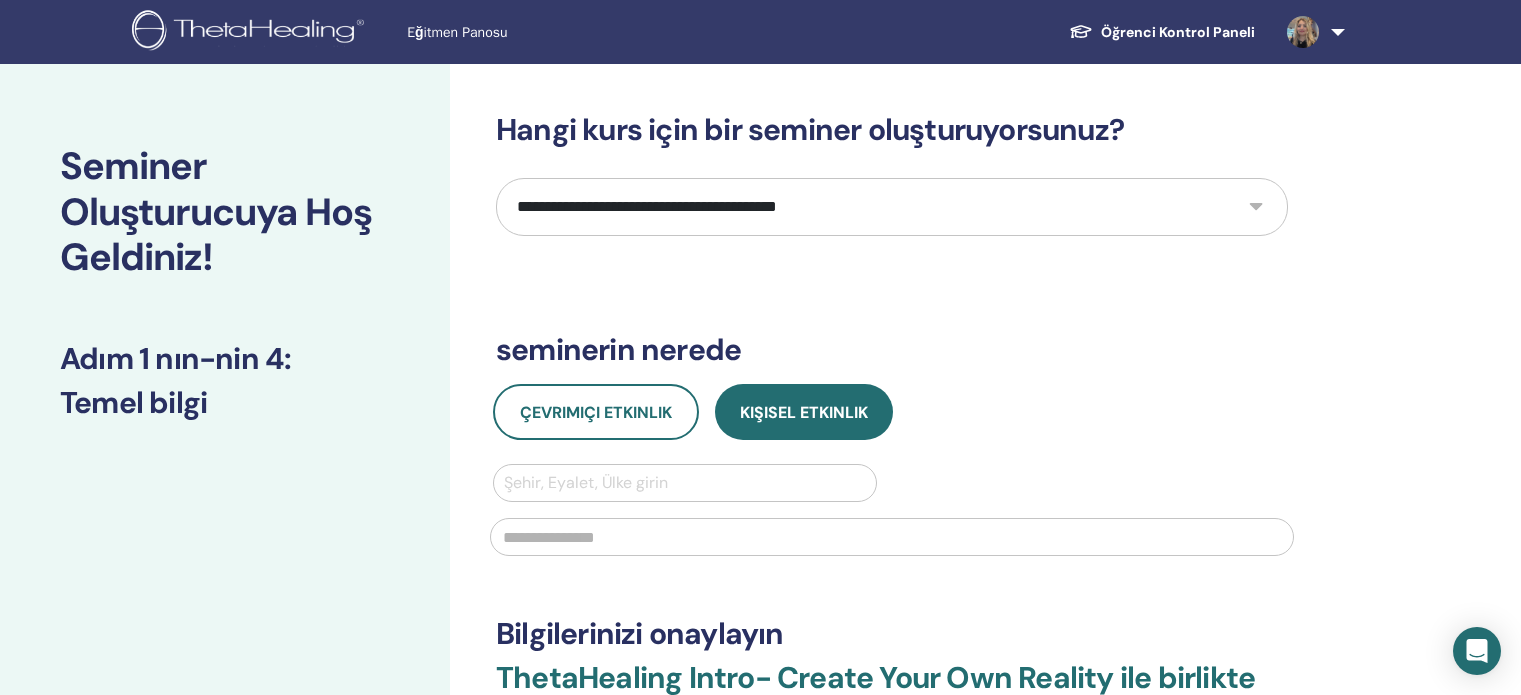scroll, scrollTop: 0, scrollLeft: 0, axis: both 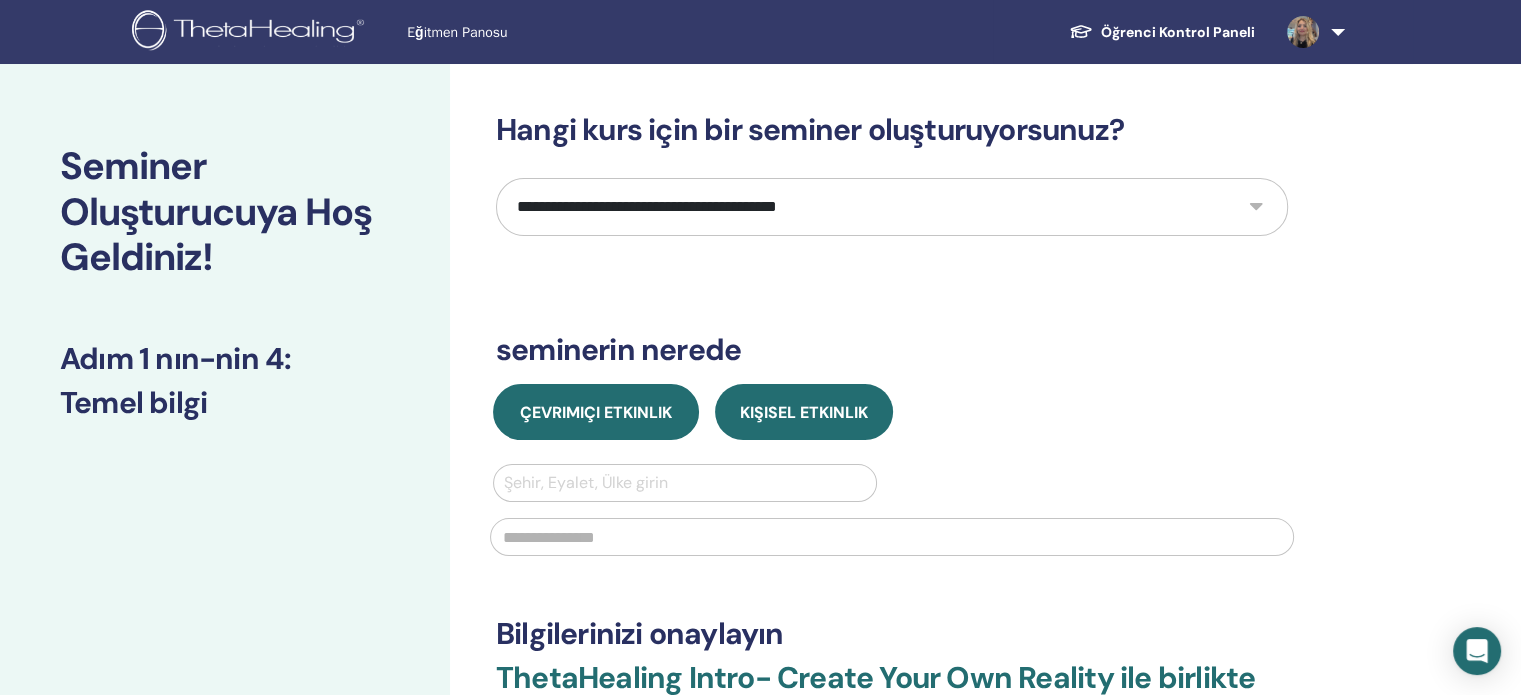 click on "Çevrimiçi Etkinlik" at bounding box center (596, 412) 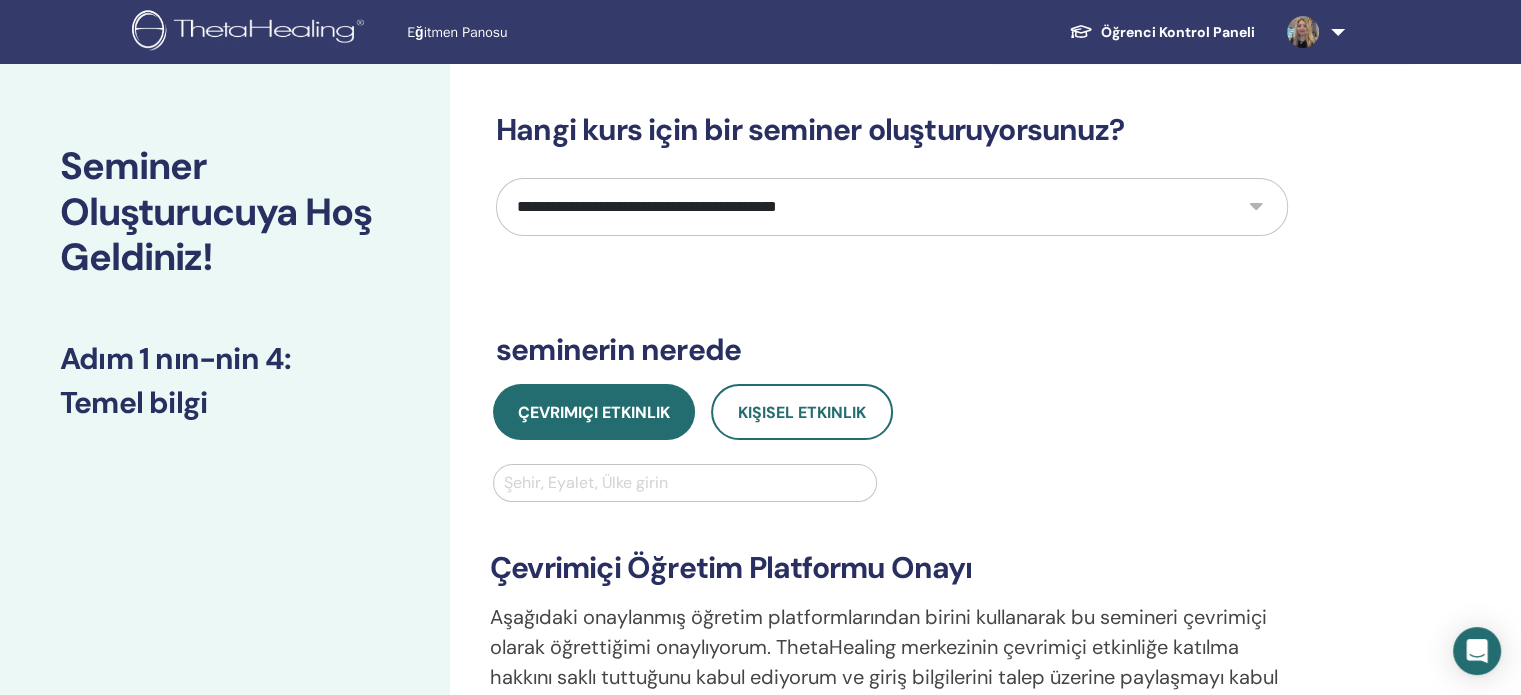 click on "**********" at bounding box center [892, 207] 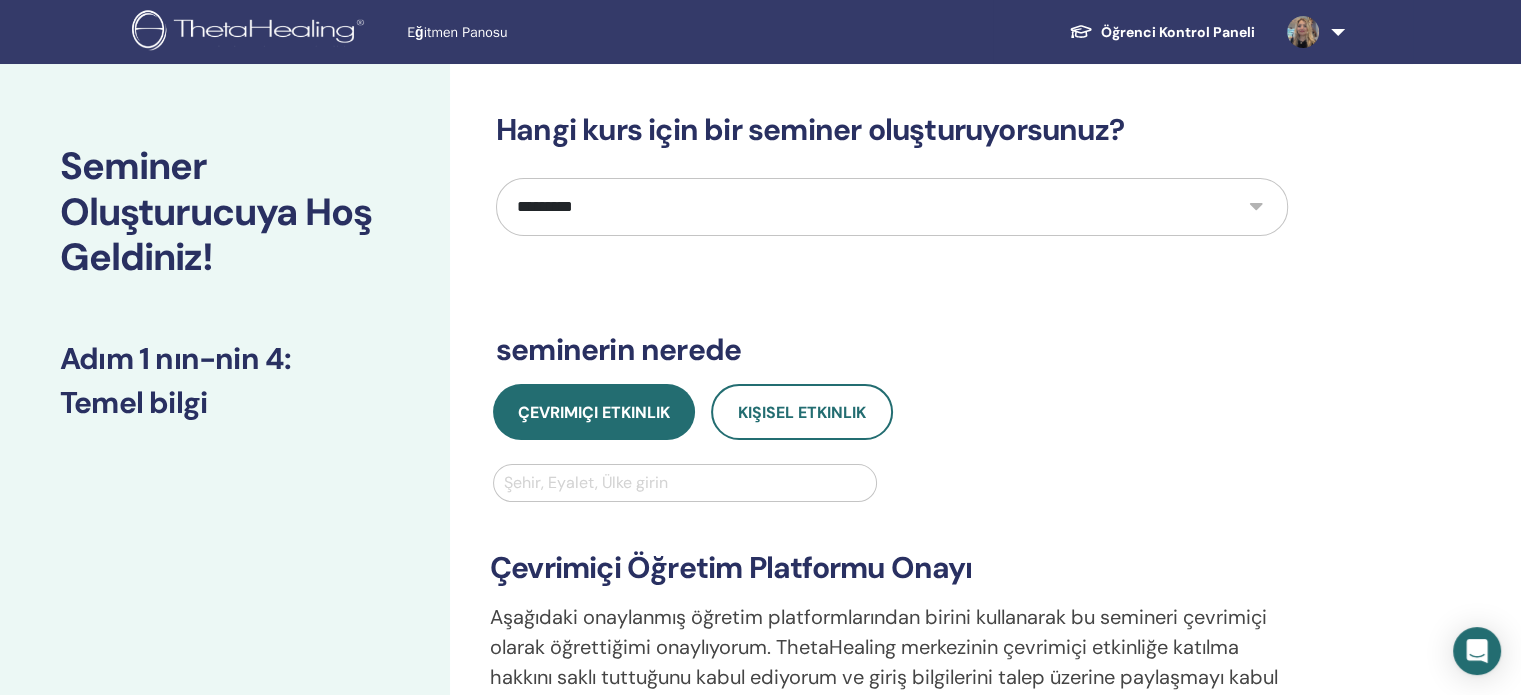click on "**********" at bounding box center (892, 207) 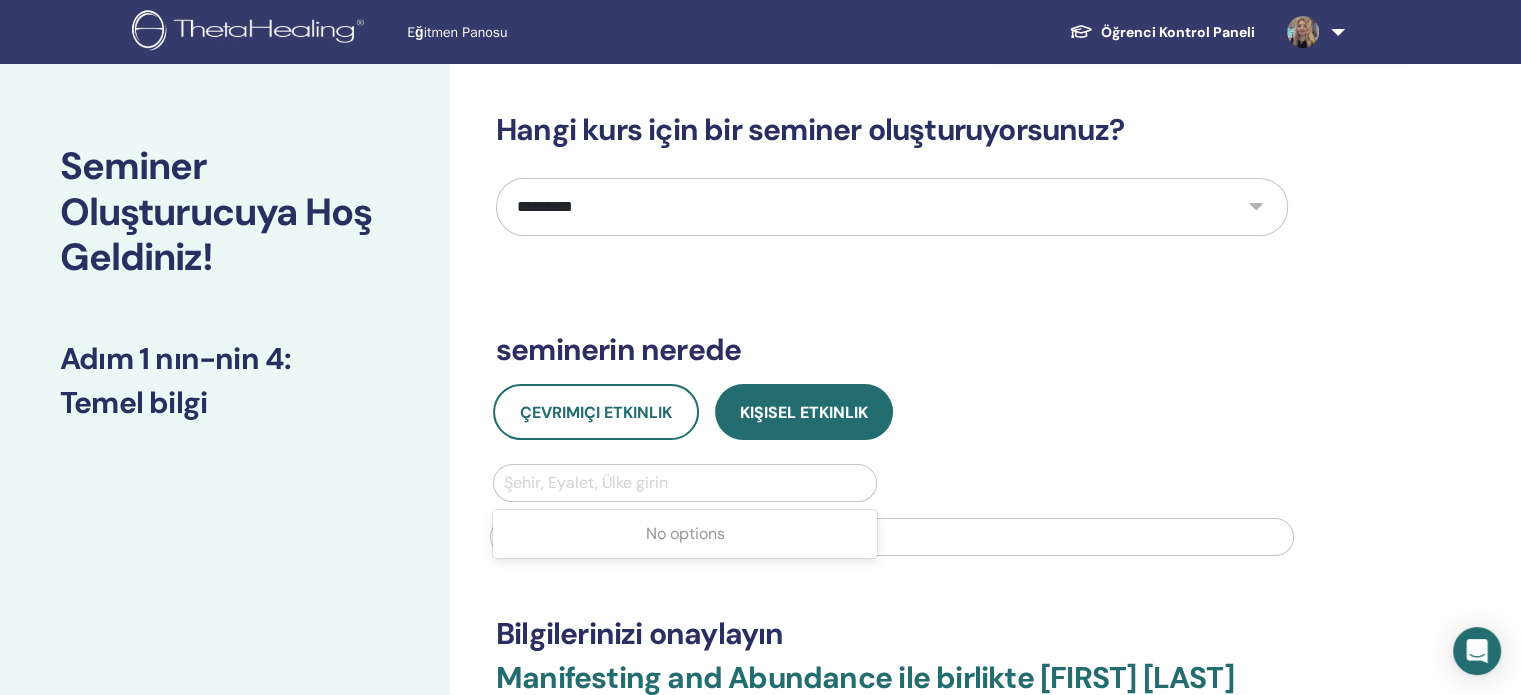 click at bounding box center [685, 483] 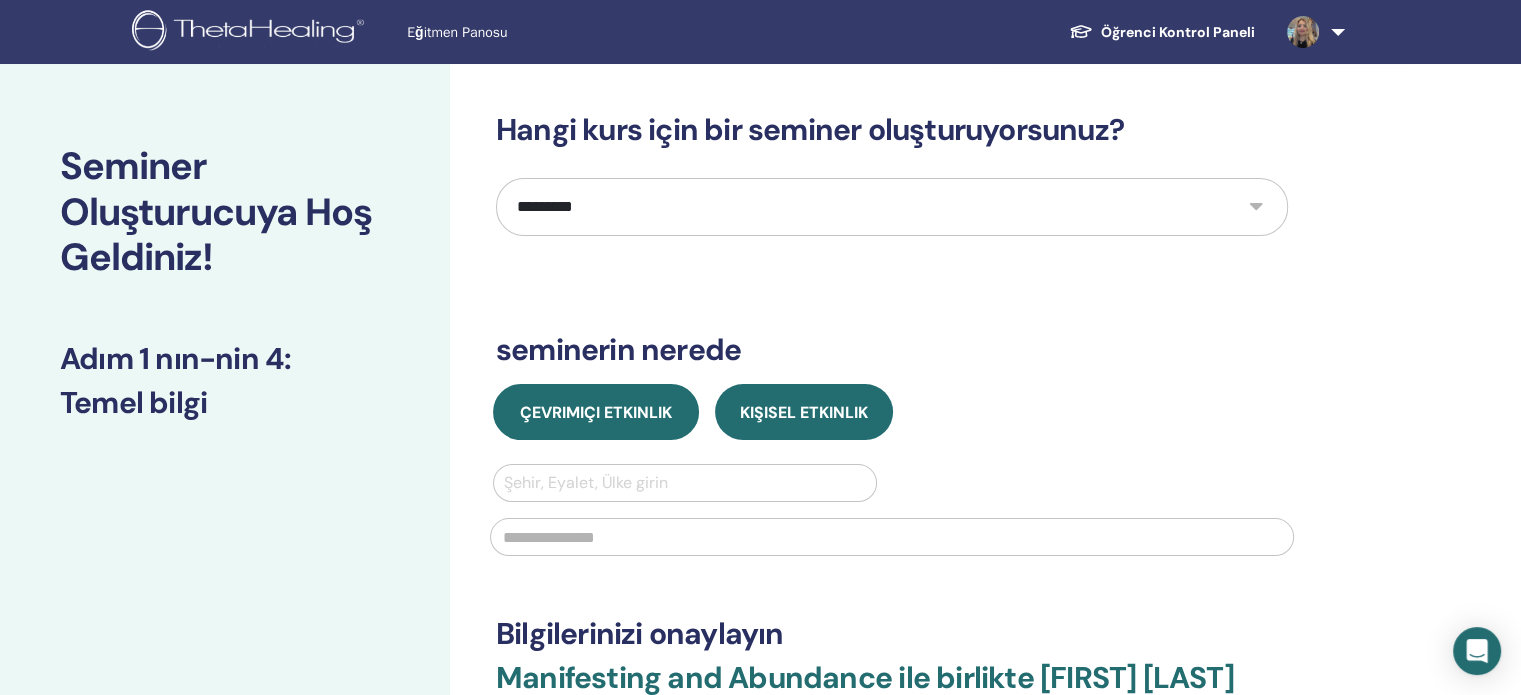 click on "Çevrimiçi Etkinlik" at bounding box center [596, 412] 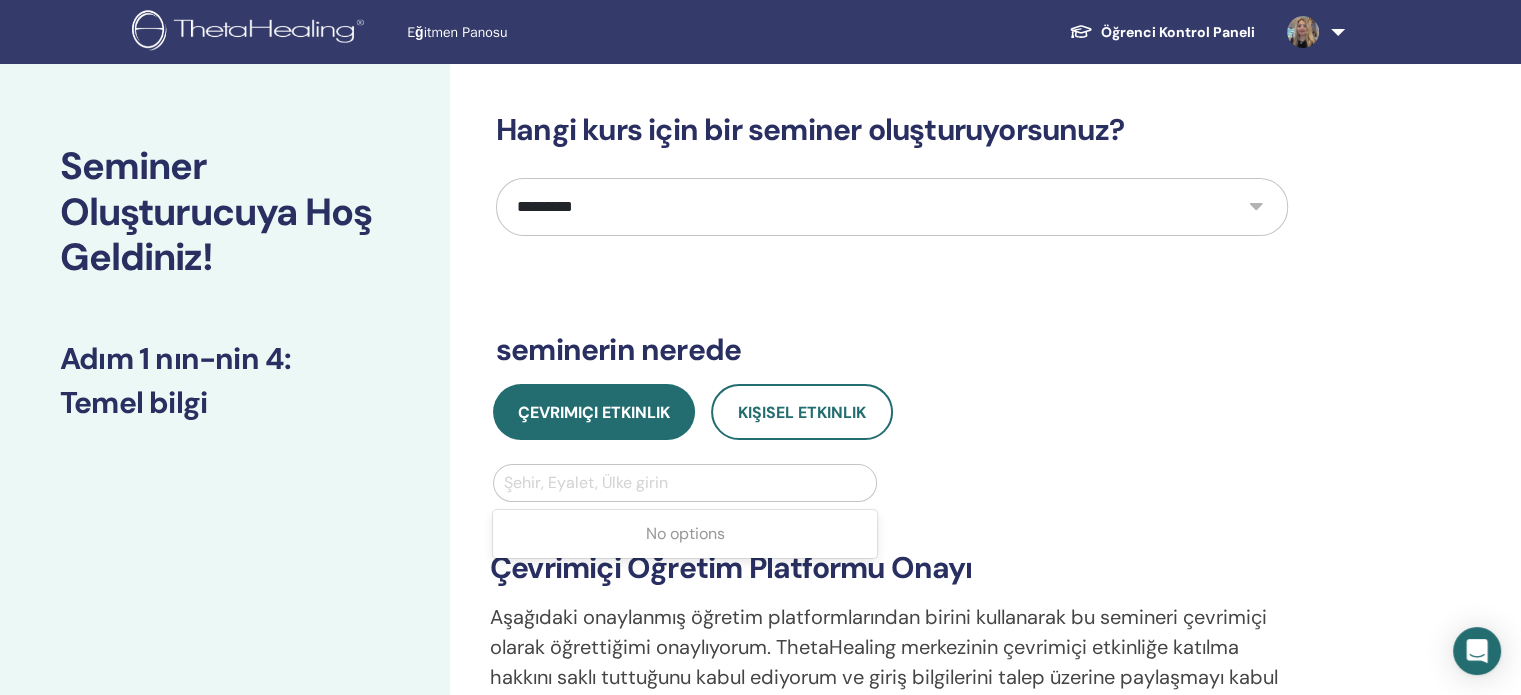 click at bounding box center (685, 483) 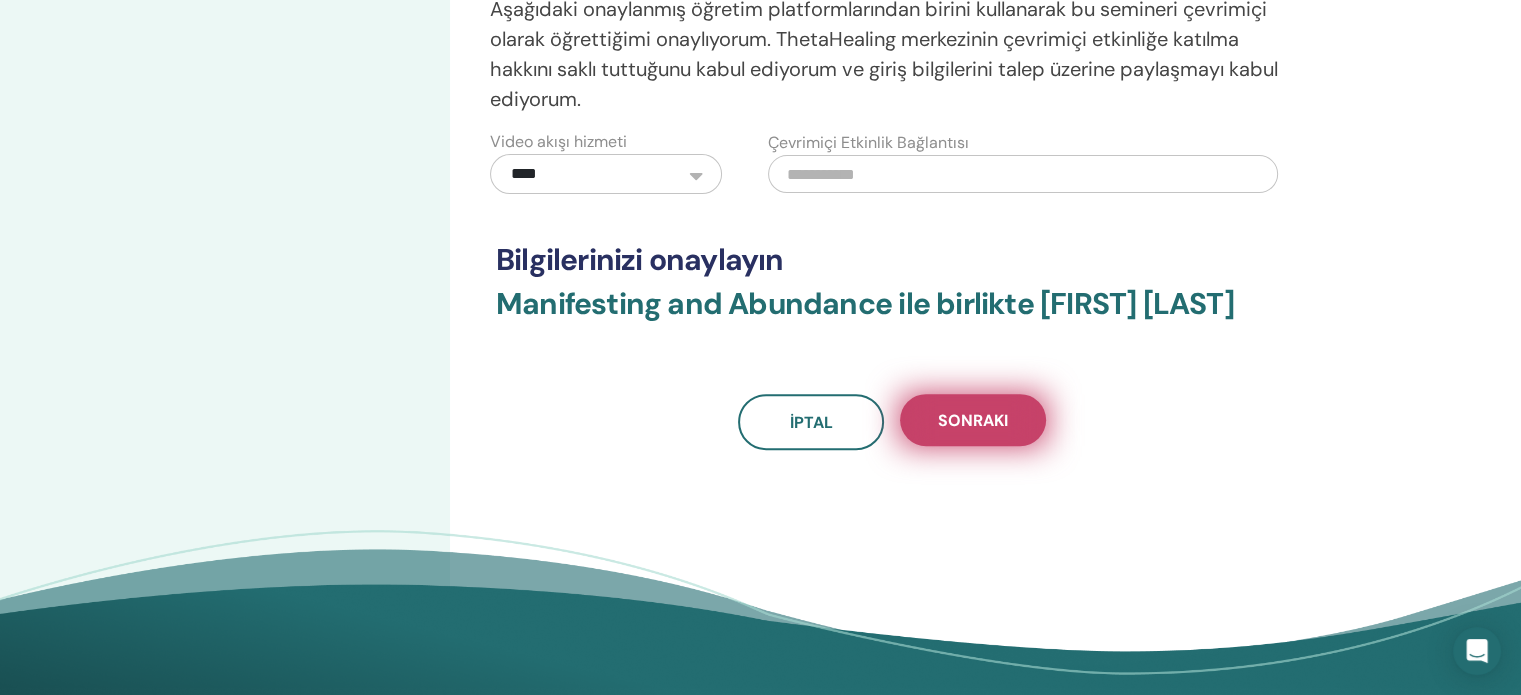 click on "Sonraki" at bounding box center [973, 420] 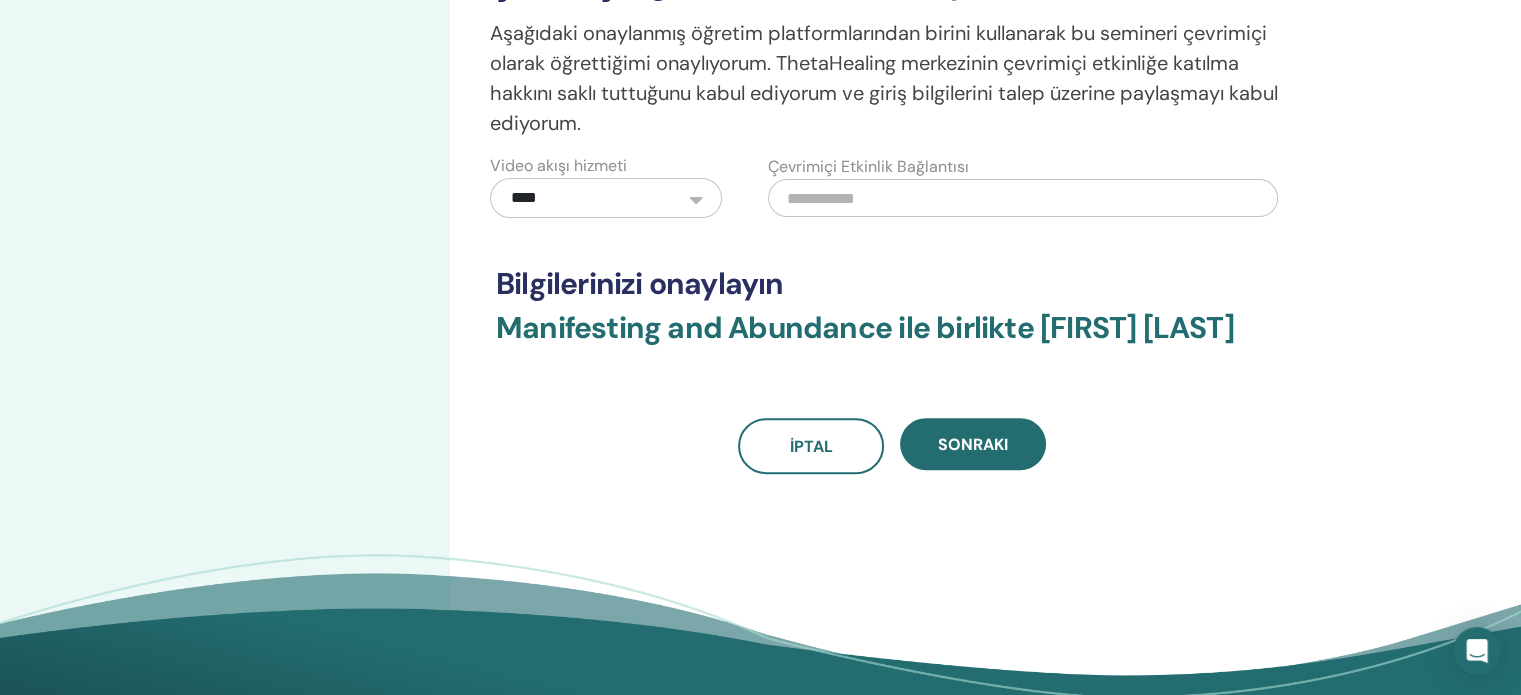 scroll, scrollTop: 0, scrollLeft: 0, axis: both 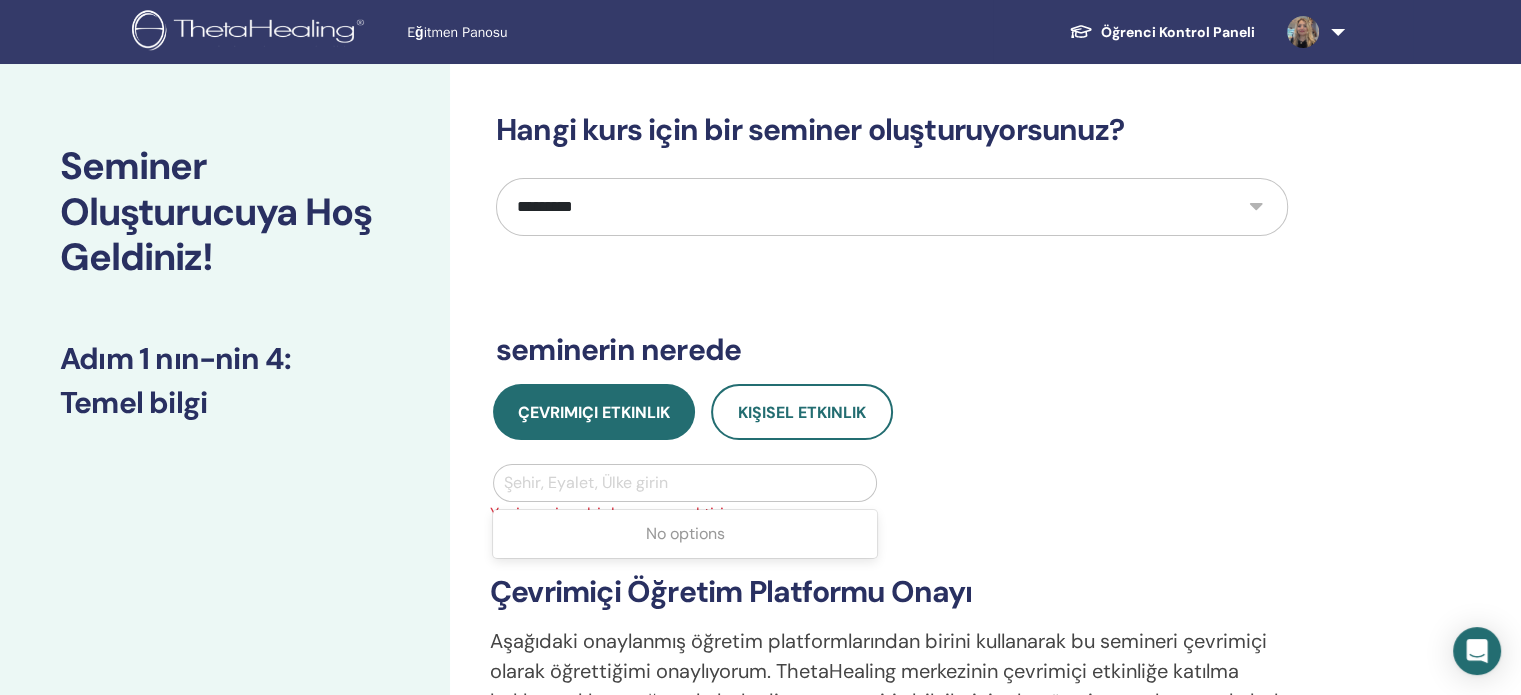 click at bounding box center [685, 483] 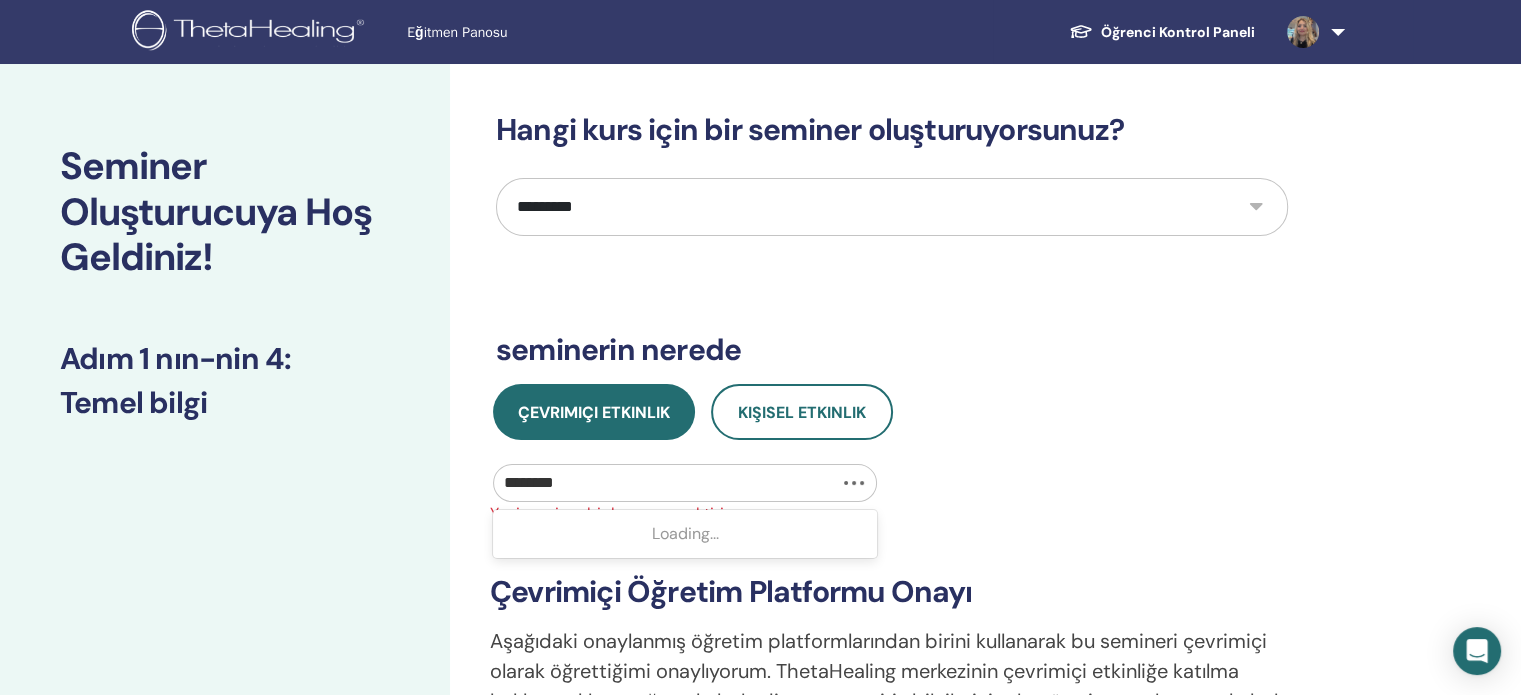 type on "********" 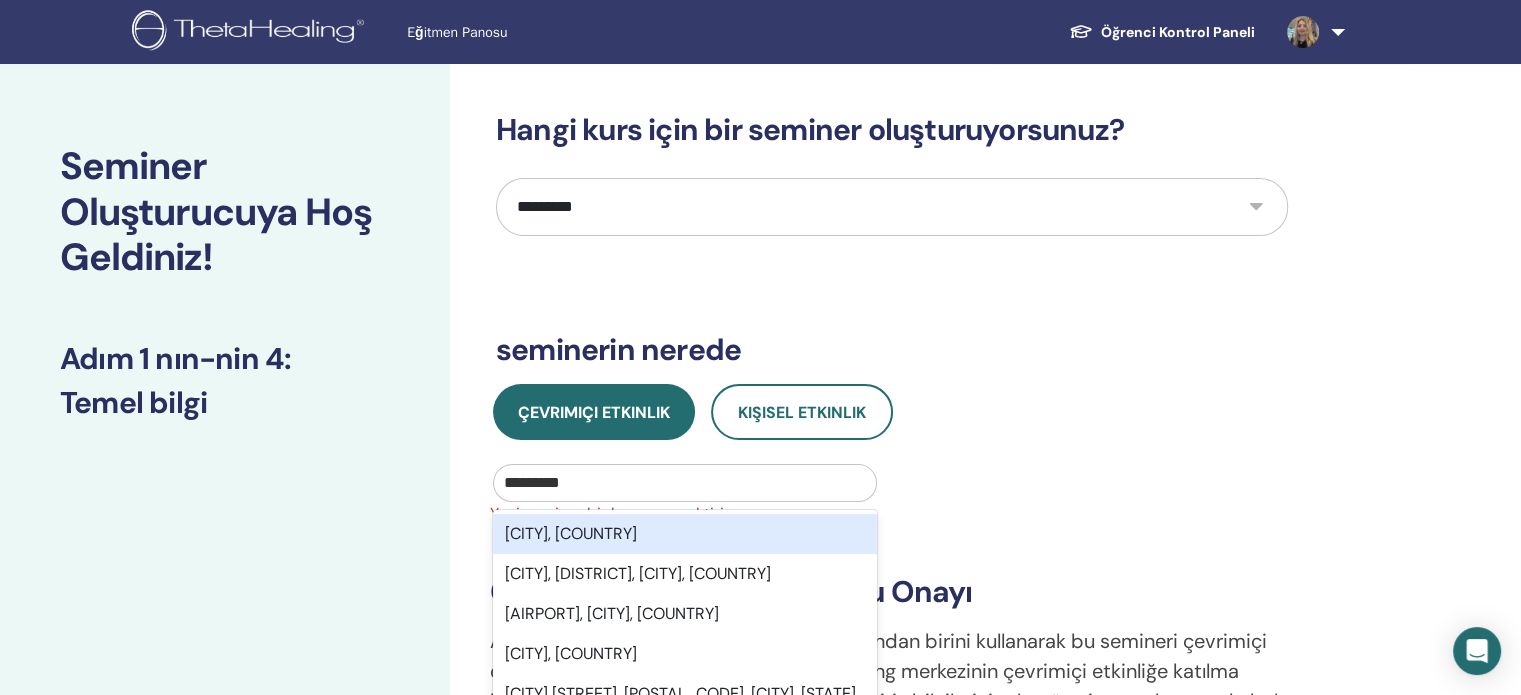 click on "Istanbul, TUR" at bounding box center (685, 534) 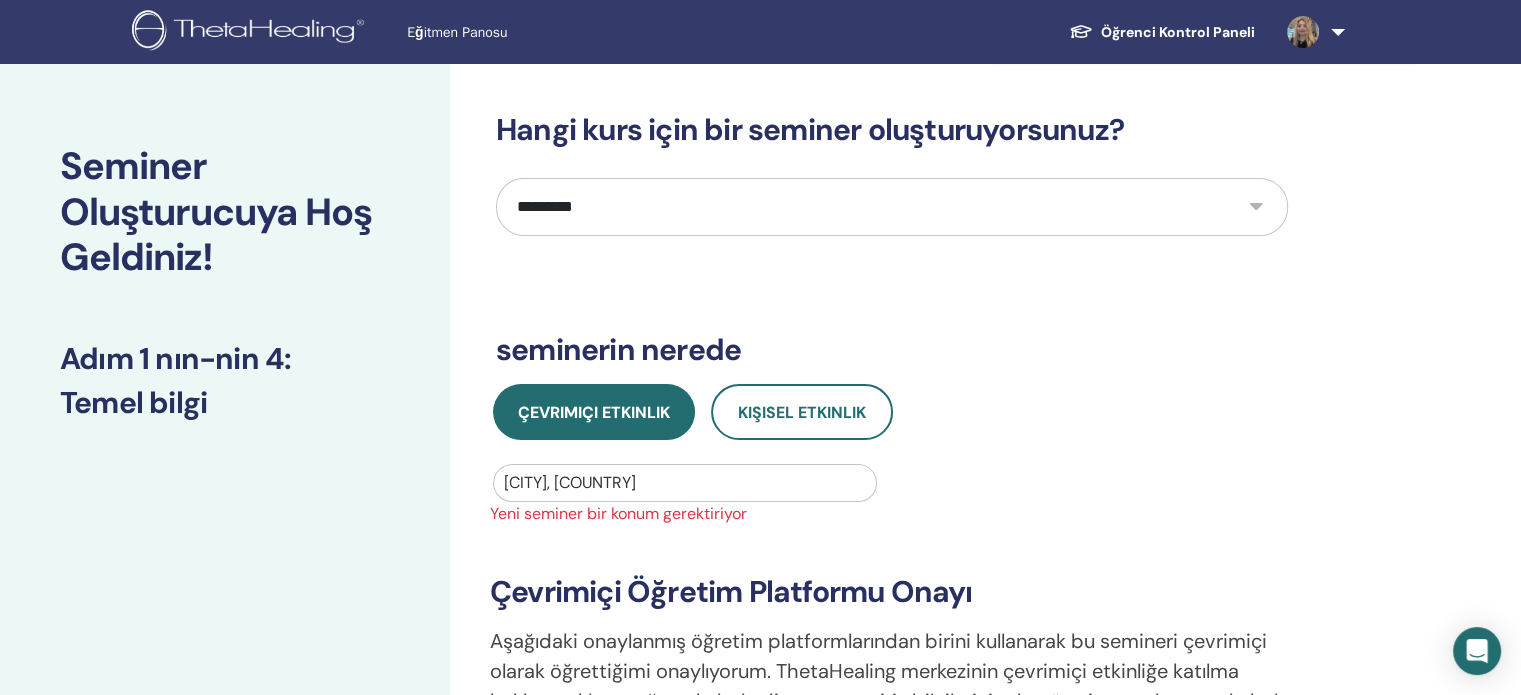 scroll, scrollTop: 608, scrollLeft: 0, axis: vertical 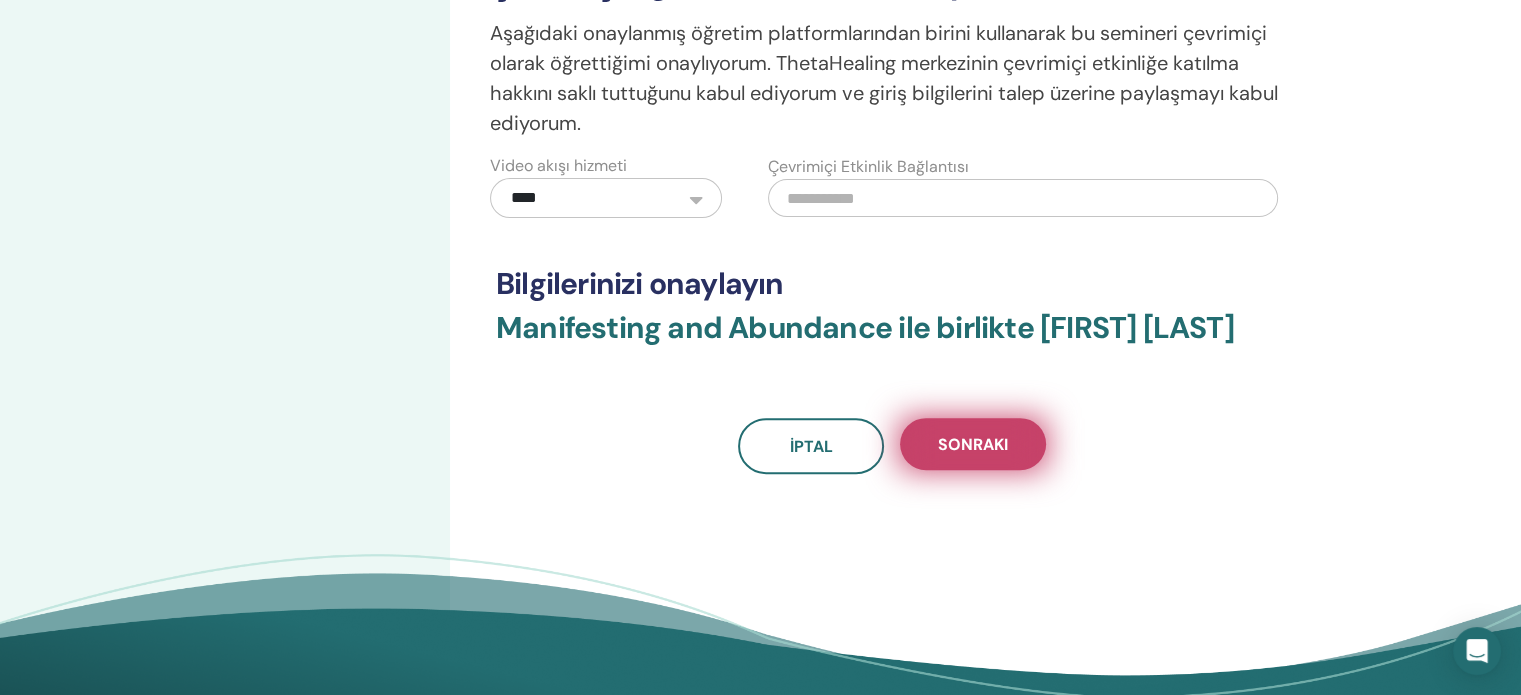 click on "Sonraki" at bounding box center [973, 444] 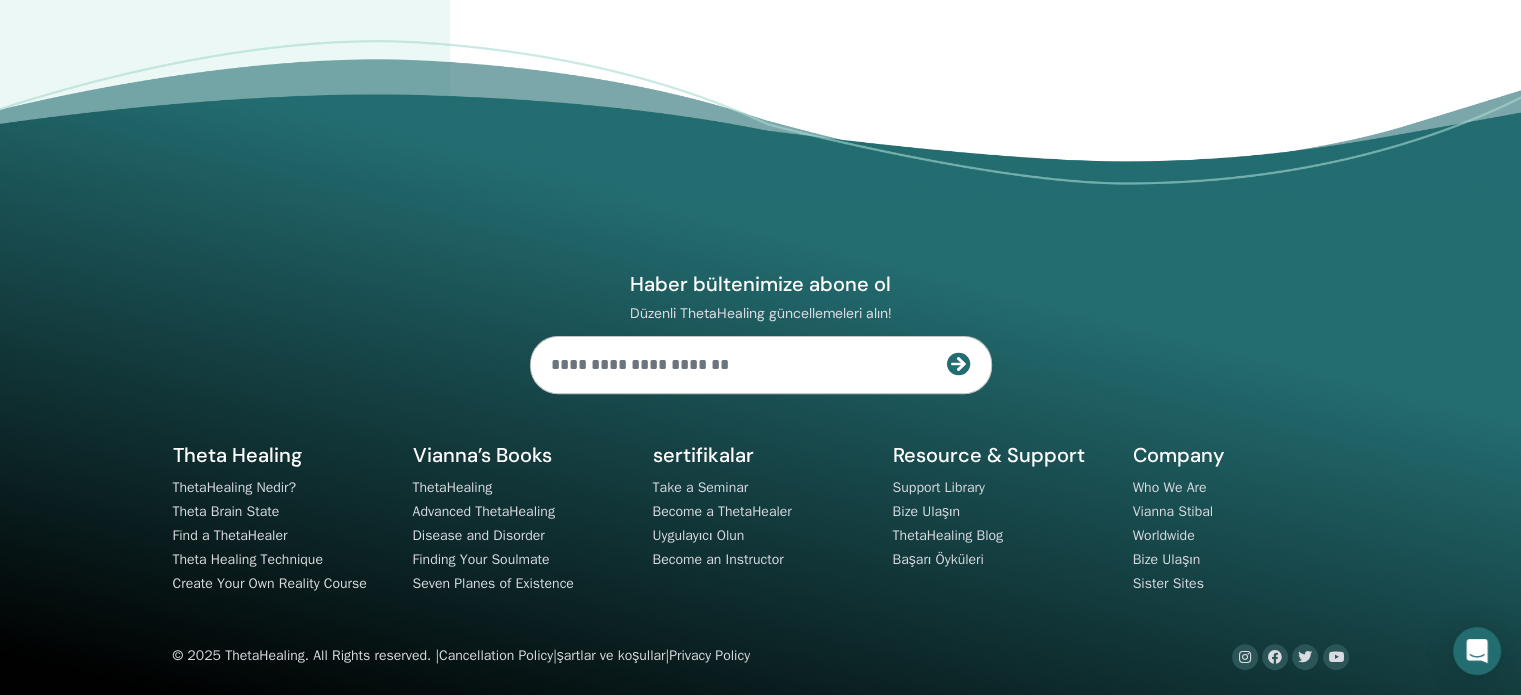 scroll, scrollTop: 0, scrollLeft: 0, axis: both 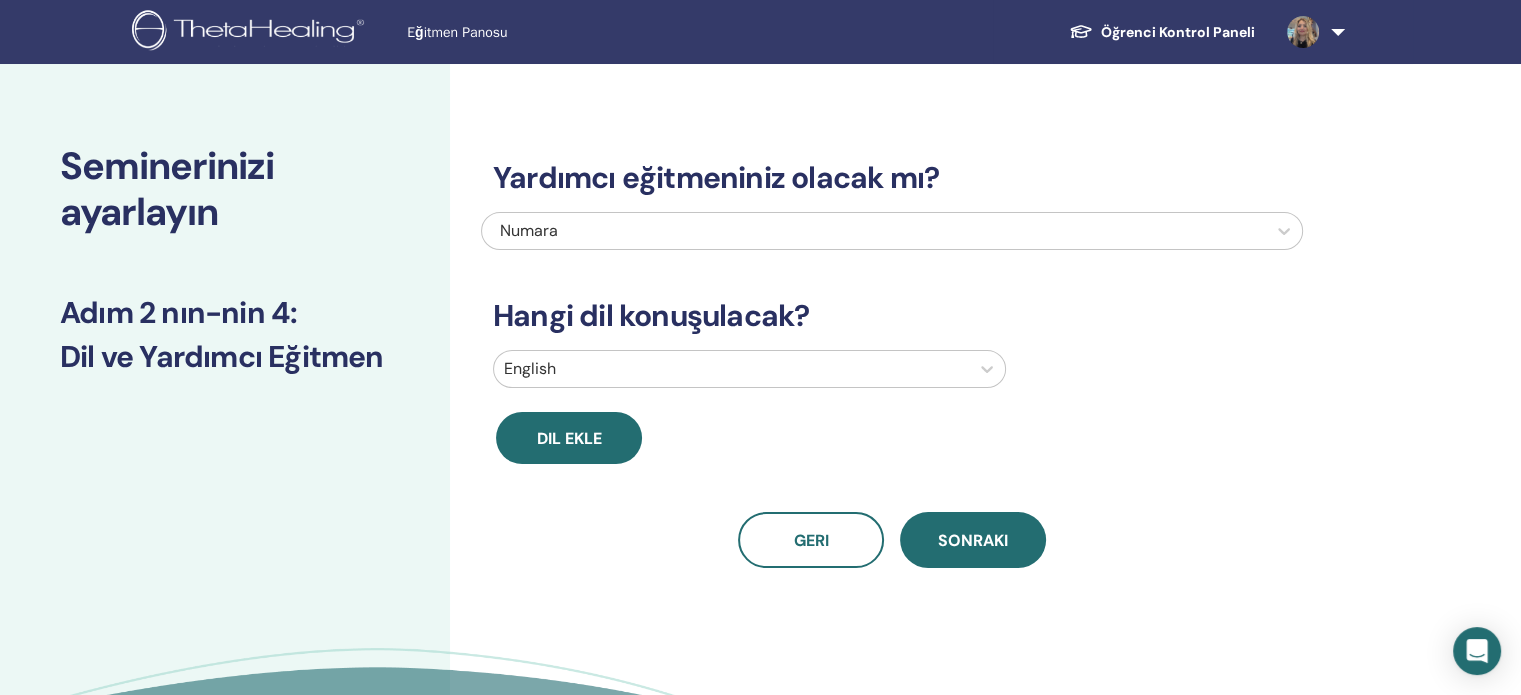 click on "Numara" at bounding box center (814, 231) 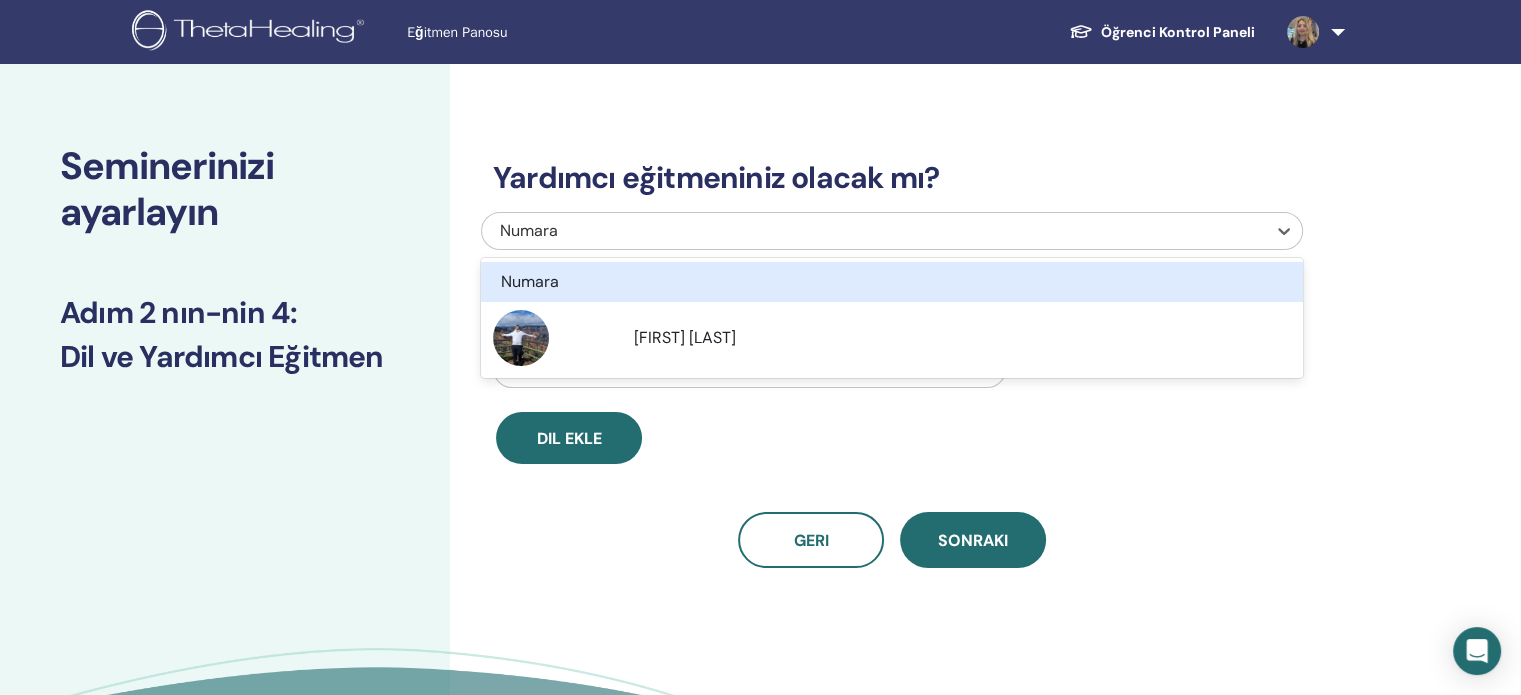 click on "Yardımcı eğitmeniniz olacak mı? option Numara focused, 1 of 2. 2 results available. Use Up and Down to choose options, press Enter to select the currently focused option, press Escape to exit the menu, press Tab to select the option and exit the menu. Numara Numara BURHANETTİN  DAGDONDEREN Hangi dil konuşulacak? English Dil ekle Geri Sonraki" at bounding box center [892, 340] 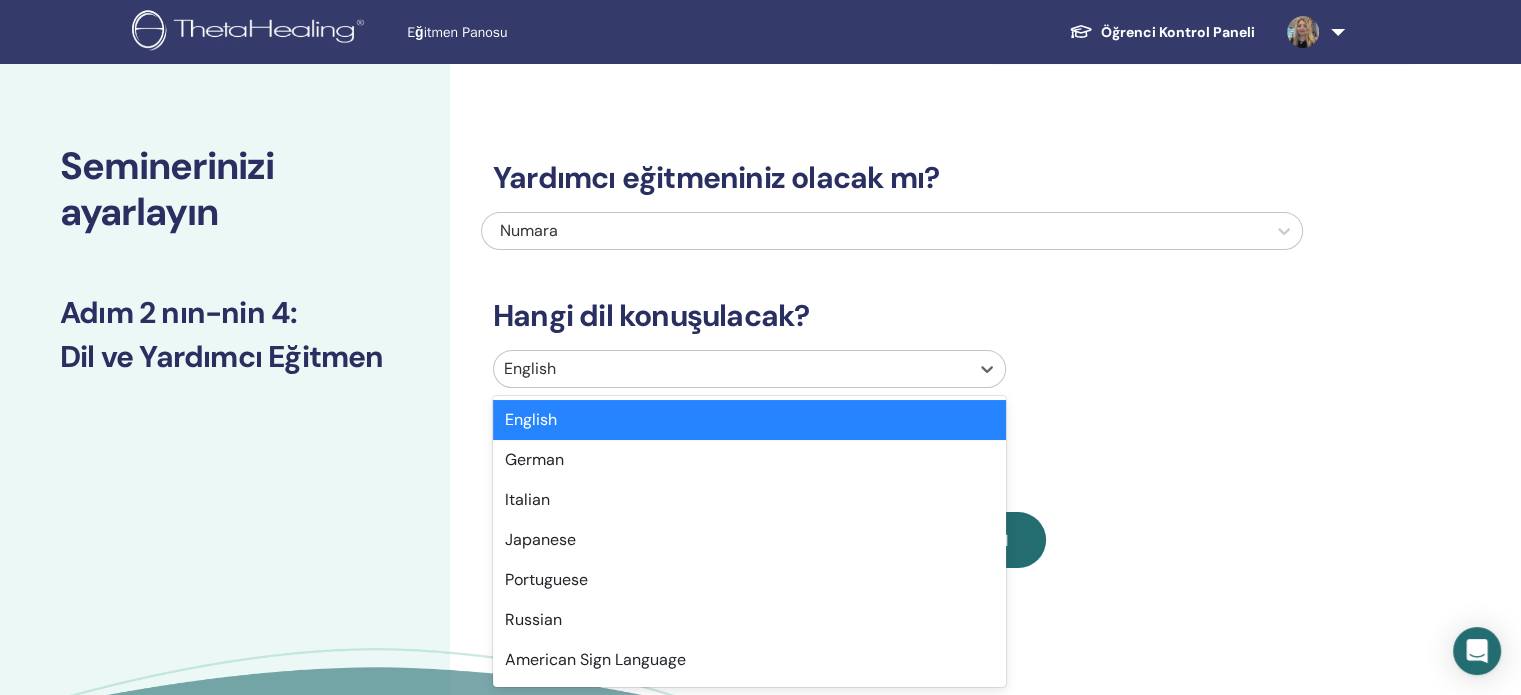 scroll, scrollTop: 8, scrollLeft: 0, axis: vertical 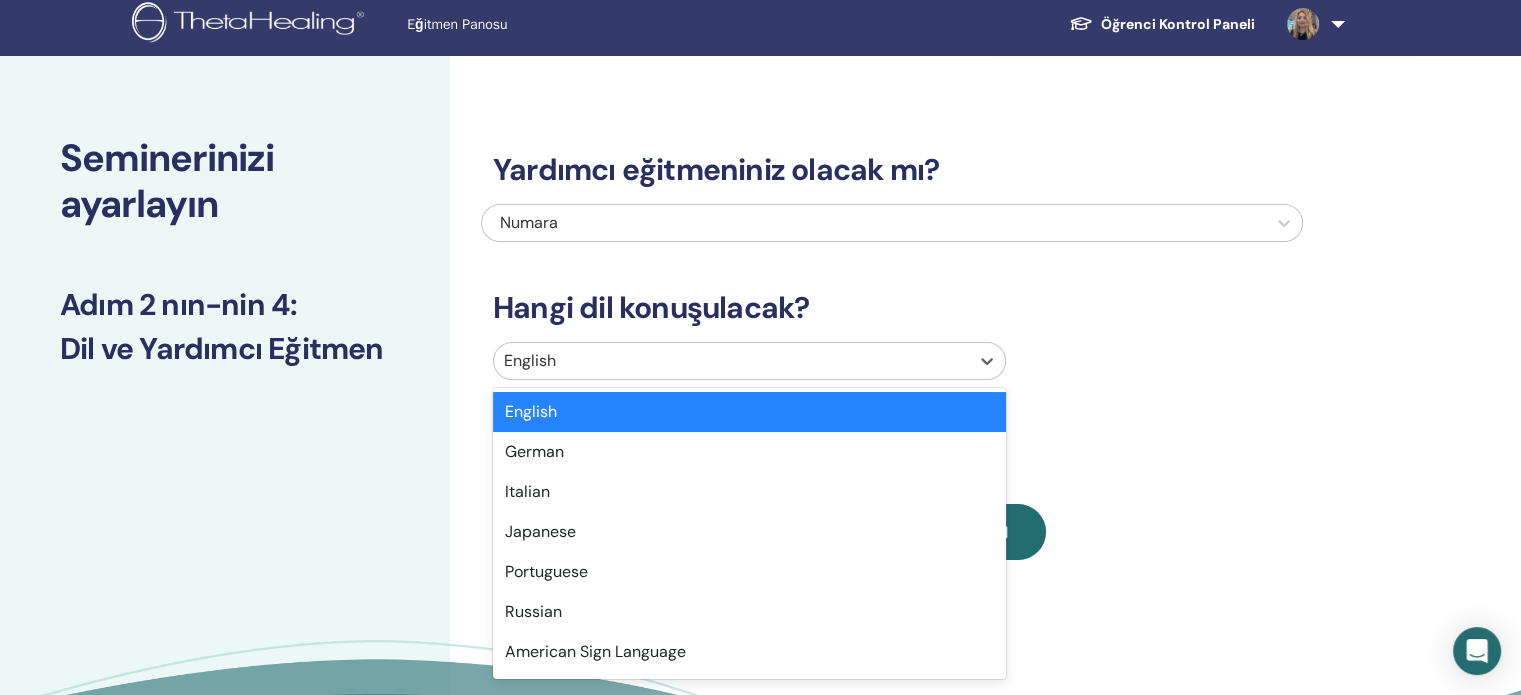 click at bounding box center (731, 361) 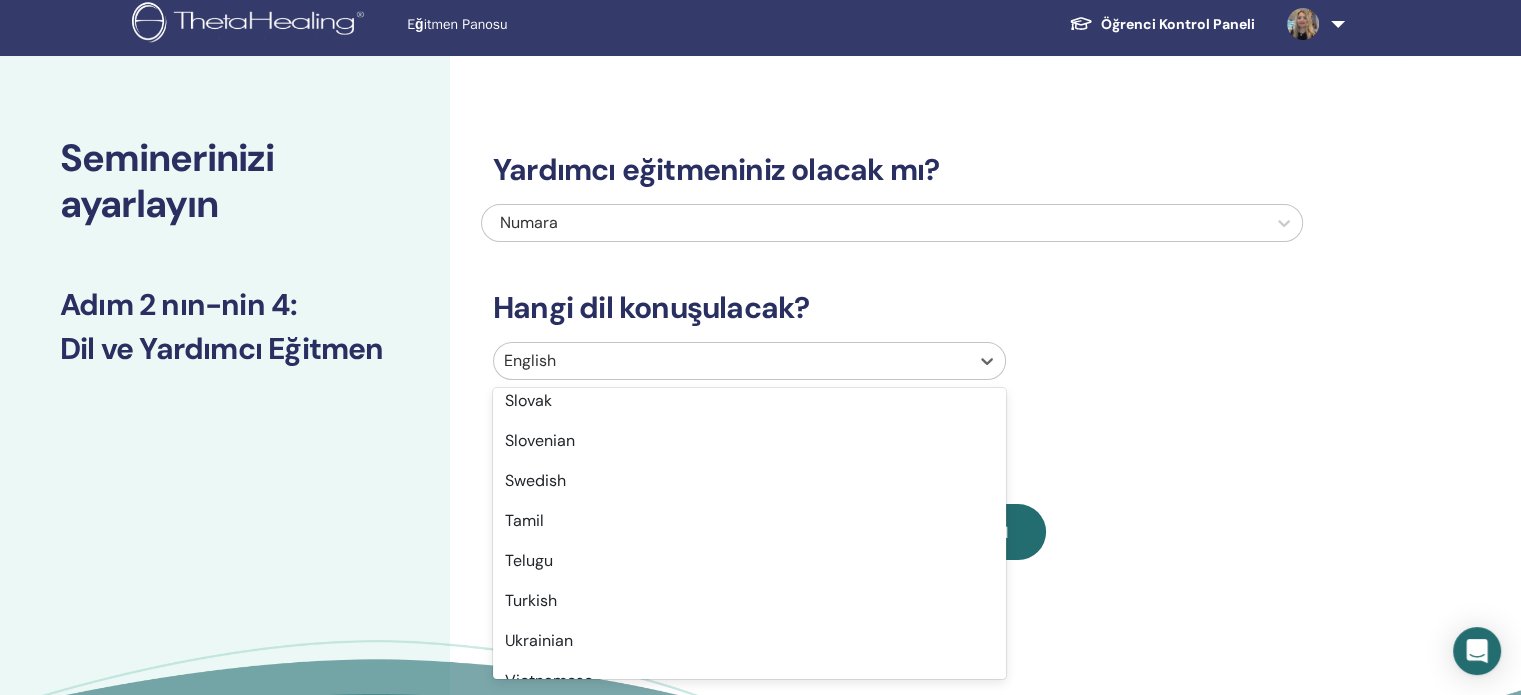 scroll, scrollTop: 1520, scrollLeft: 0, axis: vertical 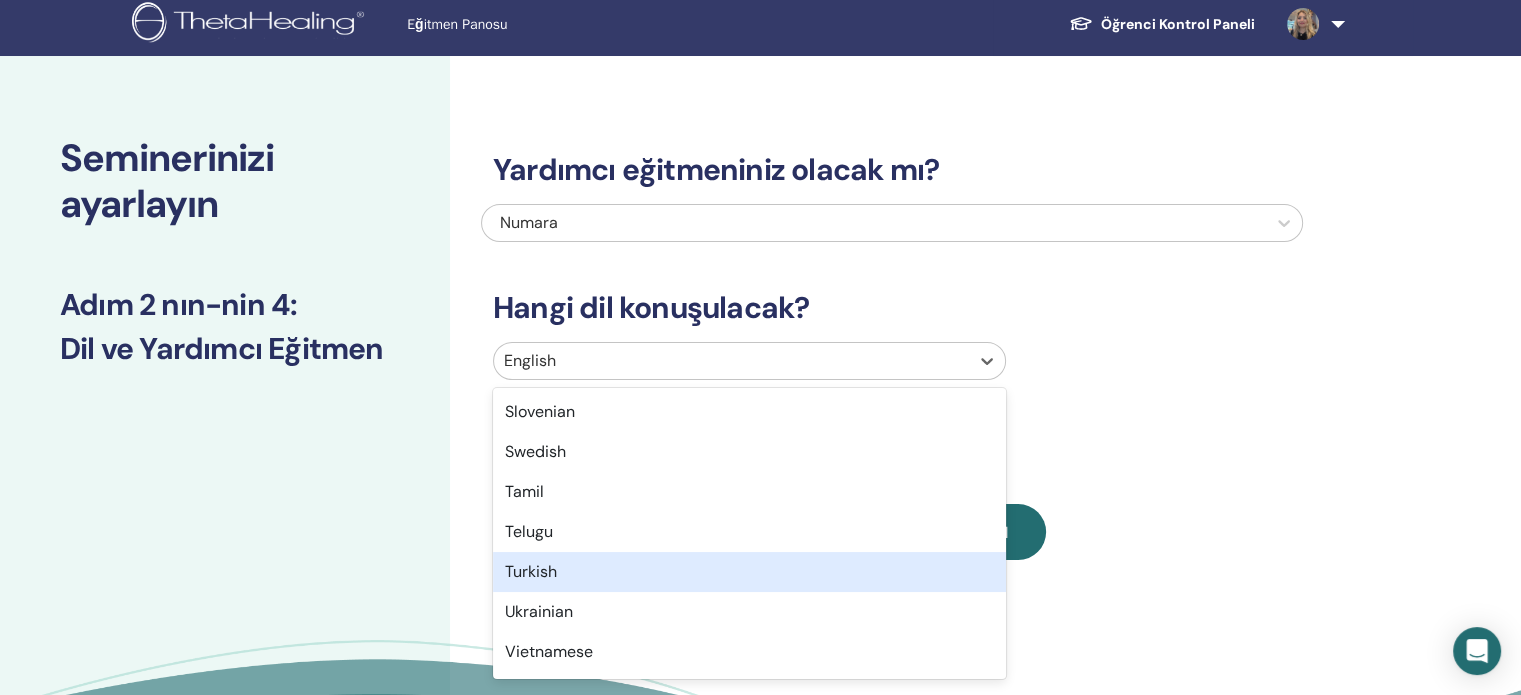 click on "Turkish" at bounding box center (749, 572) 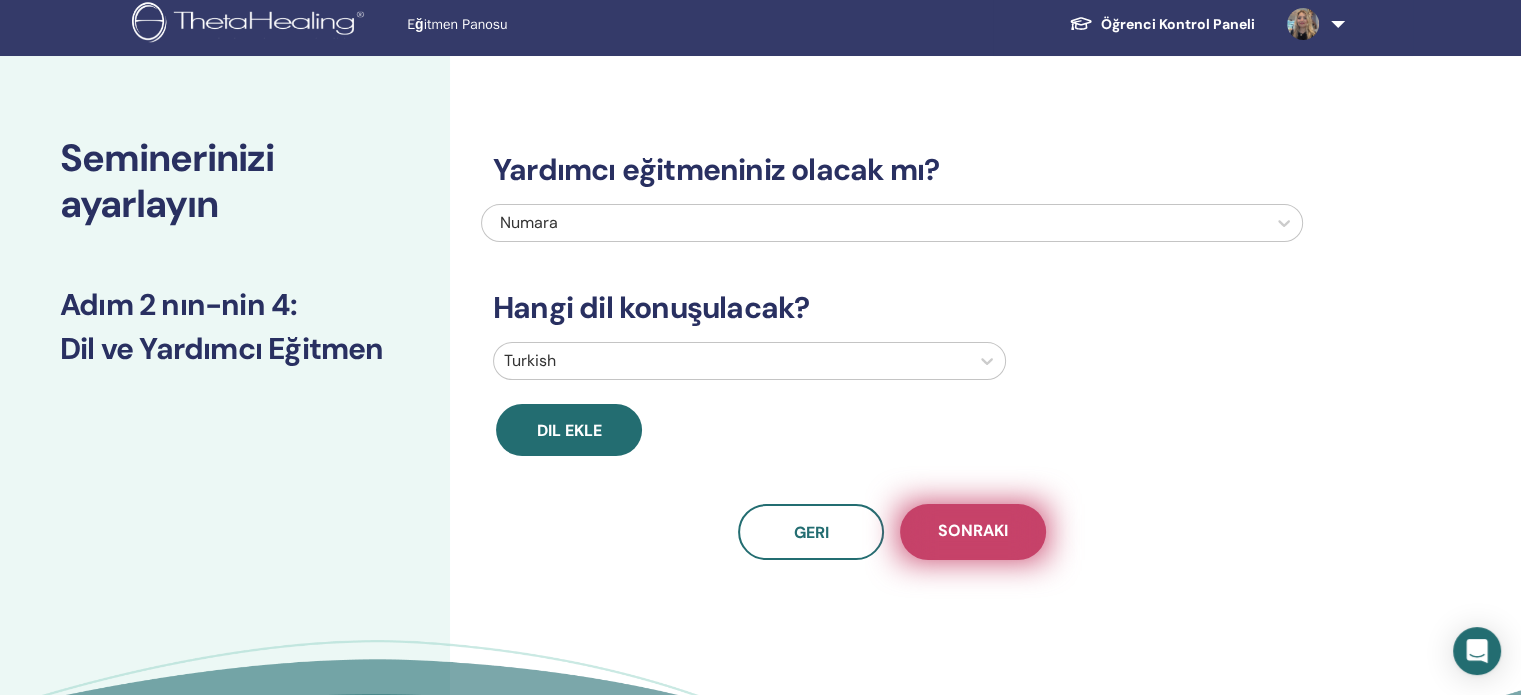 click on "Sonraki" at bounding box center (973, 532) 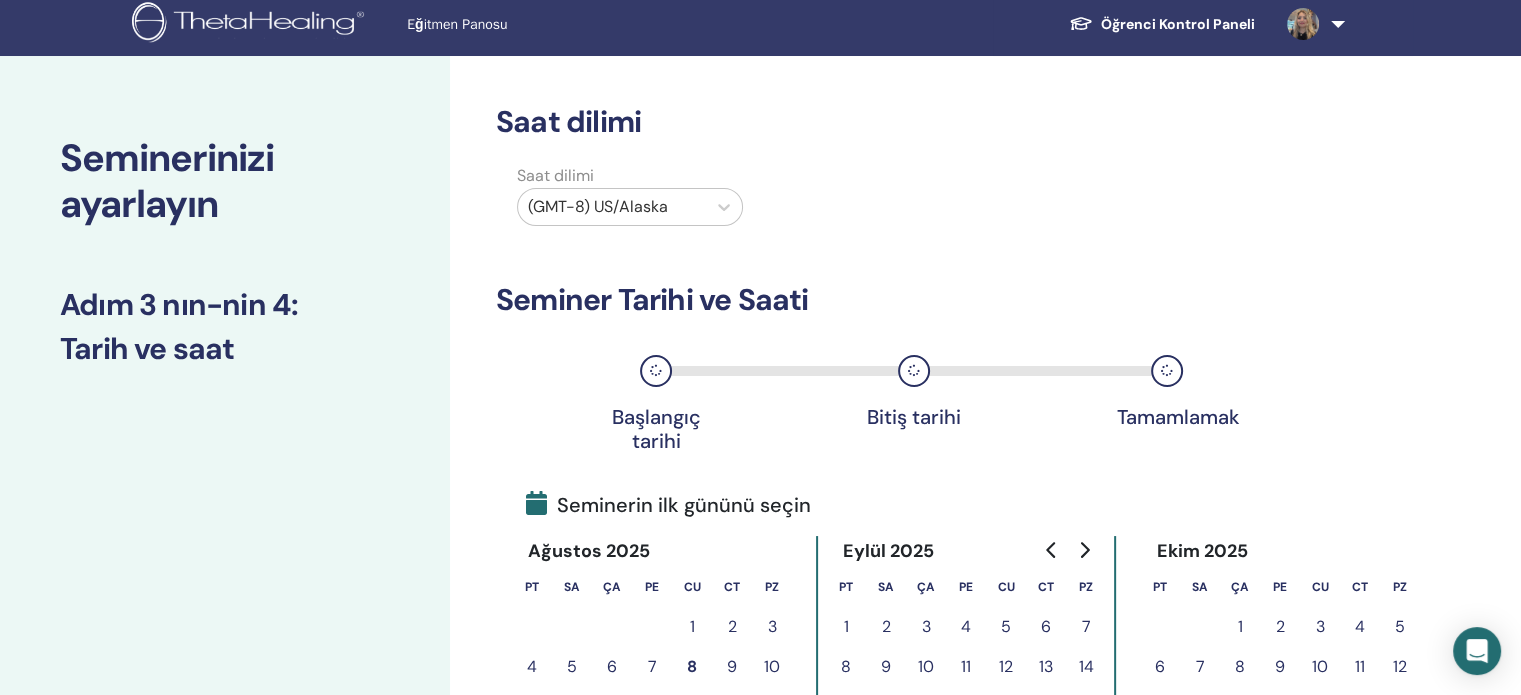 scroll, scrollTop: 616, scrollLeft: 0, axis: vertical 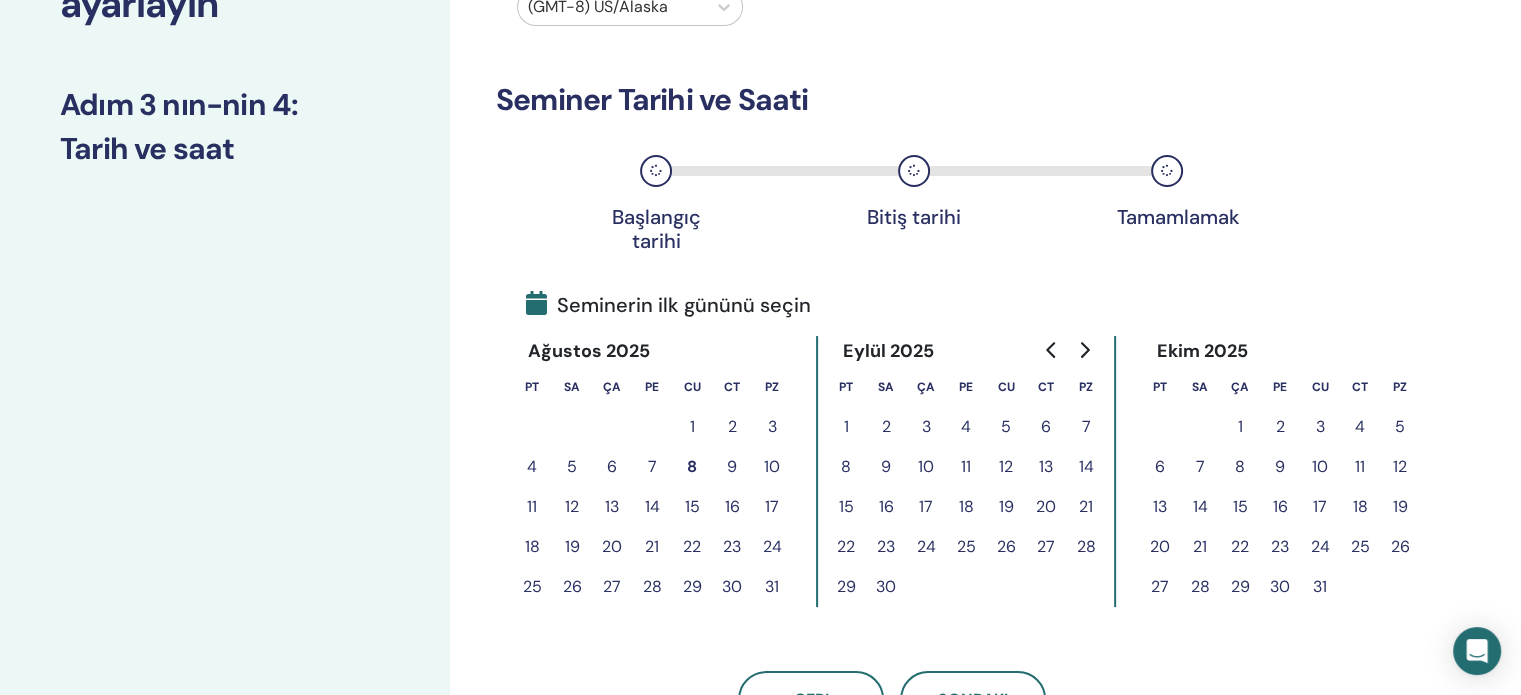 click on "15" at bounding box center (692, 507) 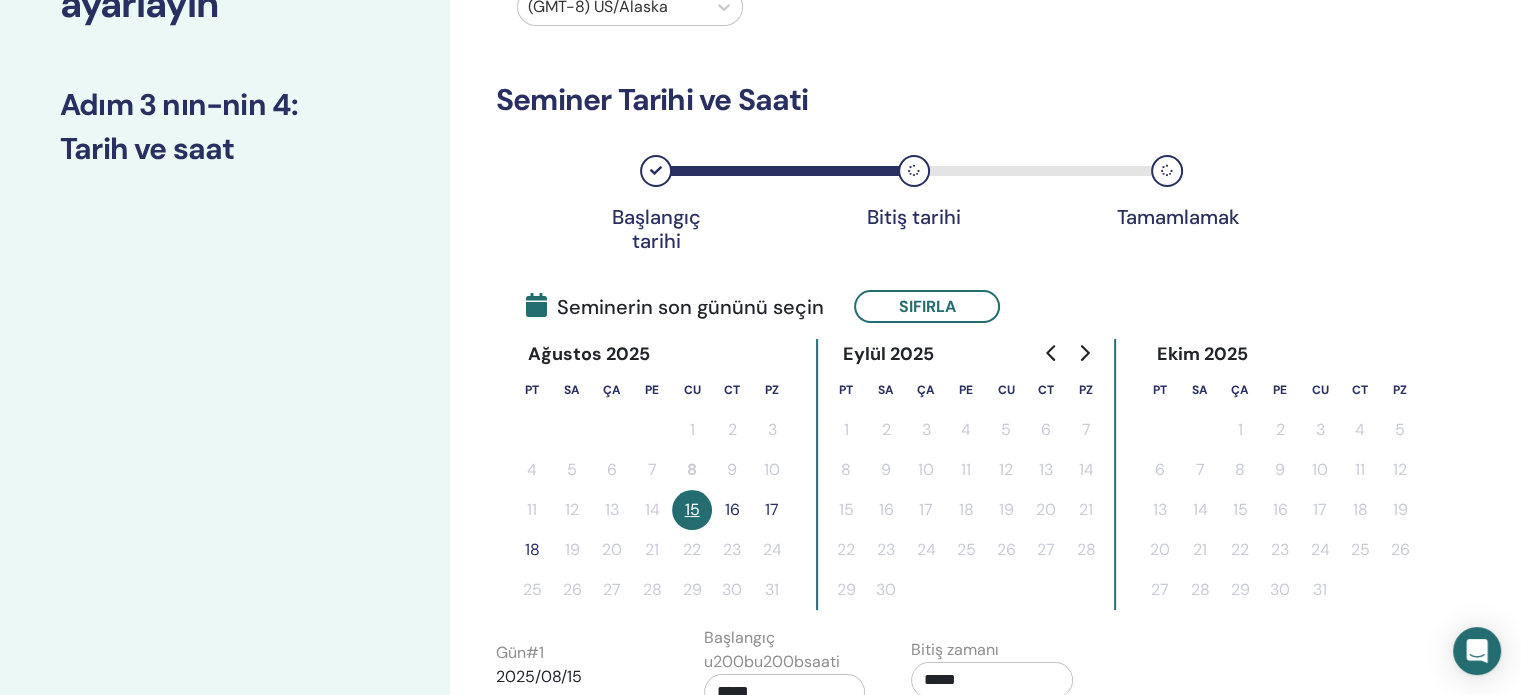 click on "16" at bounding box center [732, 510] 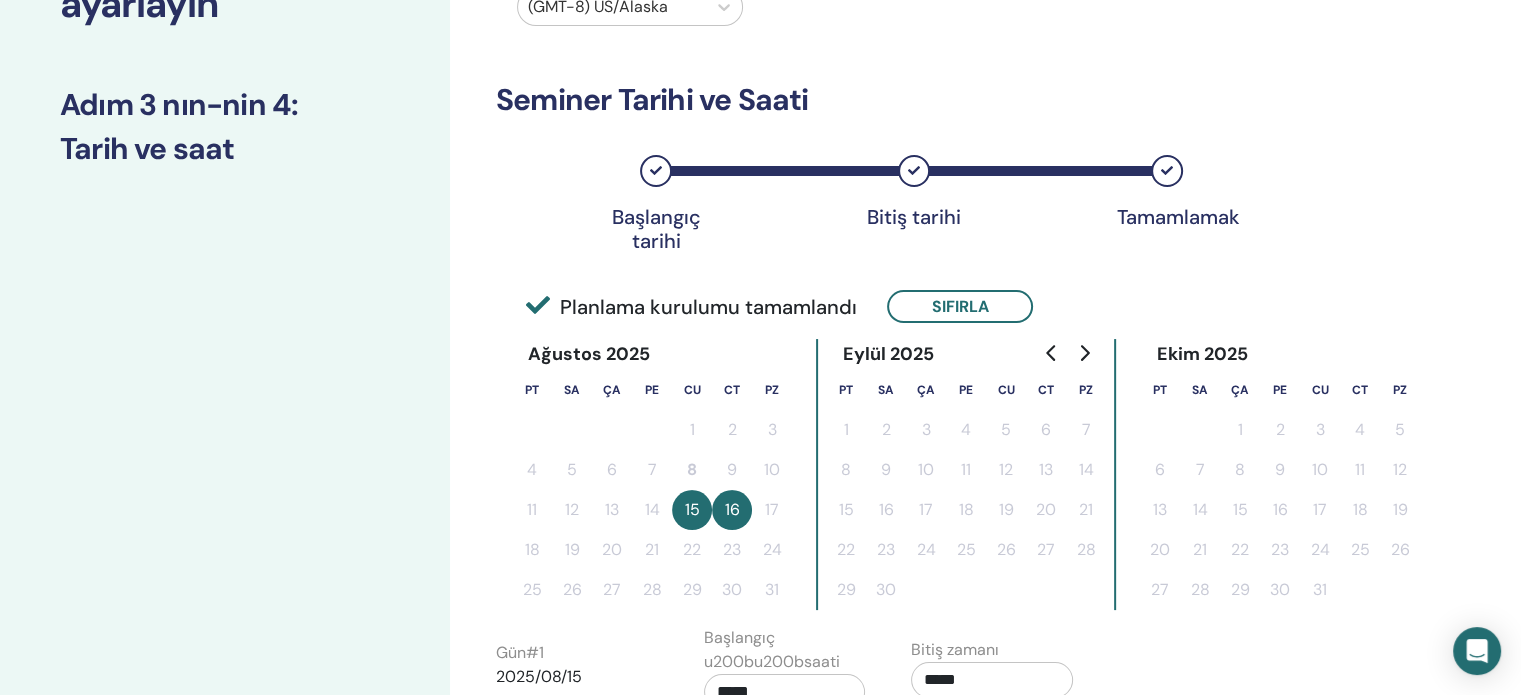 scroll, scrollTop: 816, scrollLeft: 0, axis: vertical 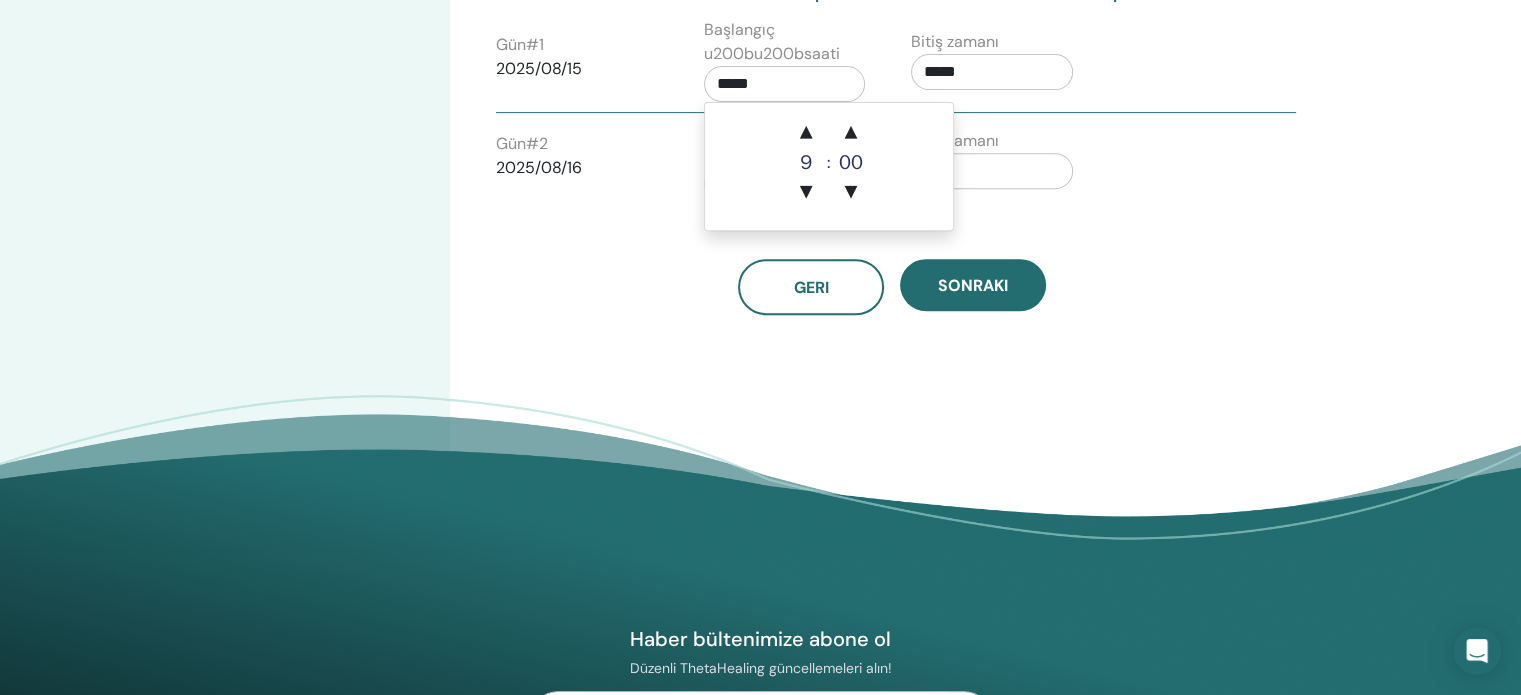click on "*****" at bounding box center (785, 84) 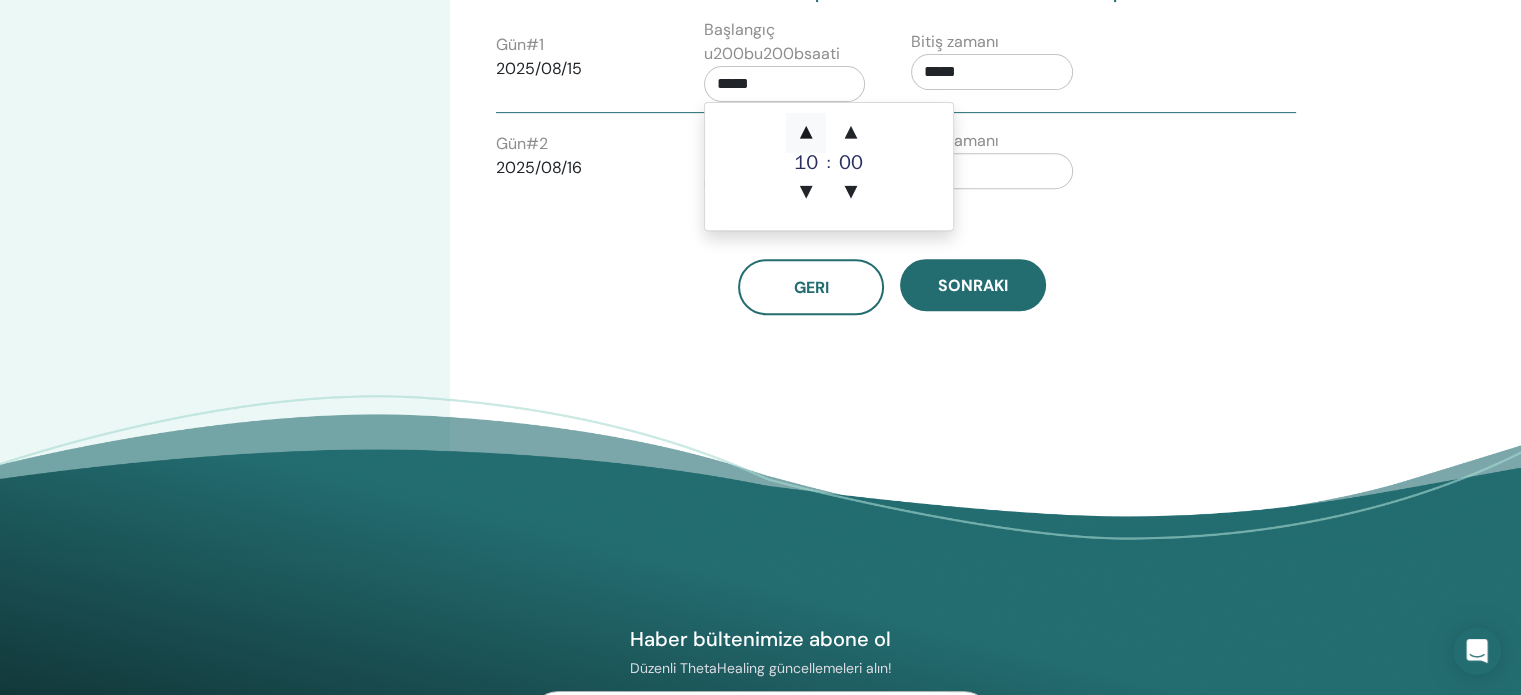 click on "▲" at bounding box center (806, 133) 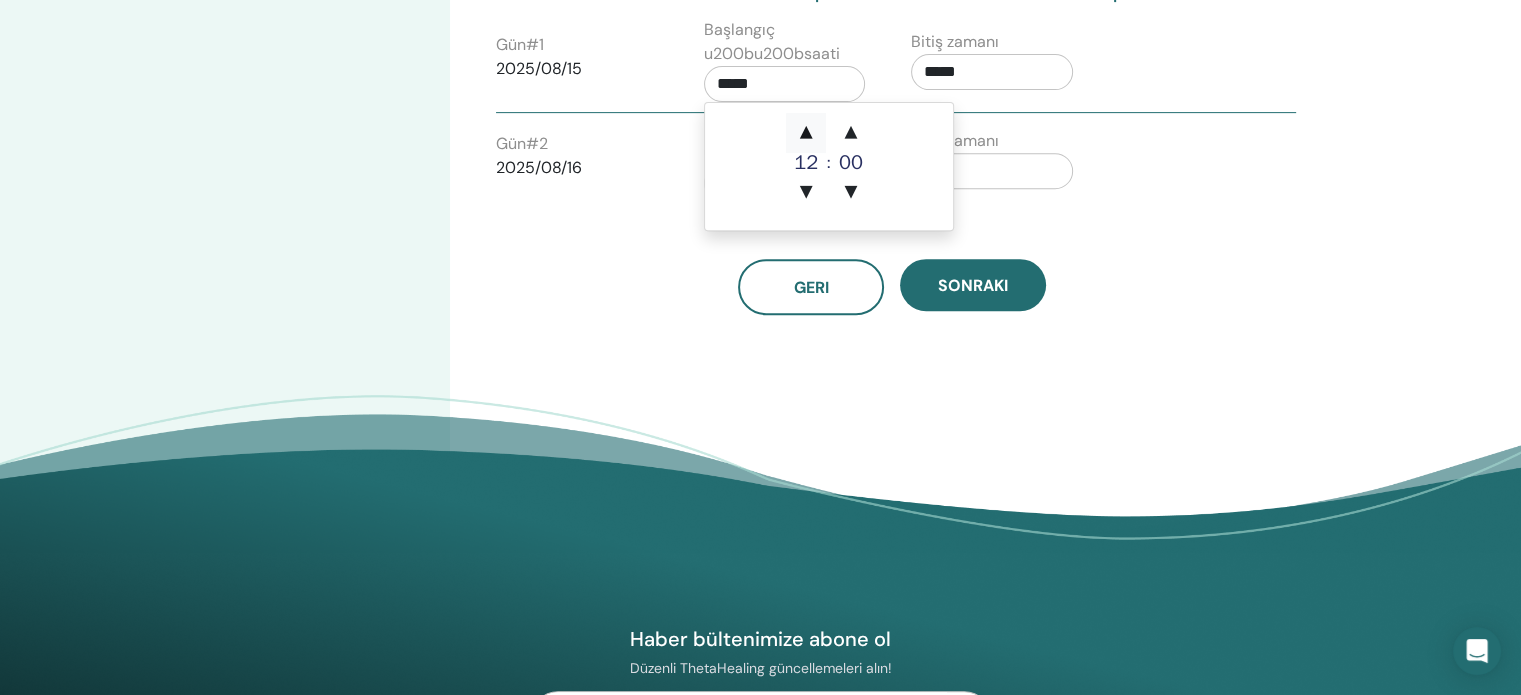 click on "▲" at bounding box center [806, 133] 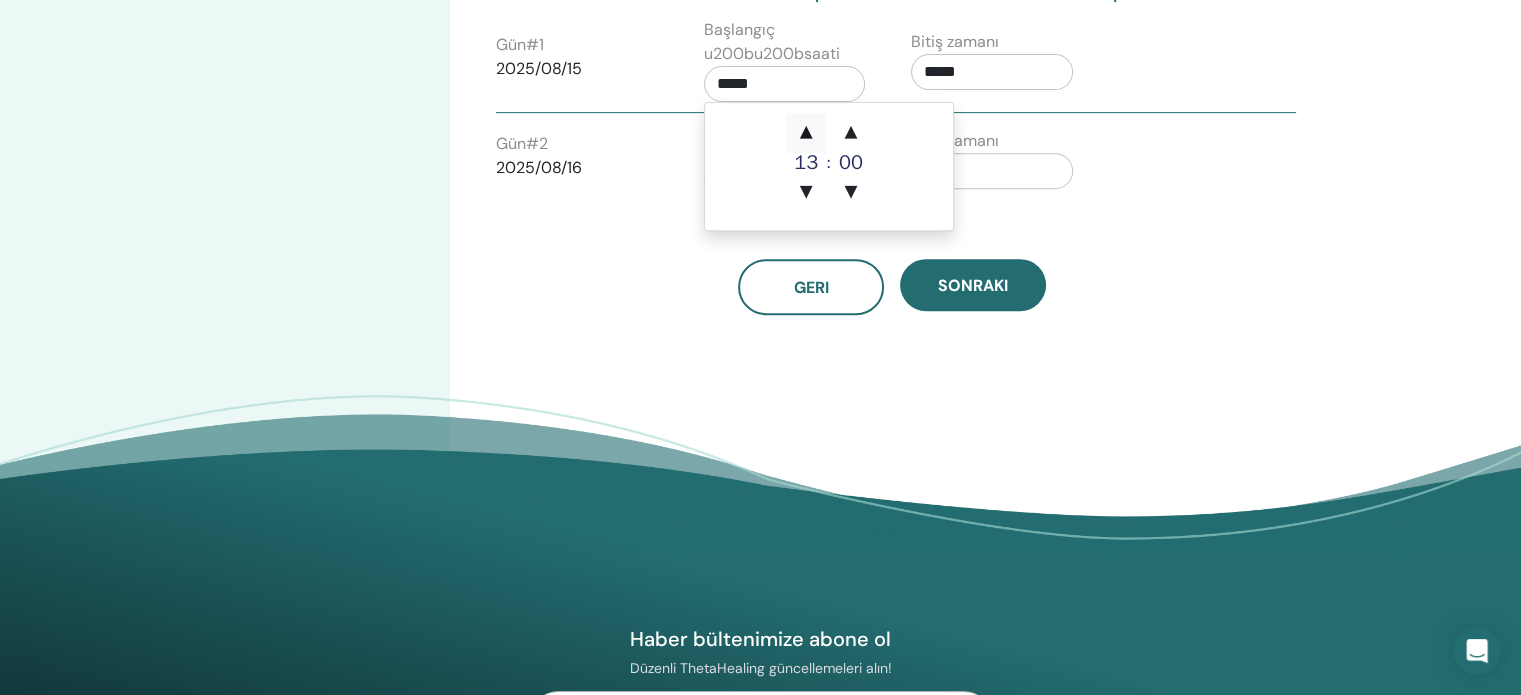 click on "▲" at bounding box center (806, 133) 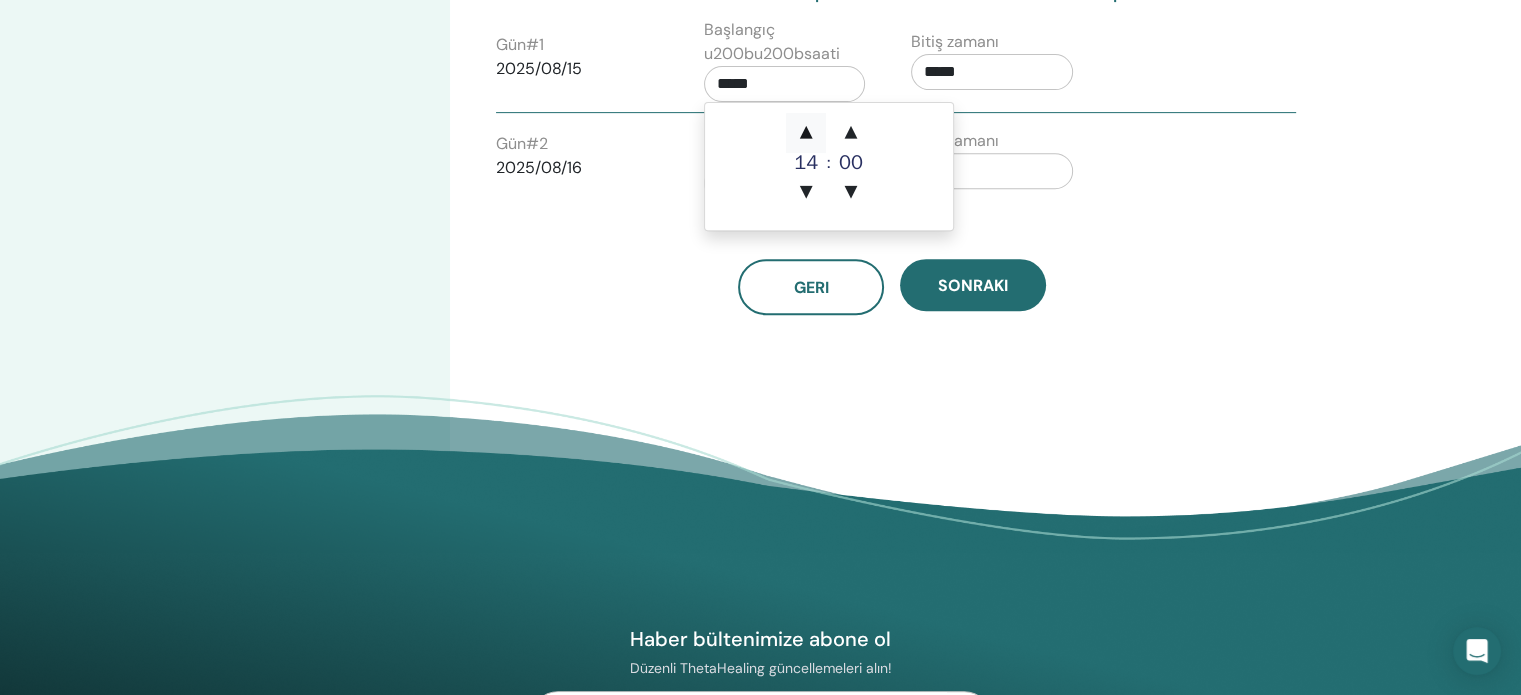 click on "▲" at bounding box center [806, 133] 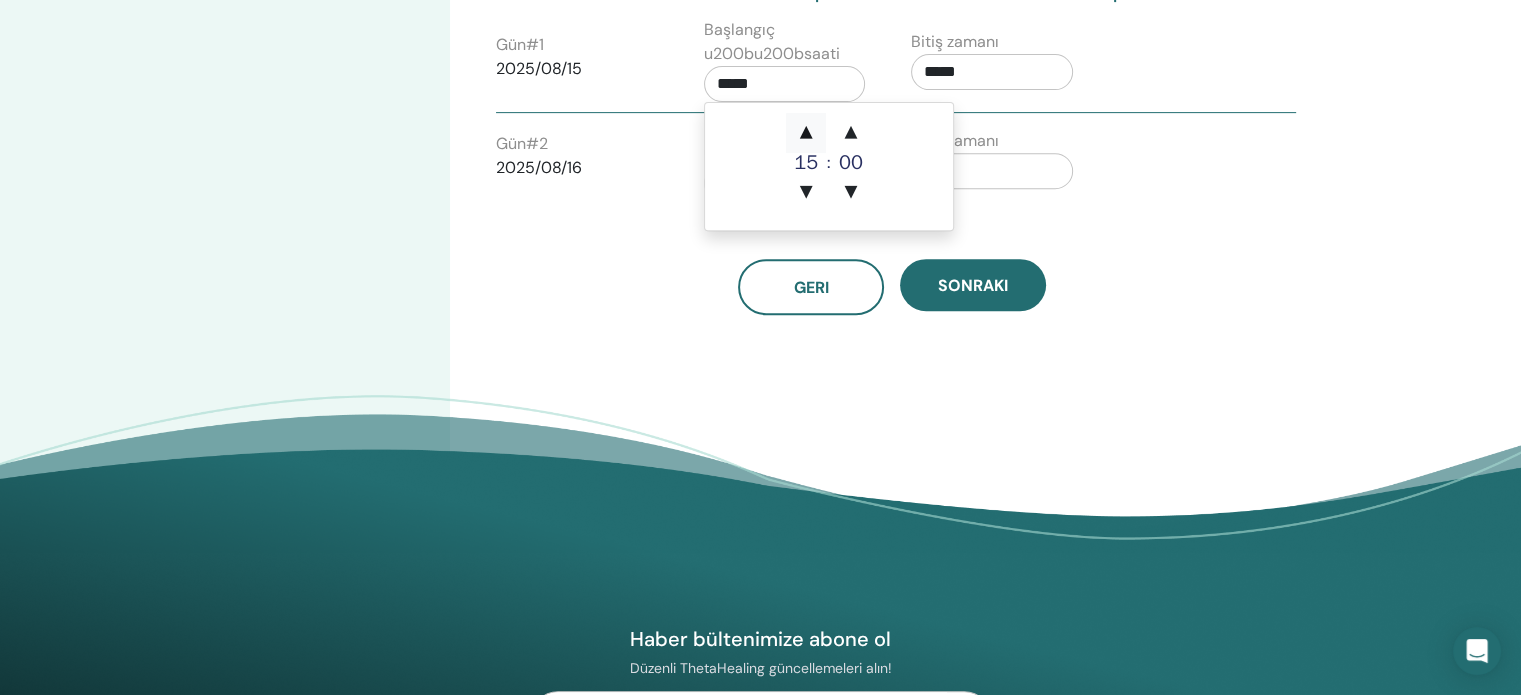 click on "▲" at bounding box center [806, 133] 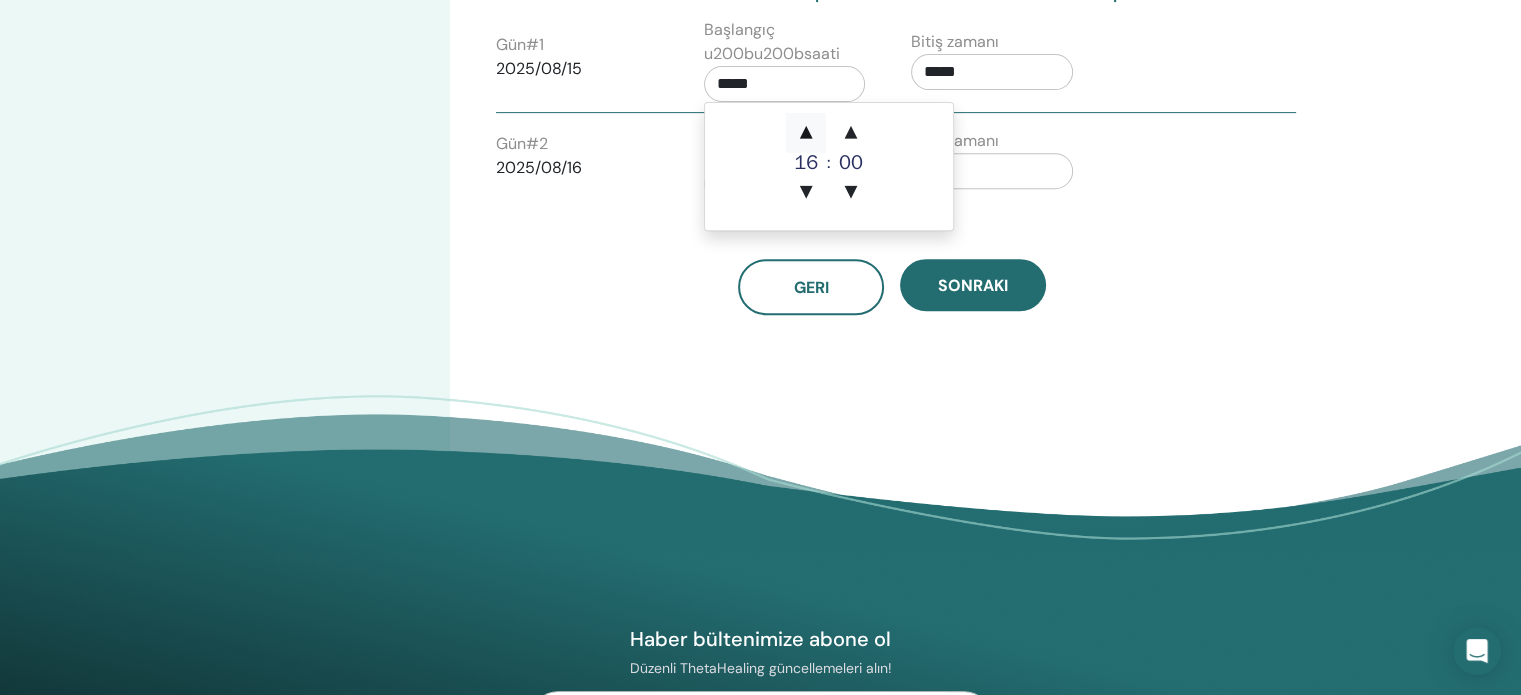 click on "▲" at bounding box center (806, 133) 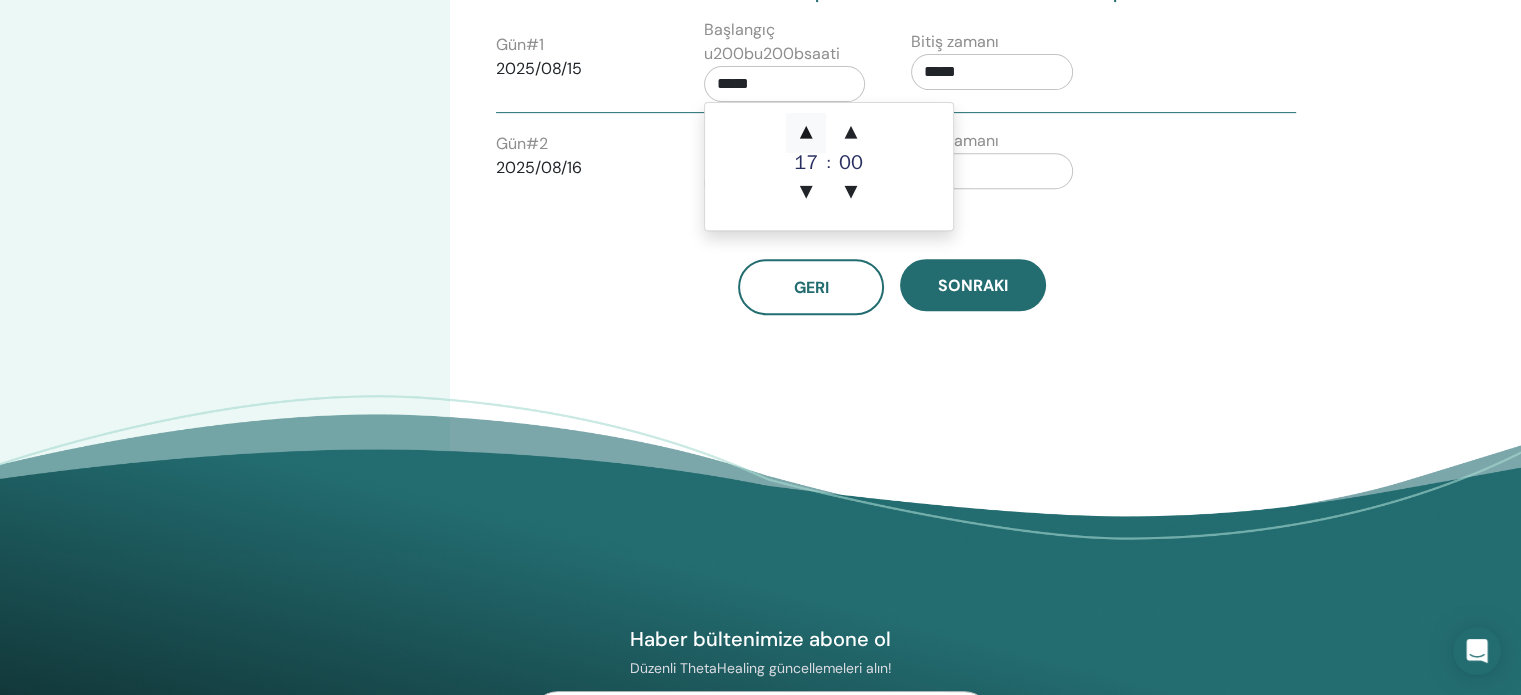 click on "▲" at bounding box center [806, 133] 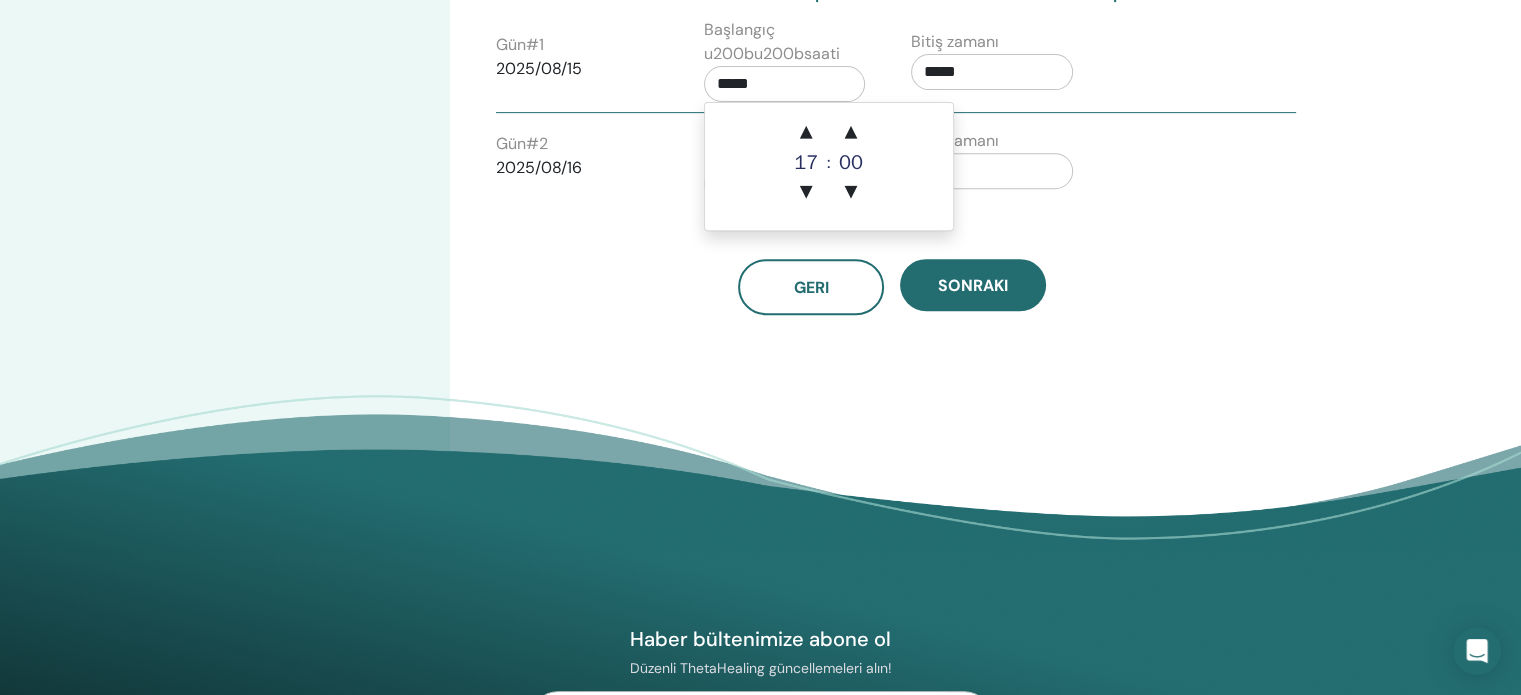 click on "Gün  # 2 2025/08/16 Başlangıç u200bu200bsaati ***** Bitiş zamanı *****" at bounding box center (896, 164) 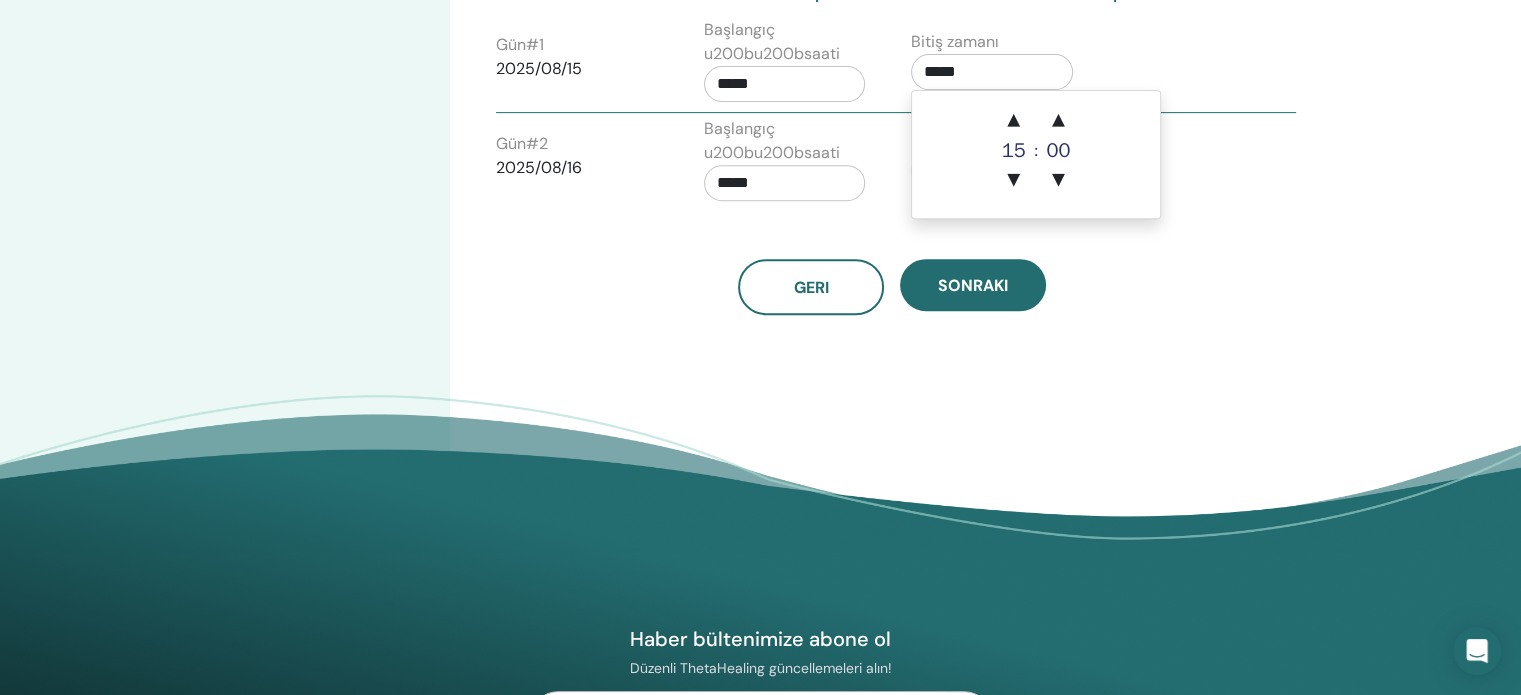 click on "*****" at bounding box center [992, 72] 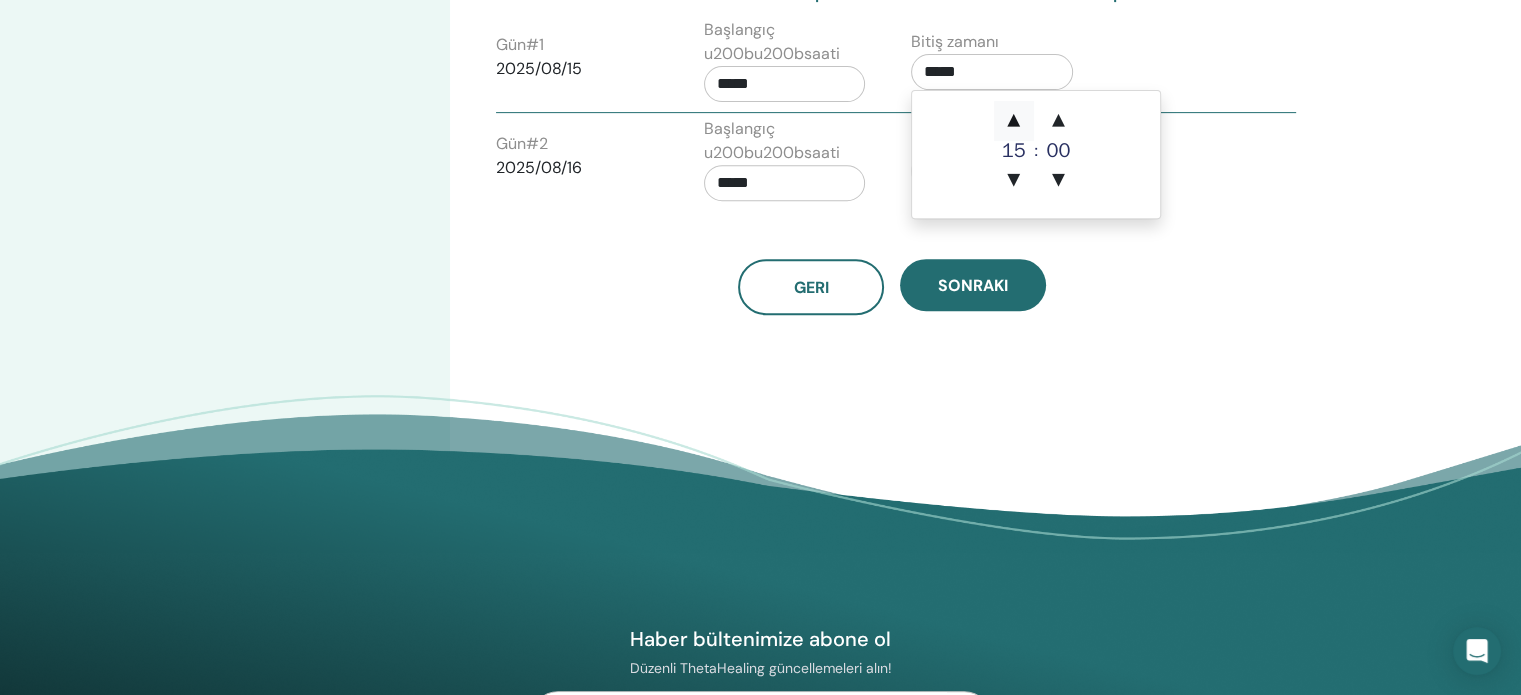 click on "▲" at bounding box center (1014, 121) 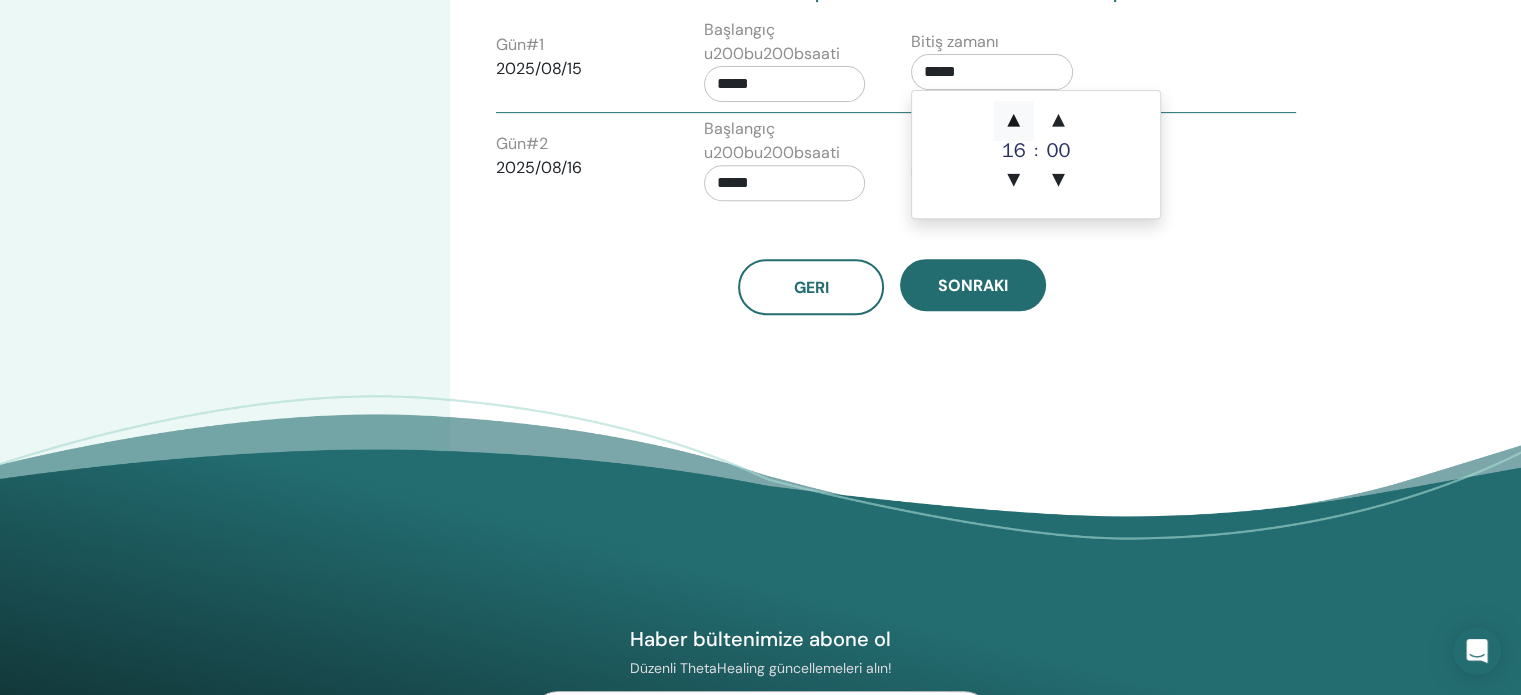 click on "▲" at bounding box center [1014, 121] 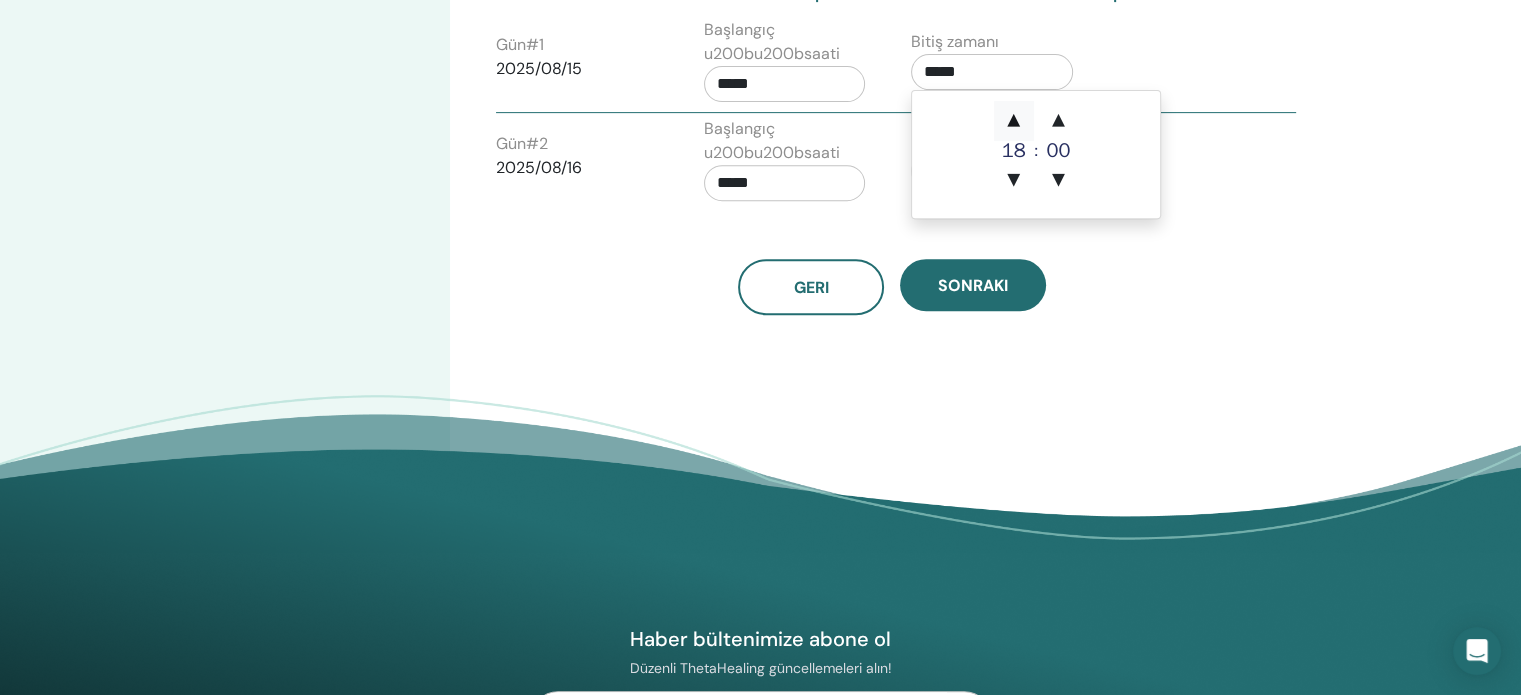 click on "▲" at bounding box center [1014, 121] 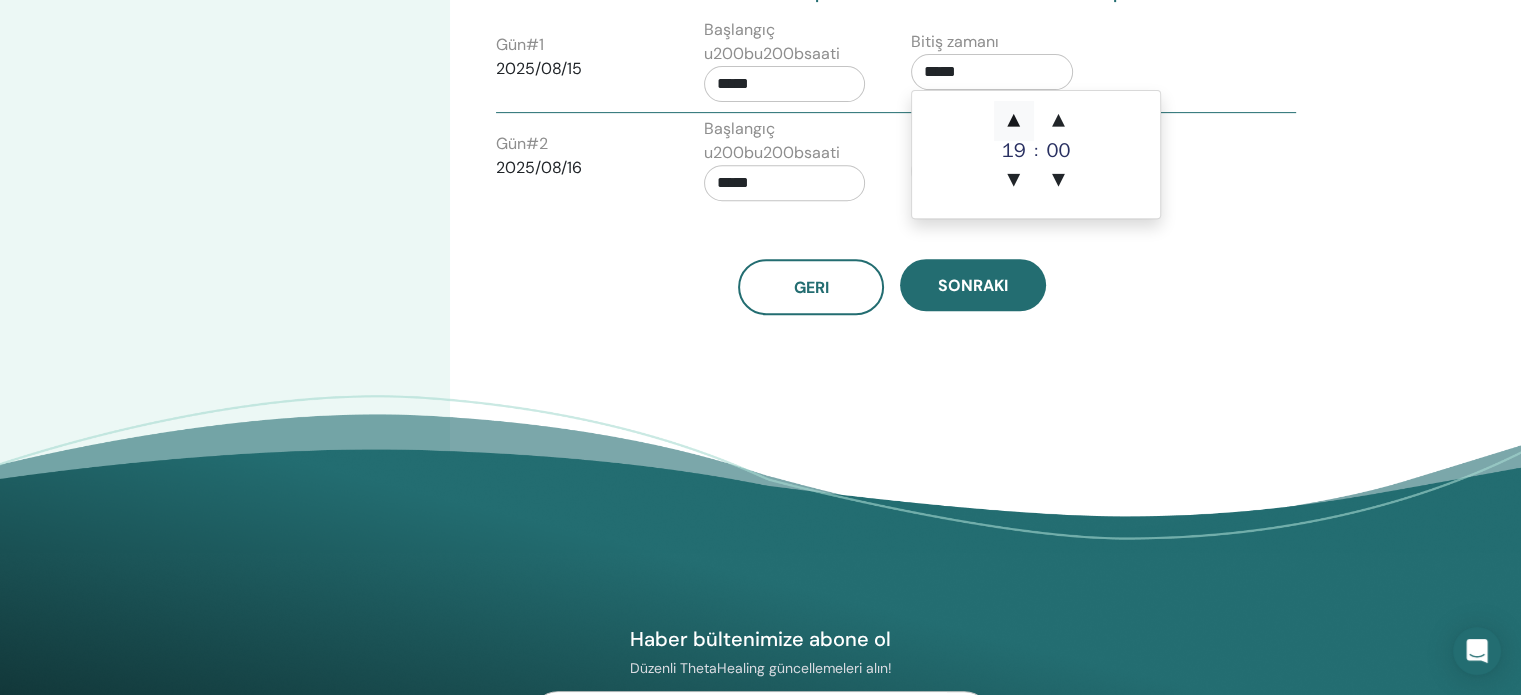click on "▲" at bounding box center [1014, 121] 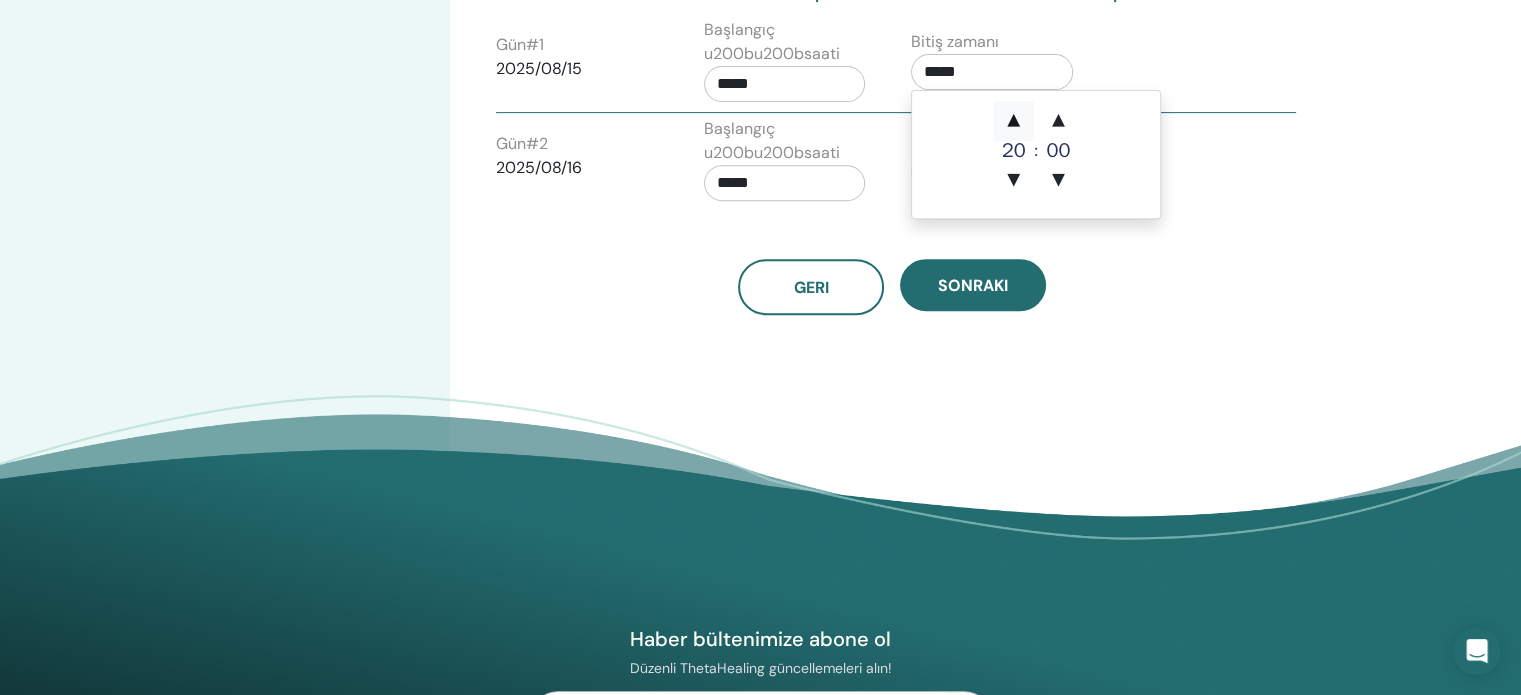 click on "▲" at bounding box center [1014, 121] 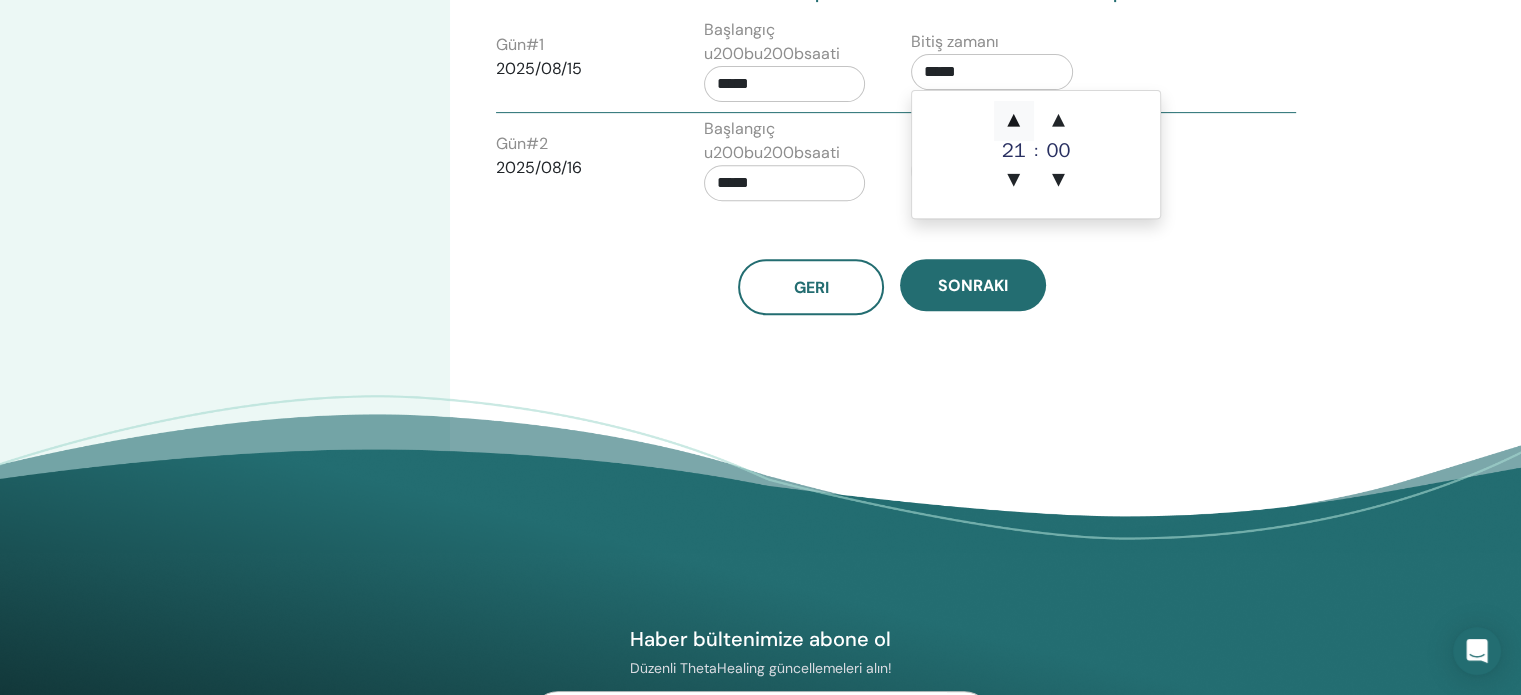click on "▲" at bounding box center [1014, 121] 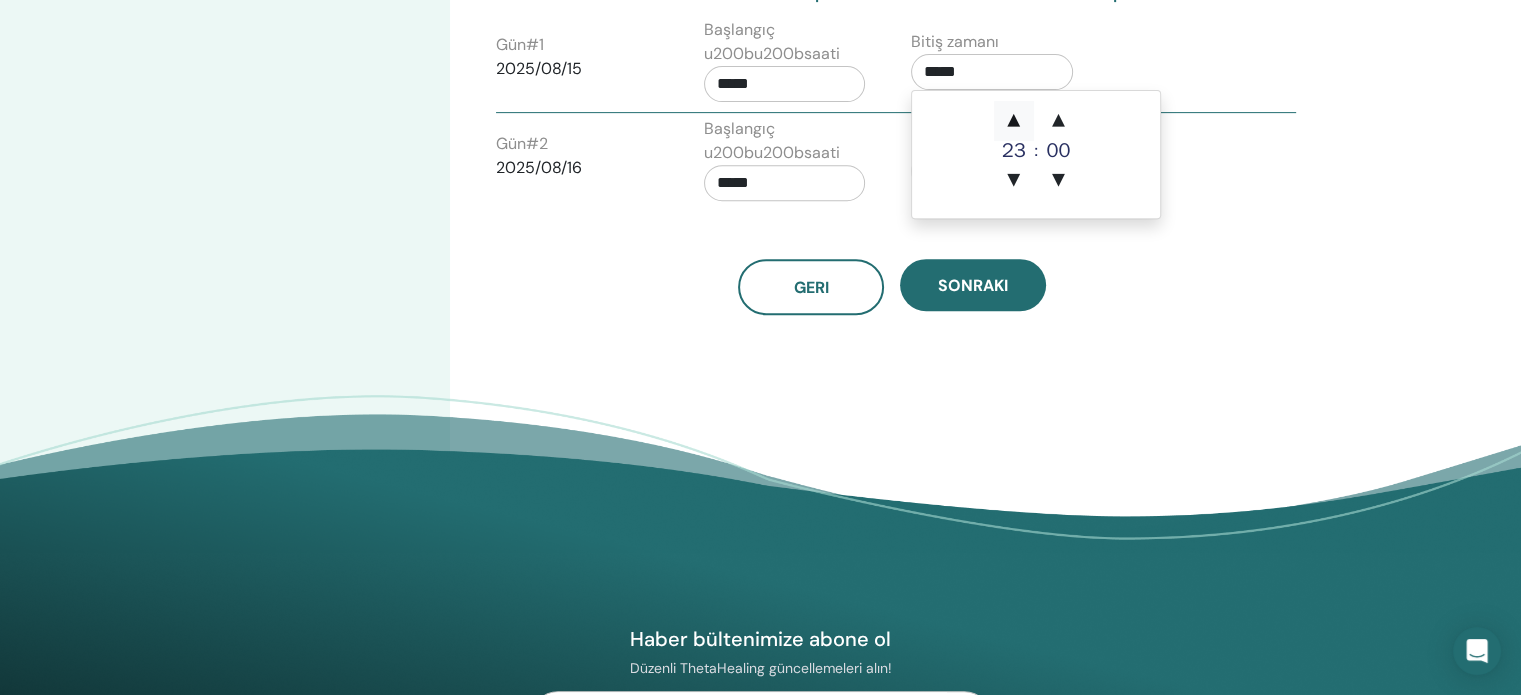click on "▲" at bounding box center [1014, 121] 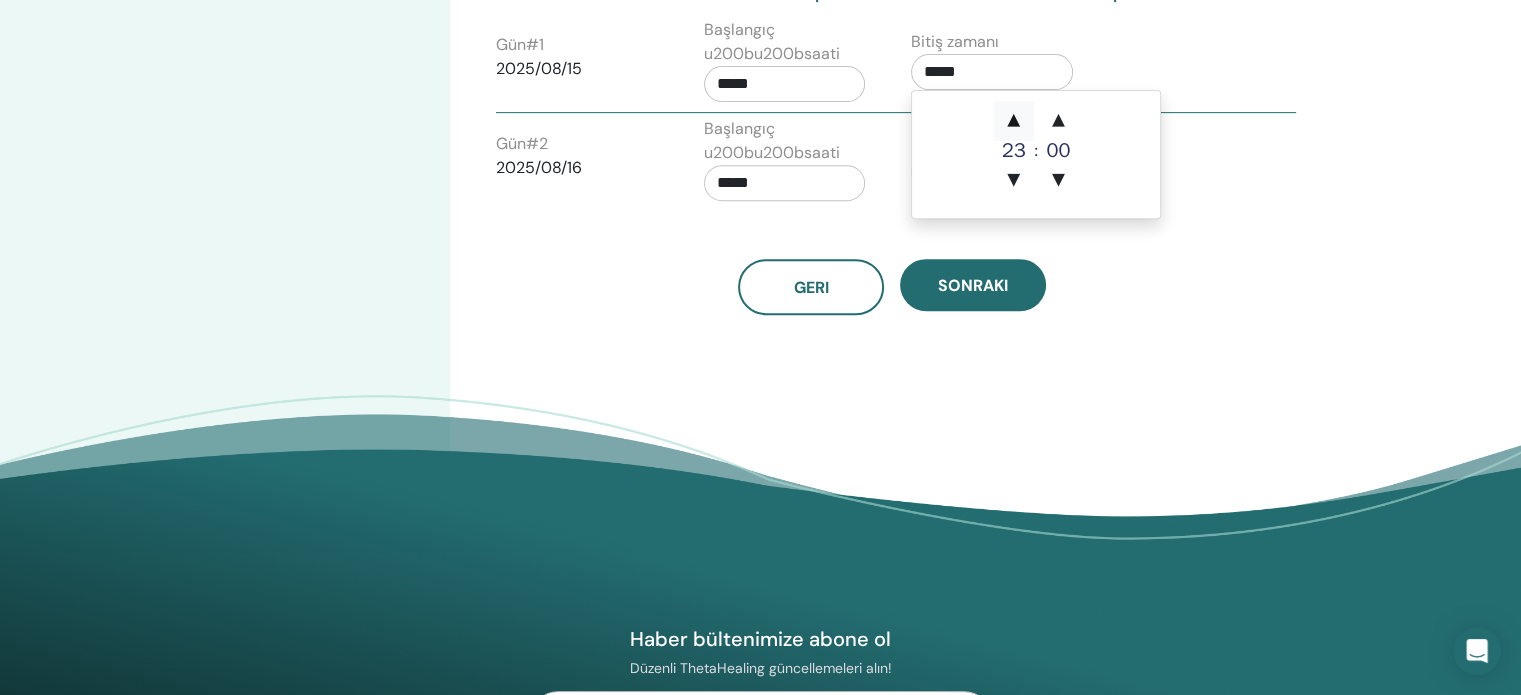 type on "*****" 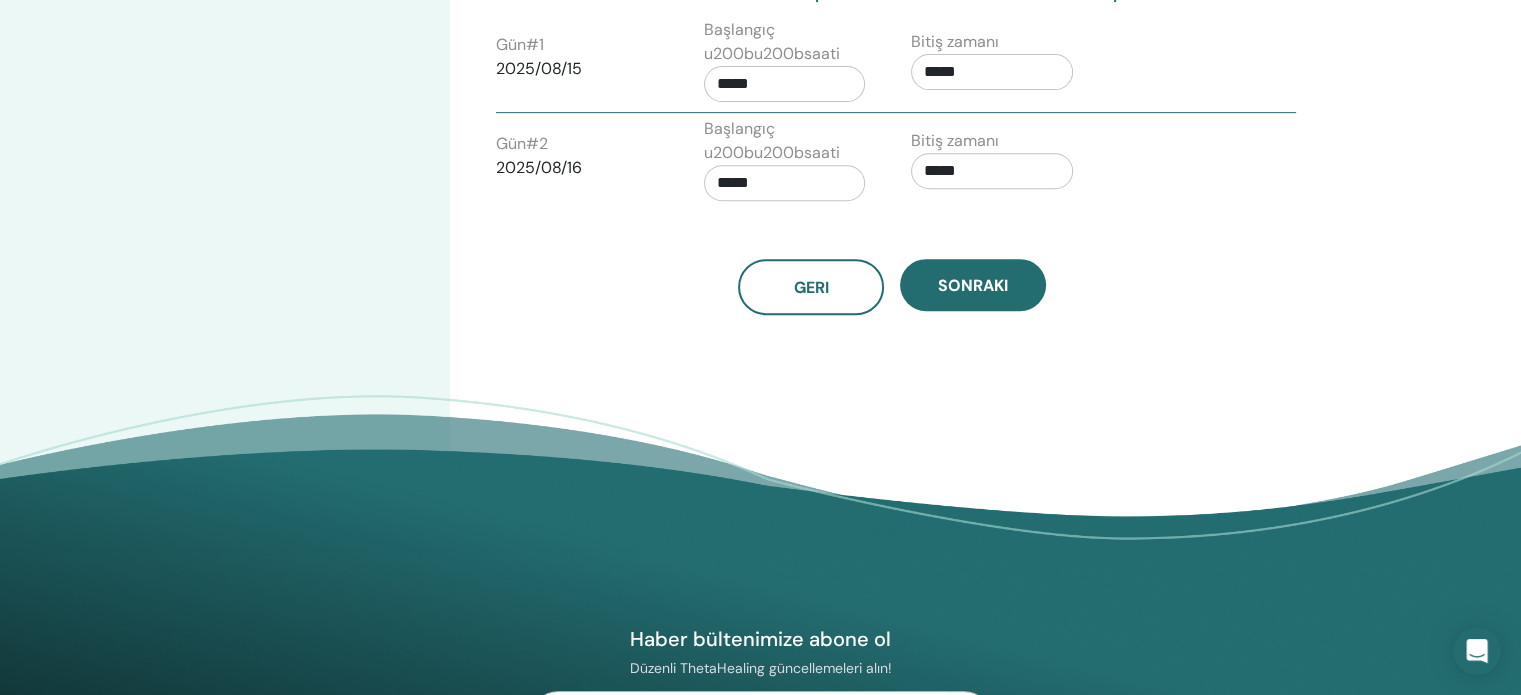 click on "Başlangıç u200bu200bsaati" at bounding box center (785, 141) 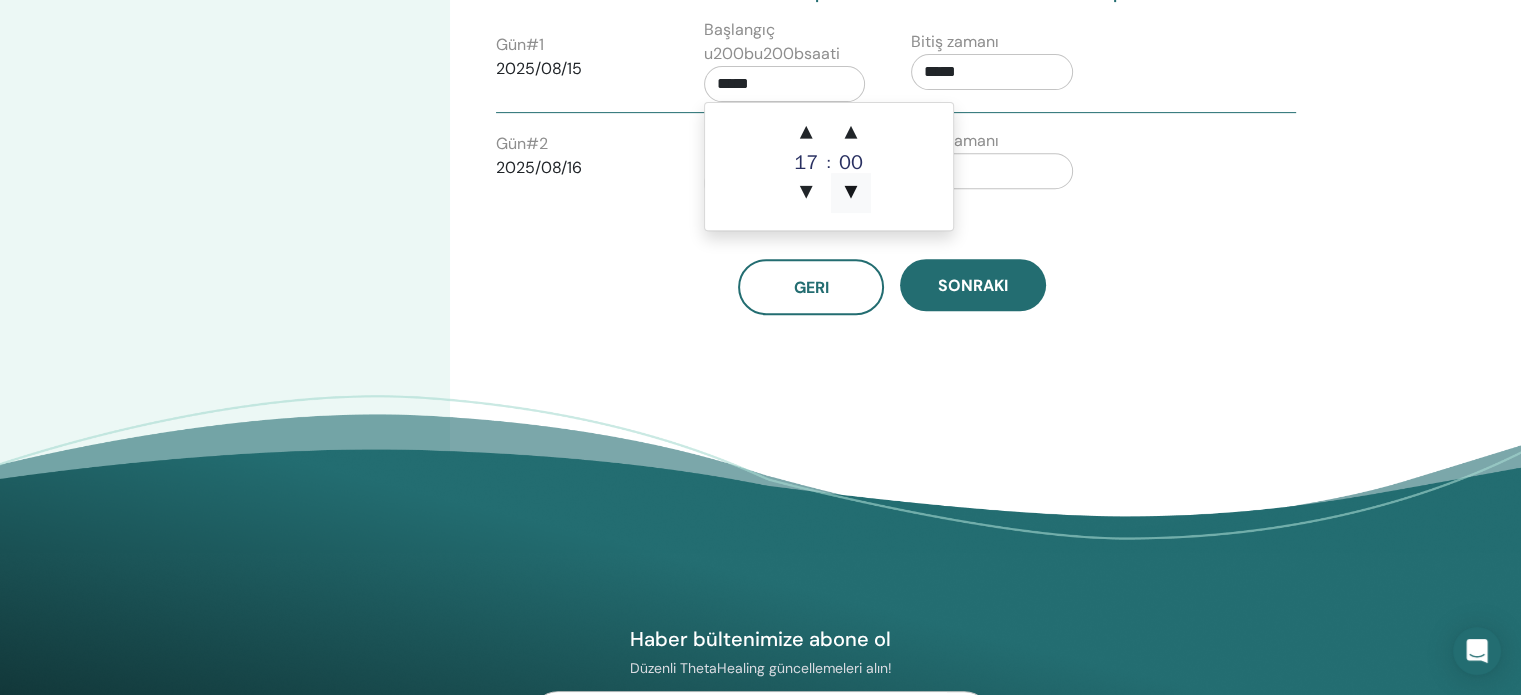 drag, startPoint x: 794, startPoint y: 79, endPoint x: 848, endPoint y: 173, distance: 108.40664 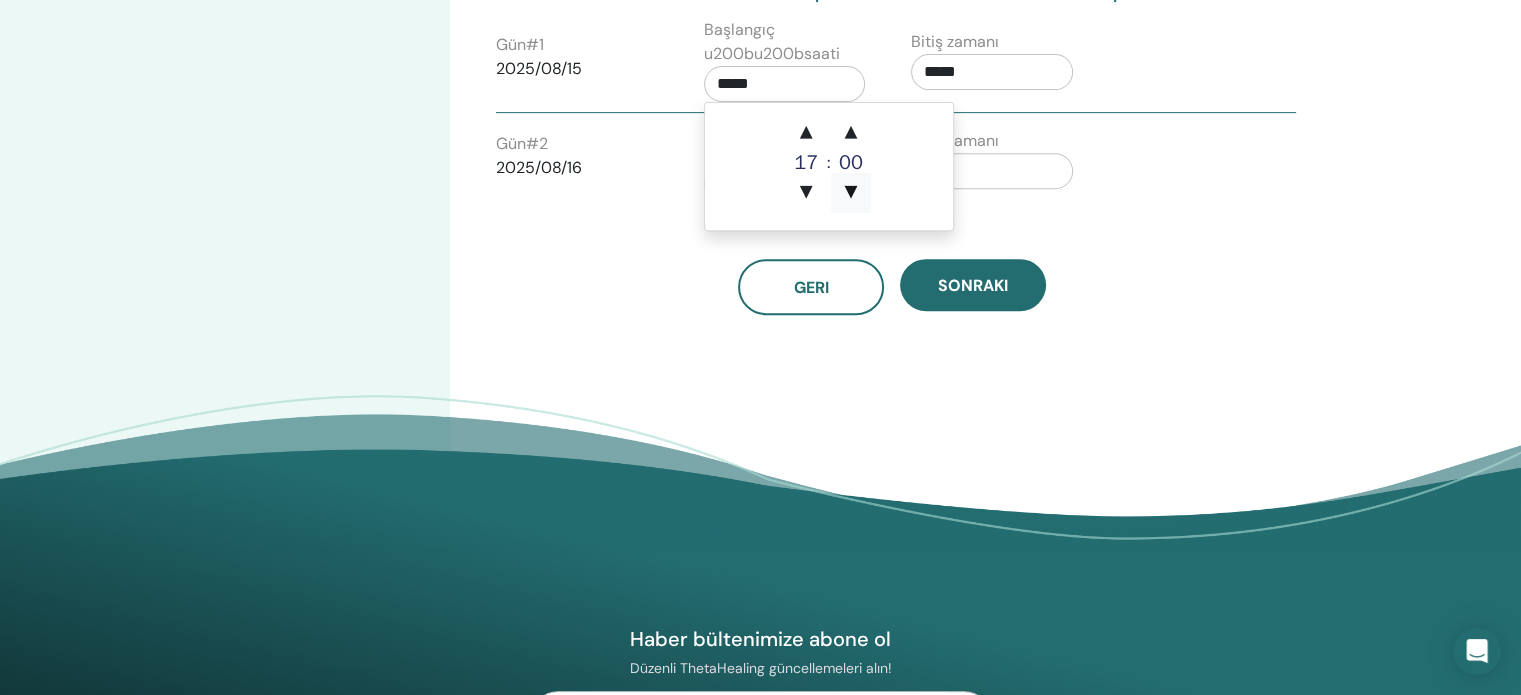 click on "Eğitmen Panosu
Öğrenci Kontrol Paneli
CA CANAN ALP ThetaLearning'im ThetaHealer'larım Seminerlerim istek listesi Uygulayıcı Olun Bildirimler Mesajlar Teta Hesabım Destek Çıkış Yap
Seminerinizi ayarlayın Adım 3 nın-nin 4 : Tarih ve saat Saat dilimi Saat dilimi (GMT-8) US/Alaska Seminer Tarihi ve Saati Başlangıç tarihi Bitiş tarihi Tamamlamak Planlama kurulumu tamamlandı Sıfırla Ağustos 2025 Pt Sa Ça Pe Cu Ct Pz 1 2 3 4 5 6 7 8 9 10 11 12 13 14 15 16 17 18 19 20 21 22 23 24 25 26 27 28 29 30 31 Eylül 2025 Pt Sa Ça Pe Cu Ct Pz 1 2 3 4 5 6 7 8 9 10 11 12 13 14 15 16 17 18 19 20 21 22 23 24 25 26 27 28 29 30 Ekim 2025 Pt Sa Ça Pe Cu" at bounding box center (760, -469) 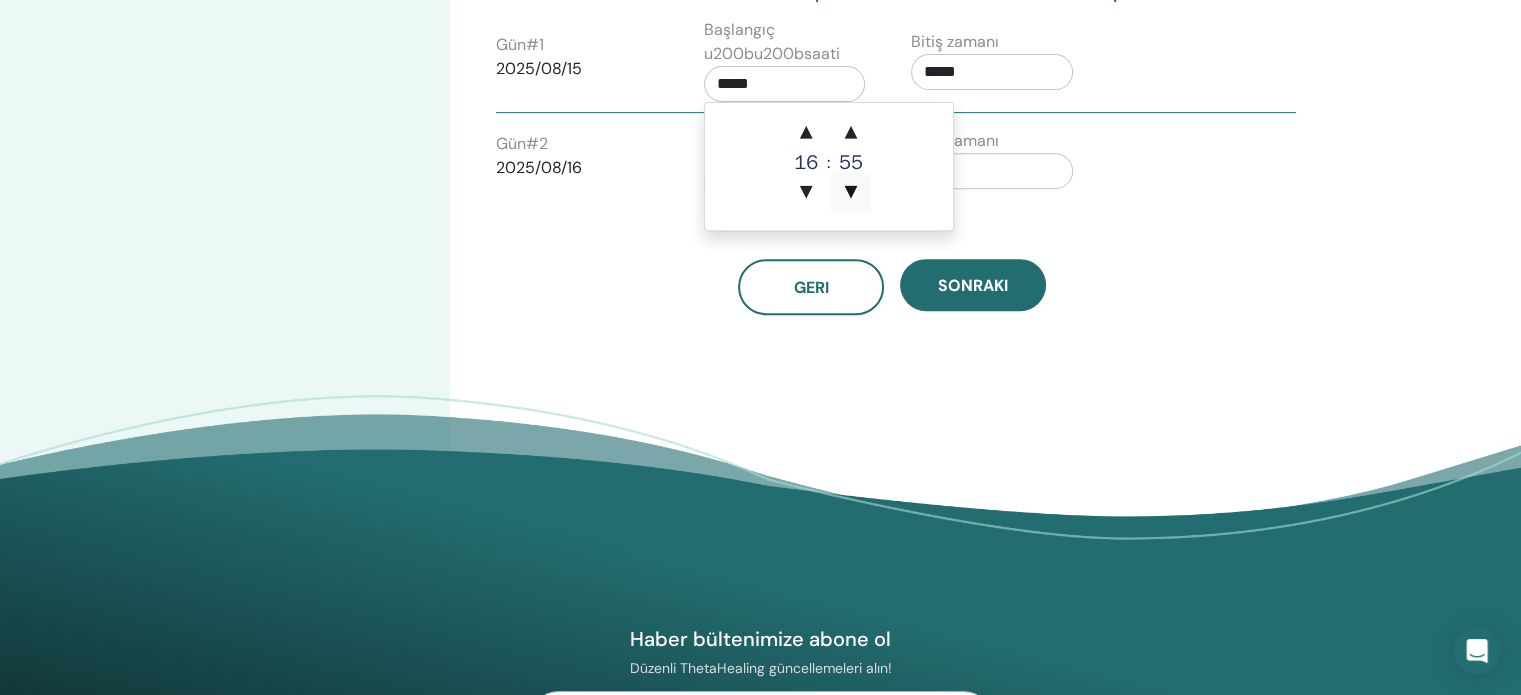 click on "▼" at bounding box center [851, 193] 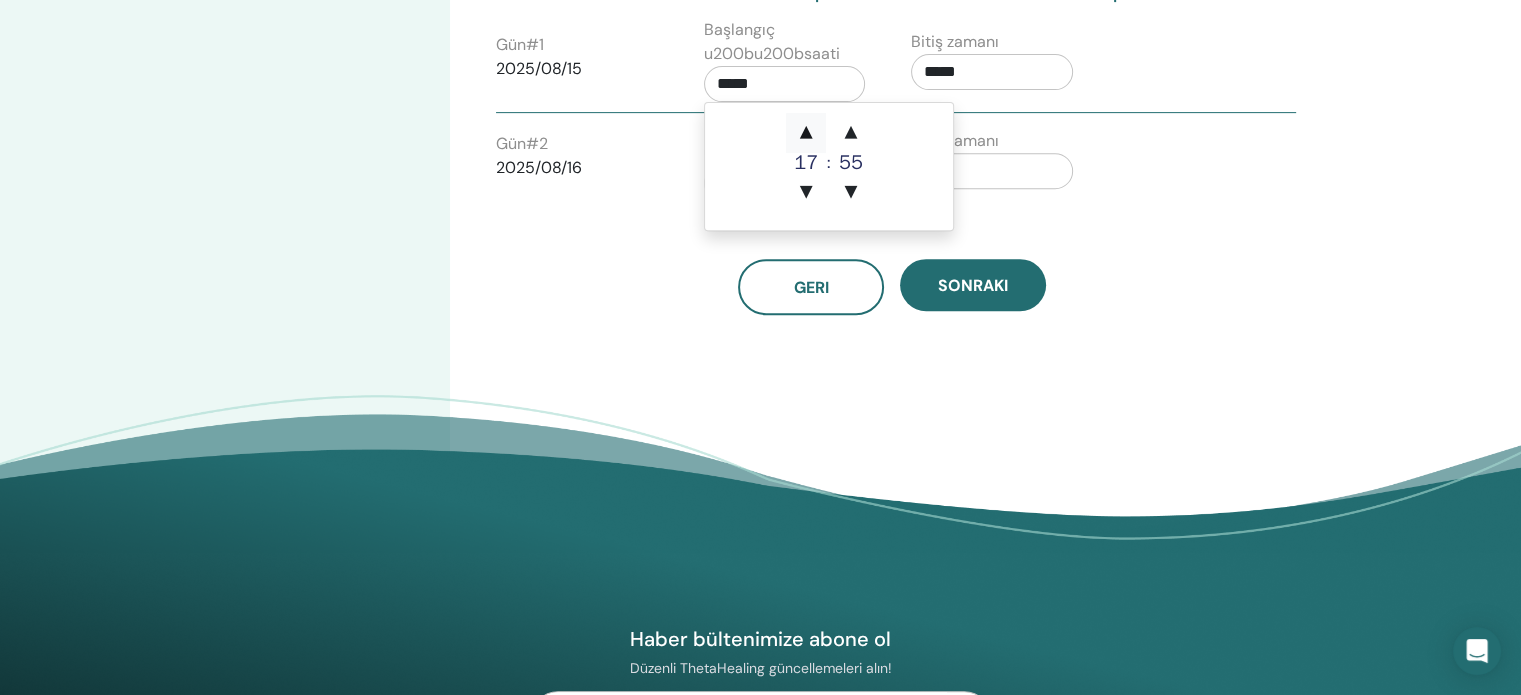 click on "▲" at bounding box center (806, 133) 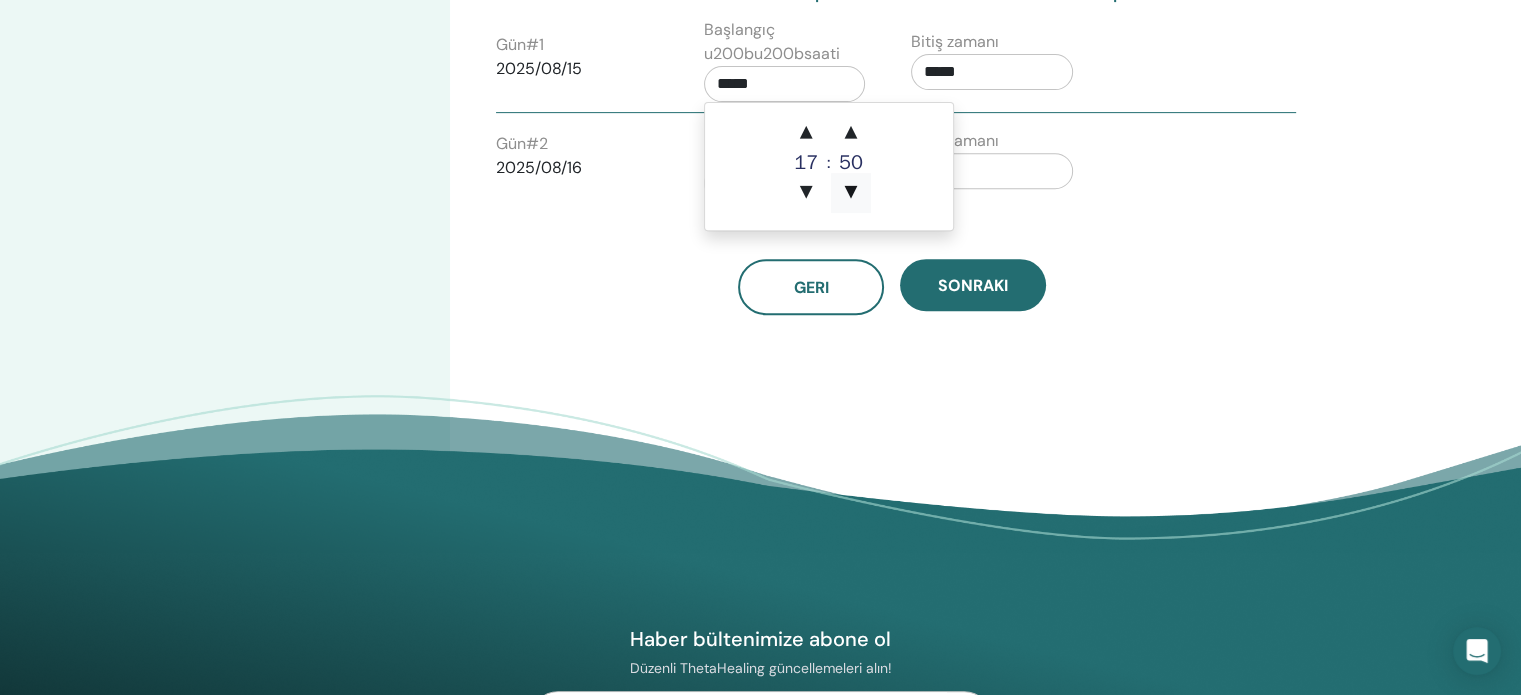 click on "▼" at bounding box center [851, 193] 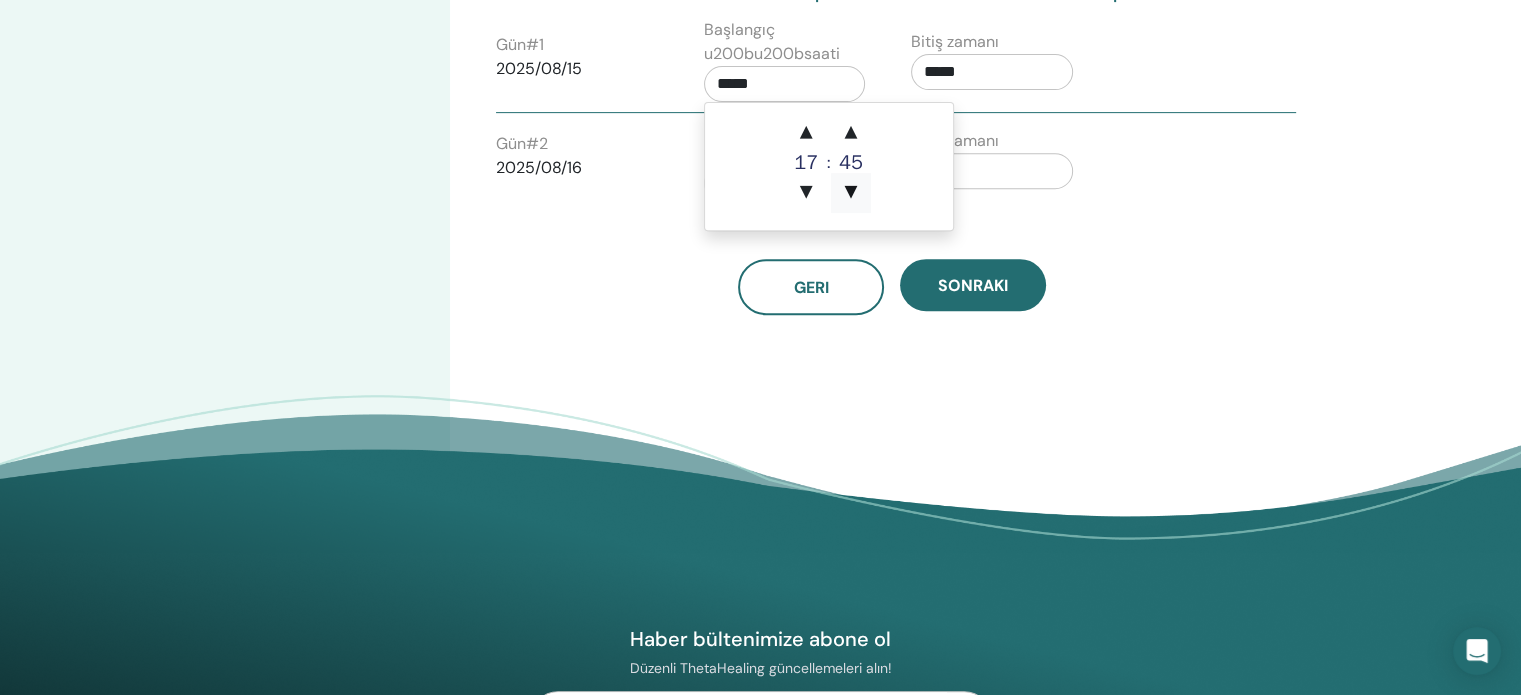 click on "▼" at bounding box center [851, 193] 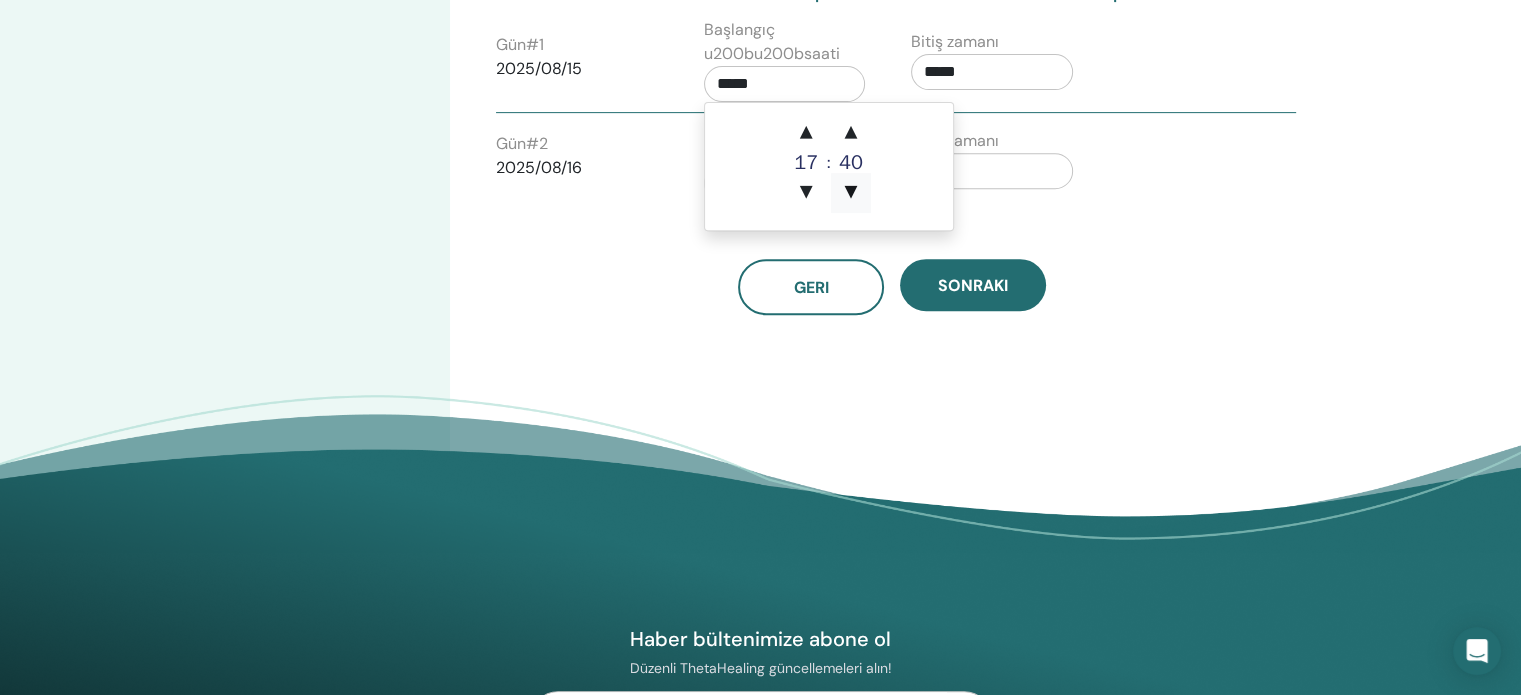 click on "▼" at bounding box center [851, 193] 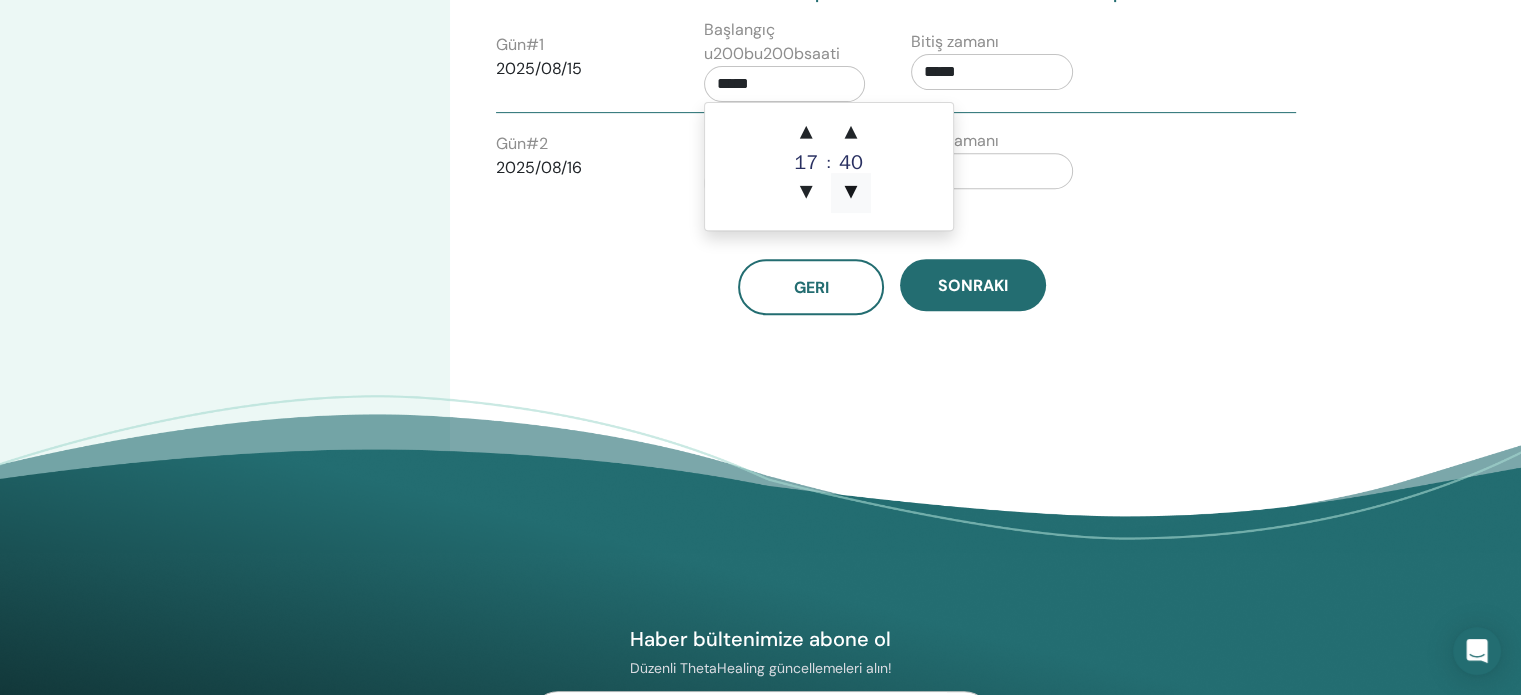 click on "▼" at bounding box center (851, 193) 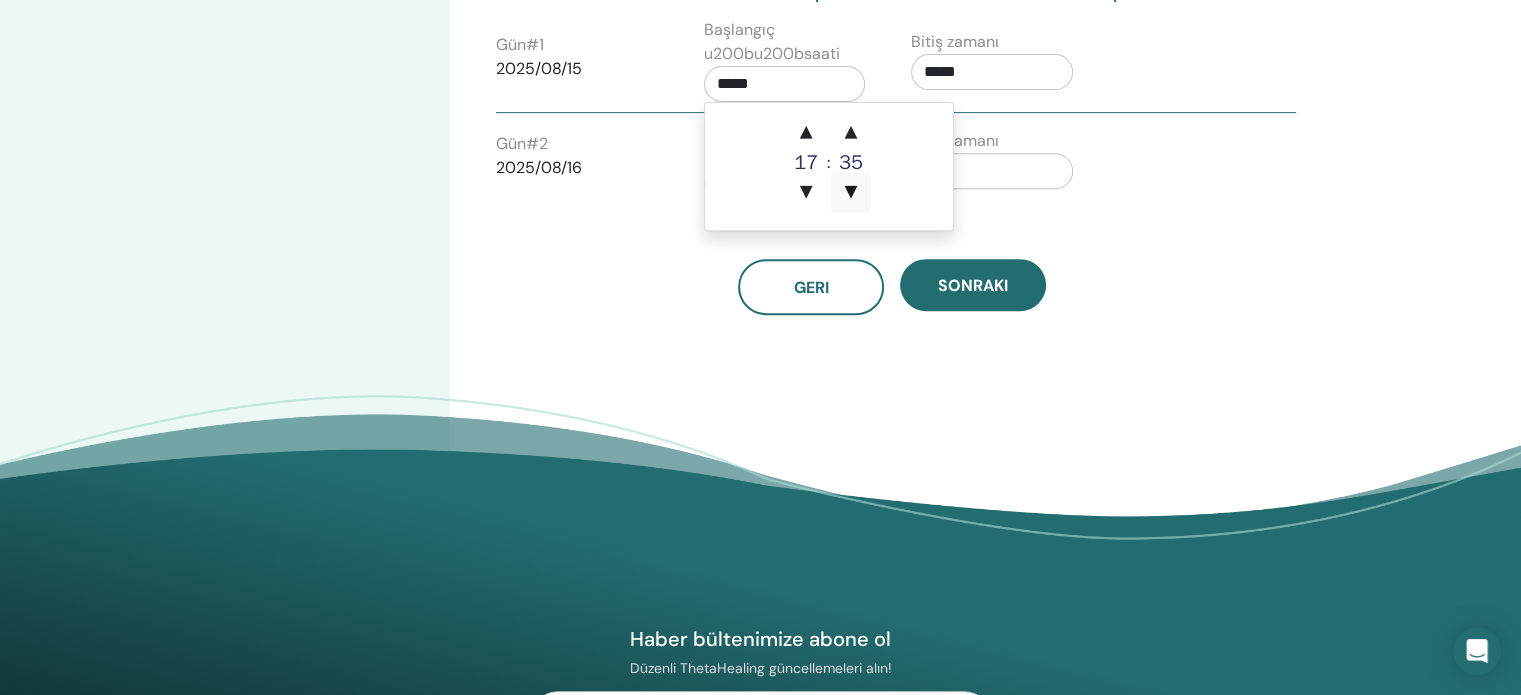 click on "▼" at bounding box center [851, 193] 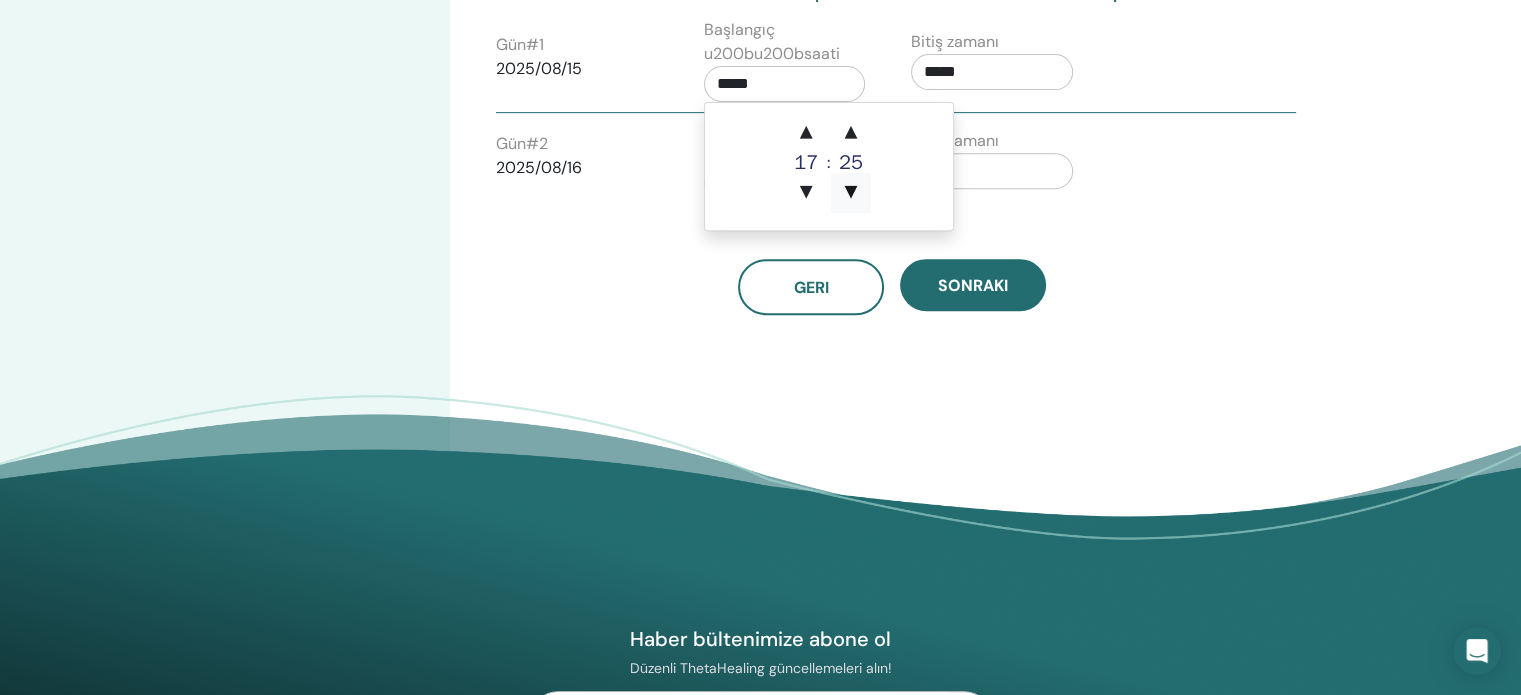 click on "▼" at bounding box center [851, 193] 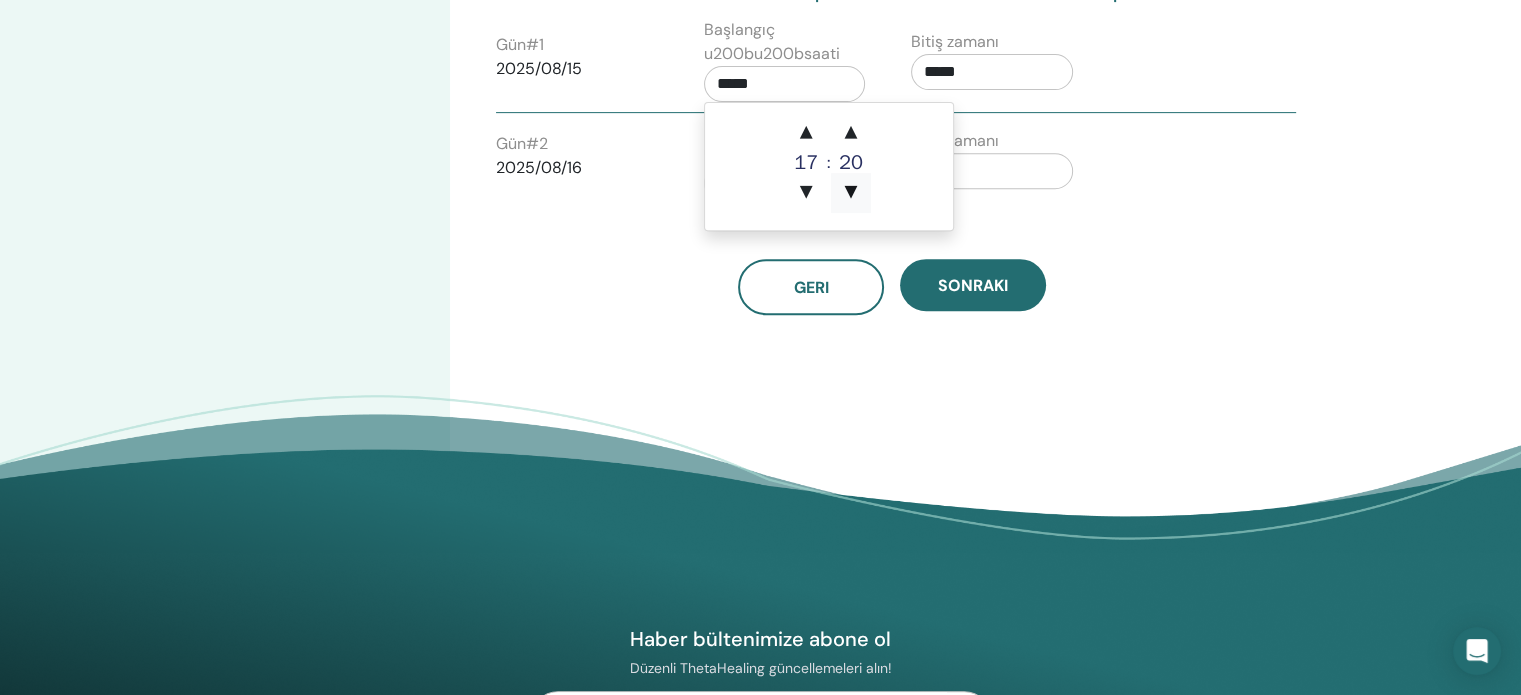 click on "▼" at bounding box center (851, 193) 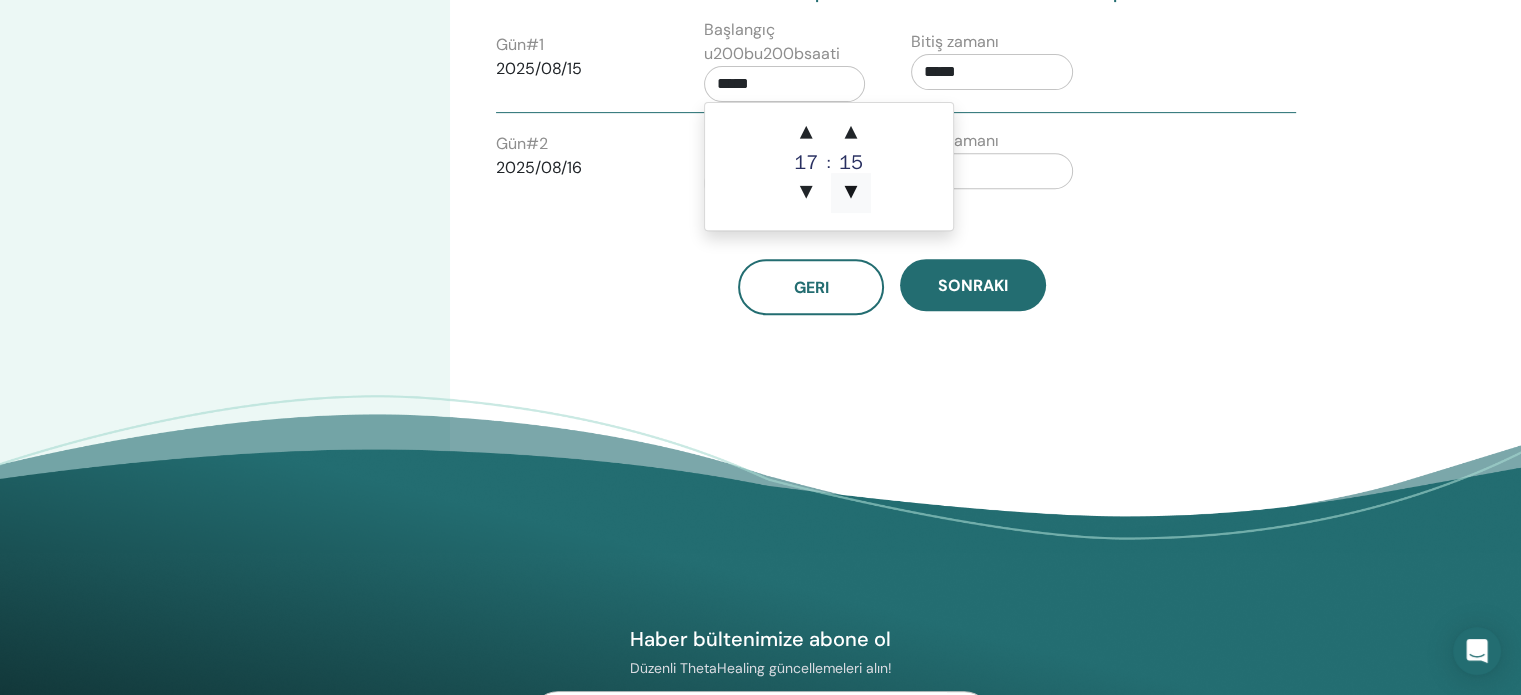 click on "▼" at bounding box center (851, 193) 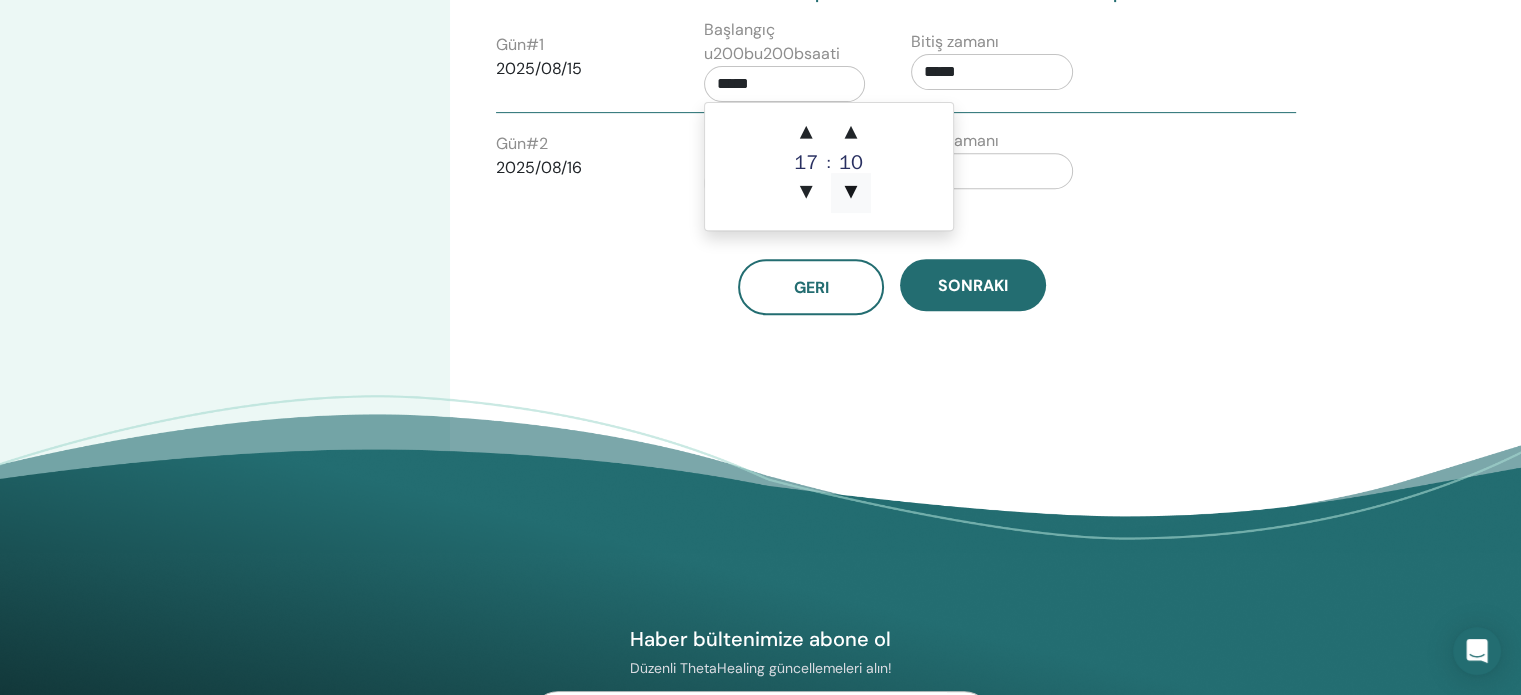 click on "▼" at bounding box center [851, 193] 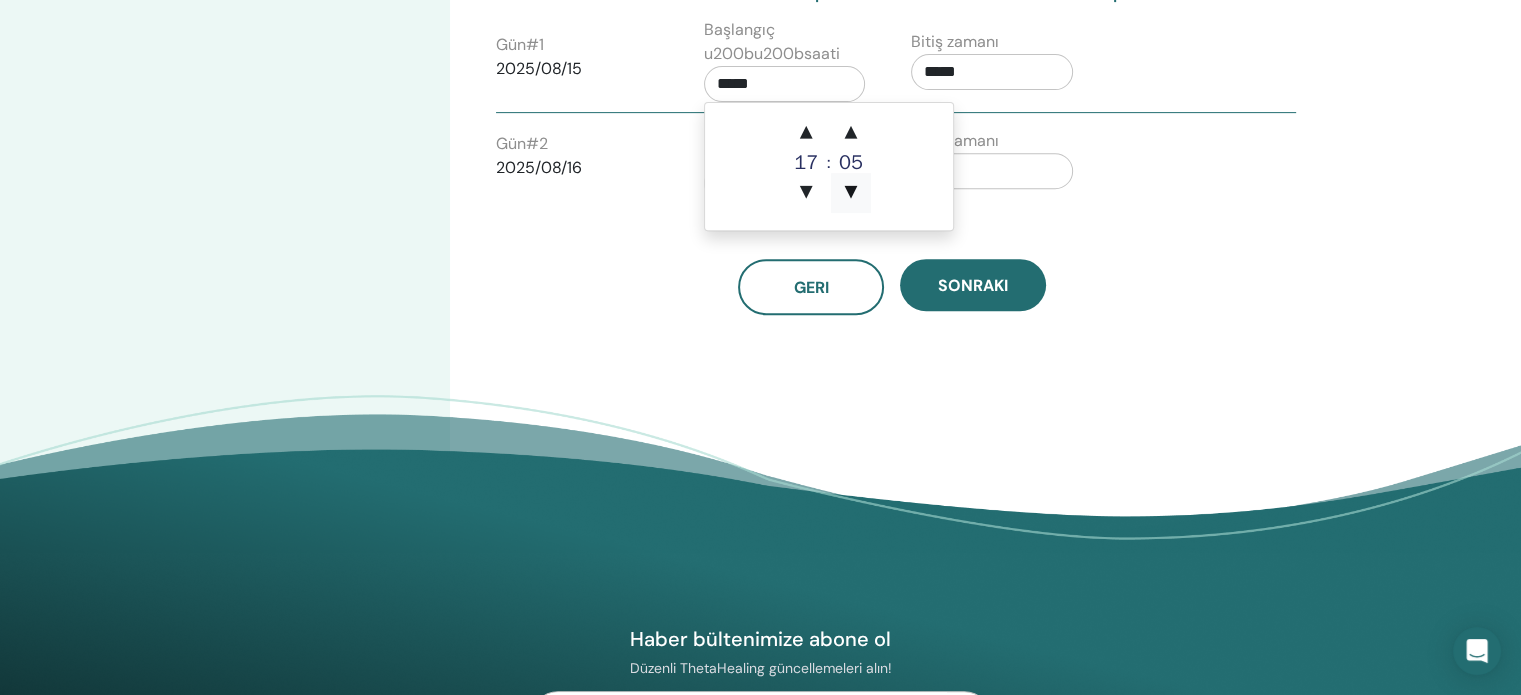 click on "▼" at bounding box center (851, 193) 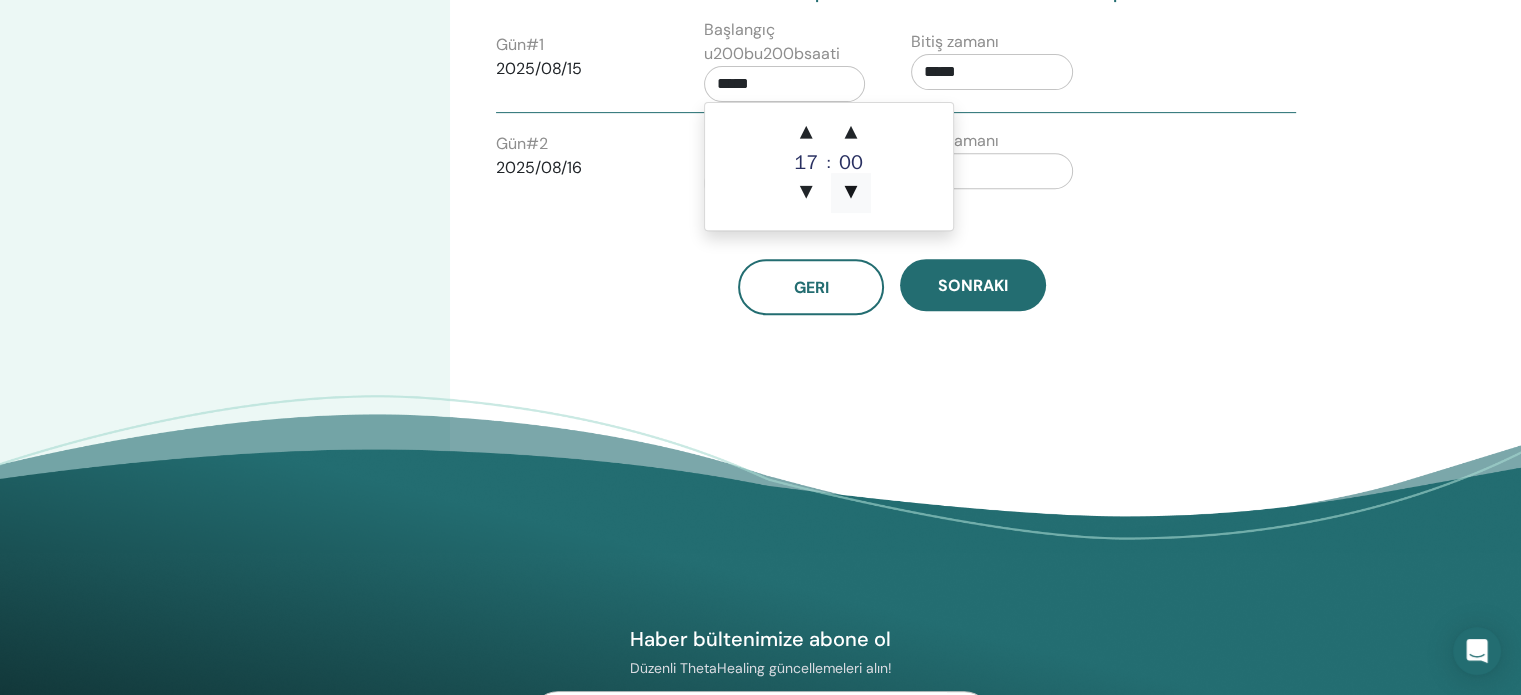 click on "▼" at bounding box center [851, 193] 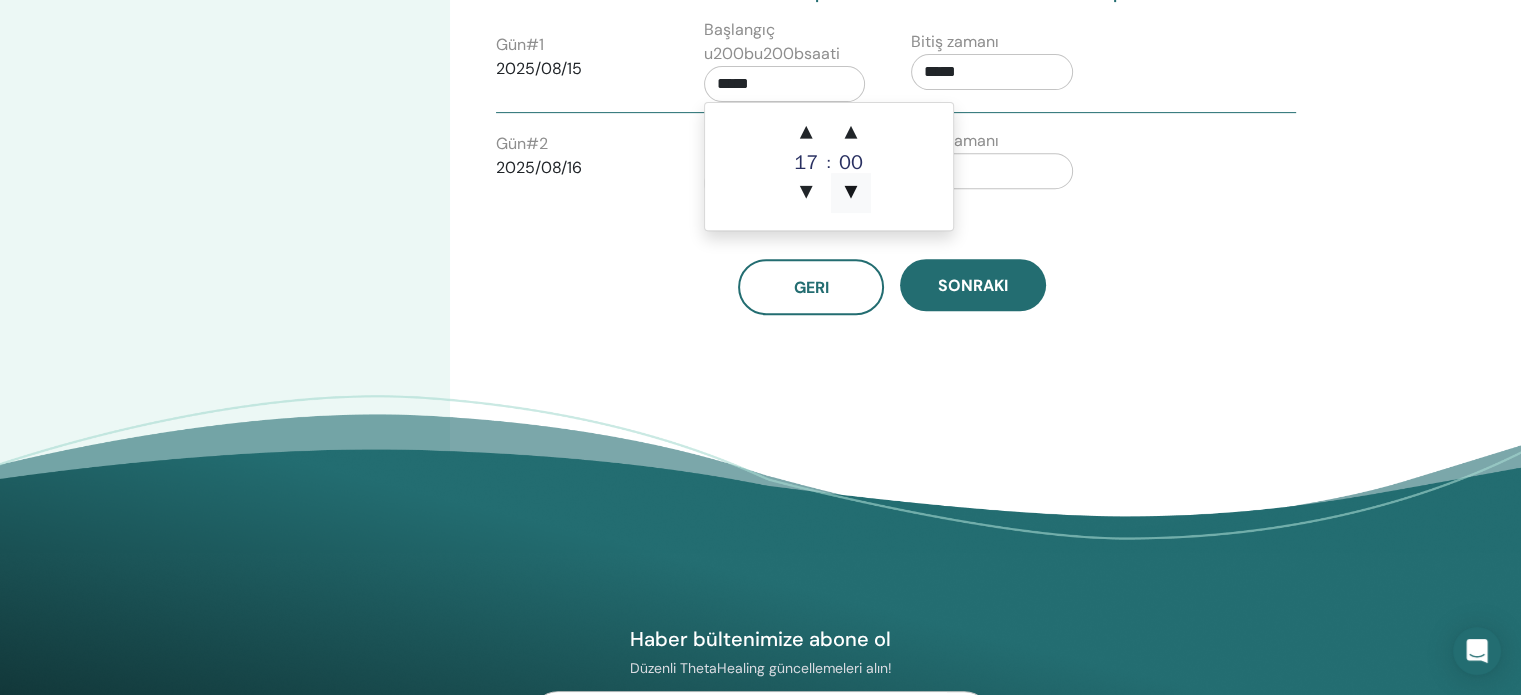 click on "▼" at bounding box center [851, 193] 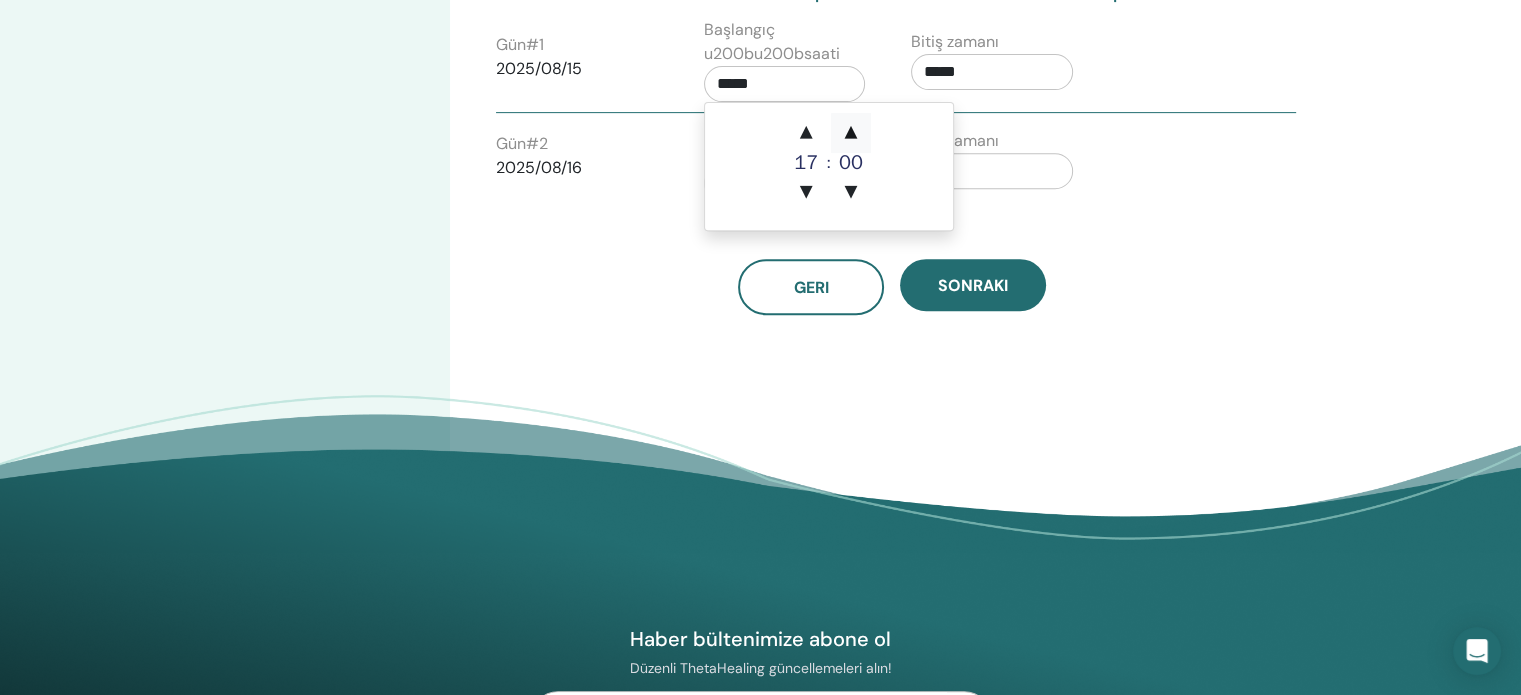 click on "▲" at bounding box center [851, 133] 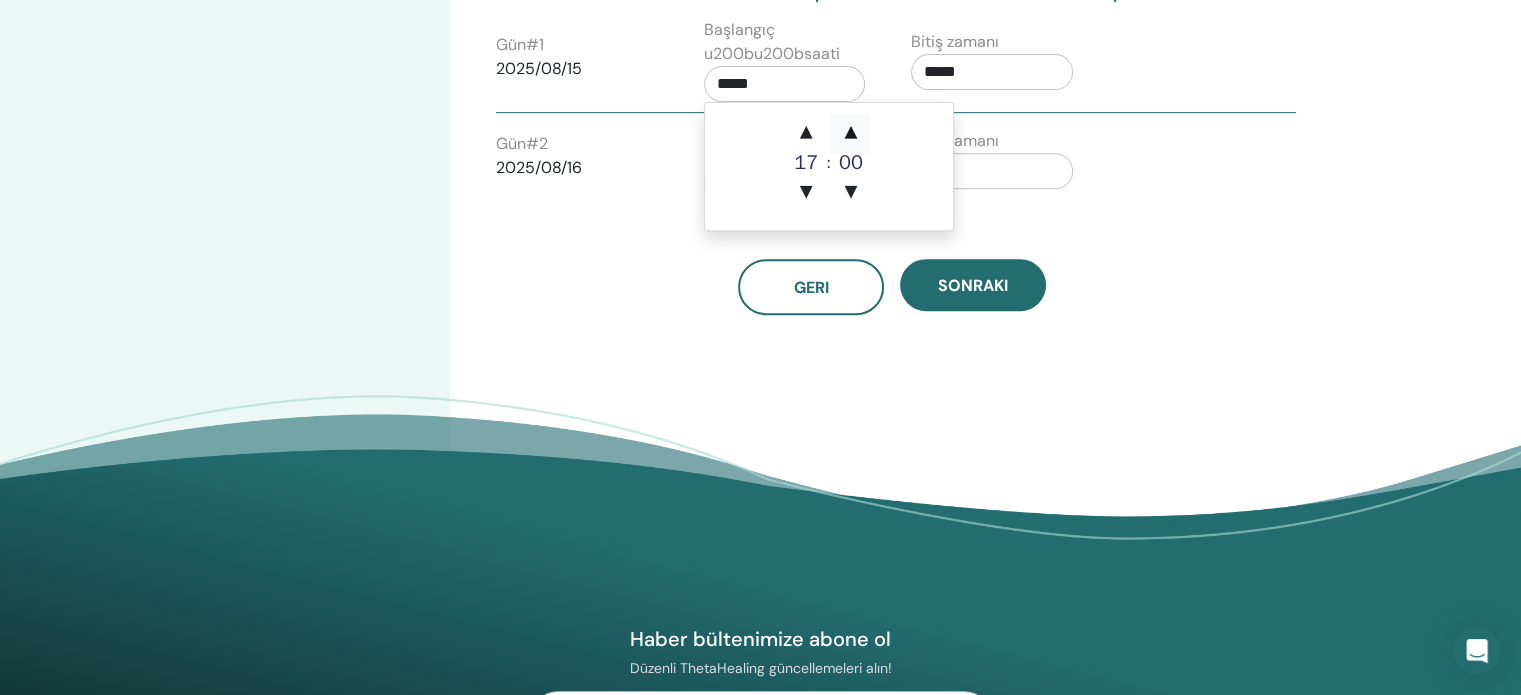 type on "*****" 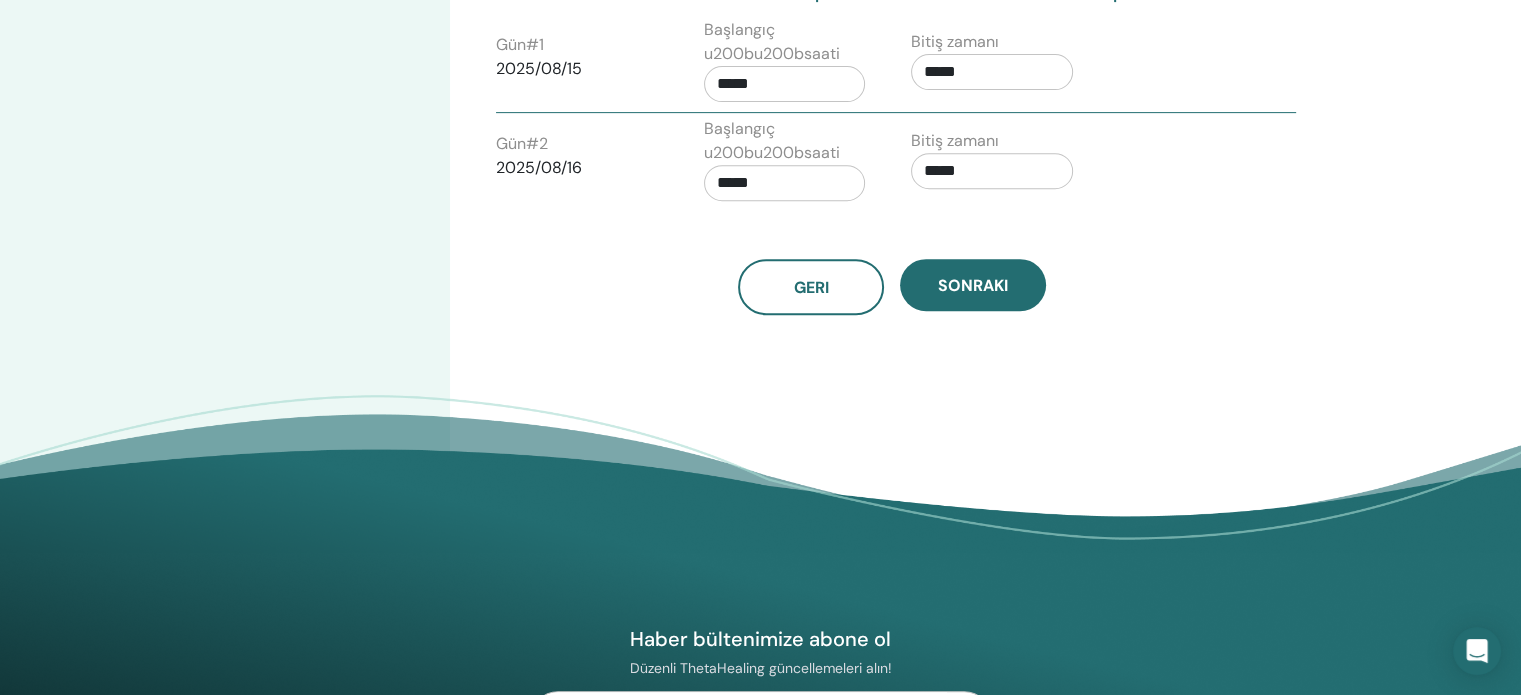 click on "Bitiş zamanı *****" at bounding box center [1000, 164] 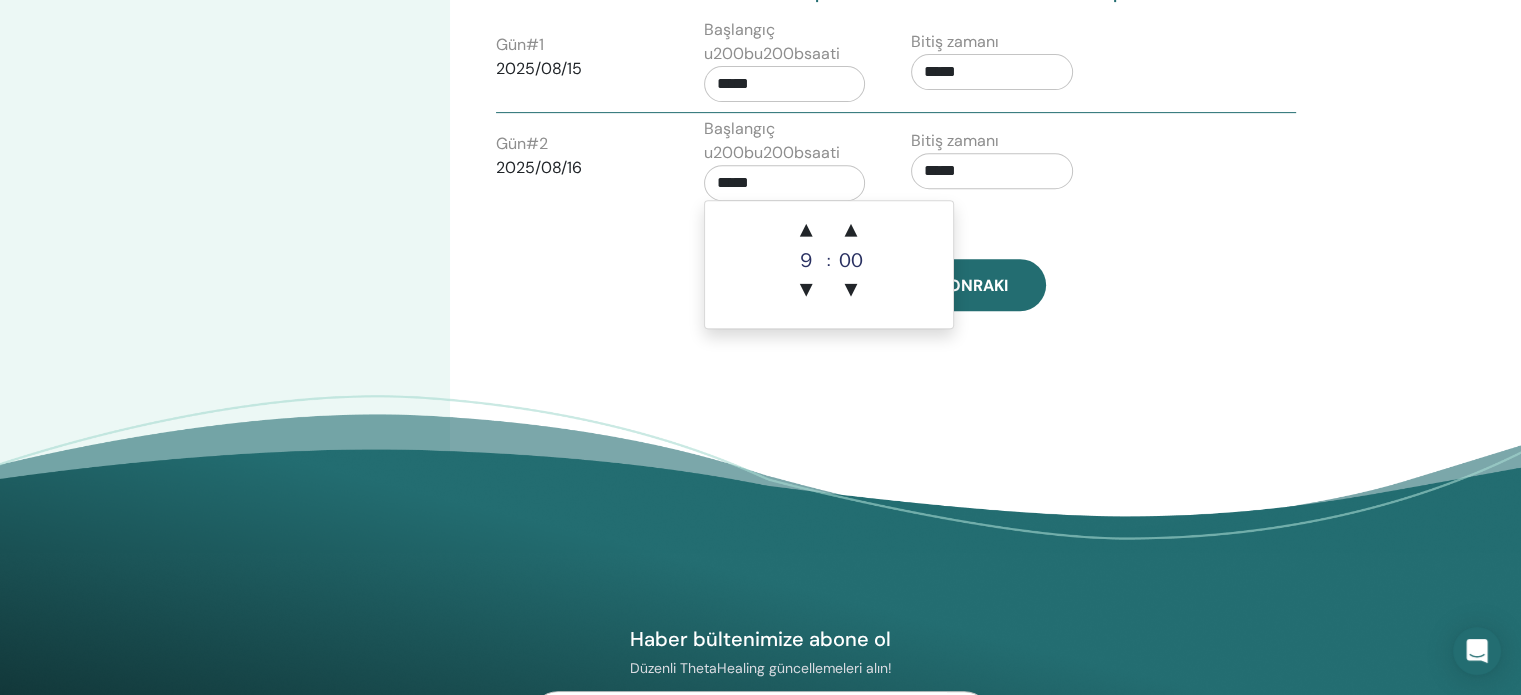 click on "*****" at bounding box center (785, 183) 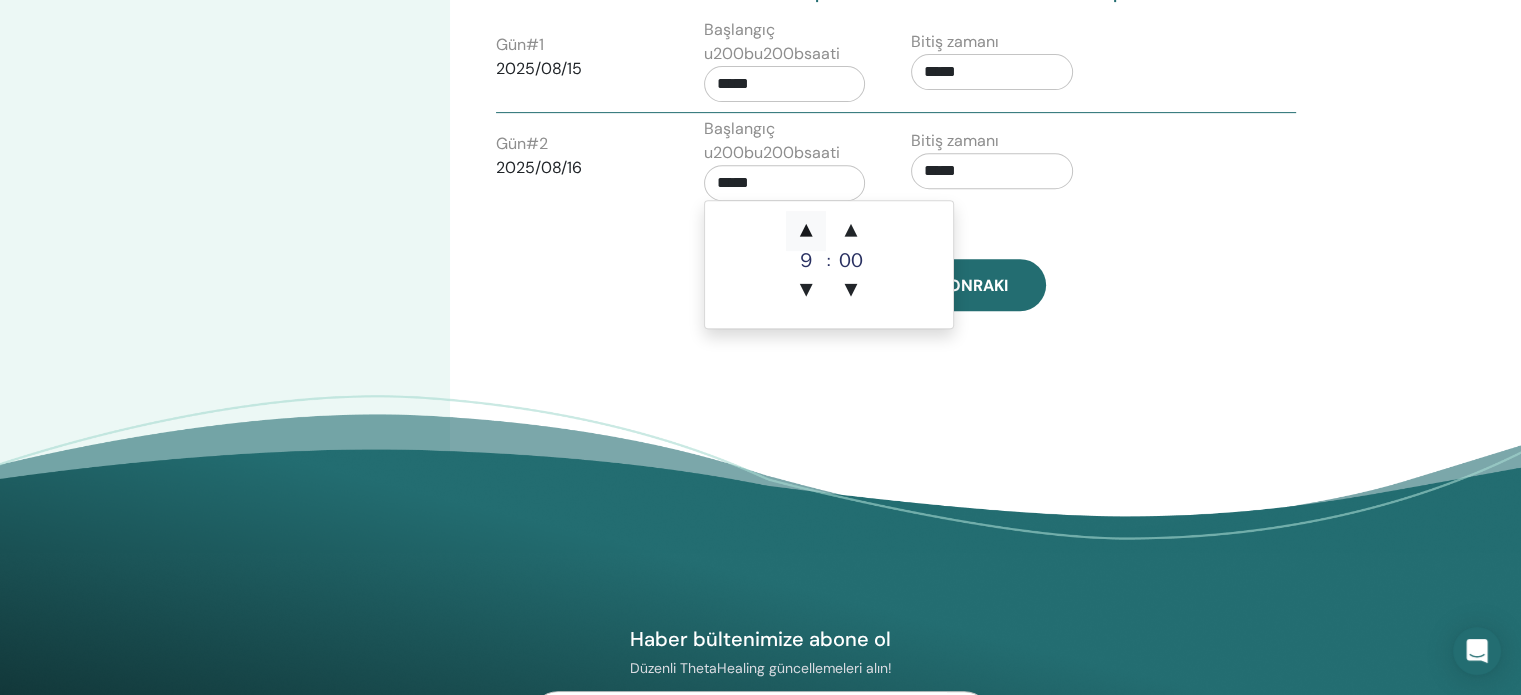 click on "▲" at bounding box center [806, 231] 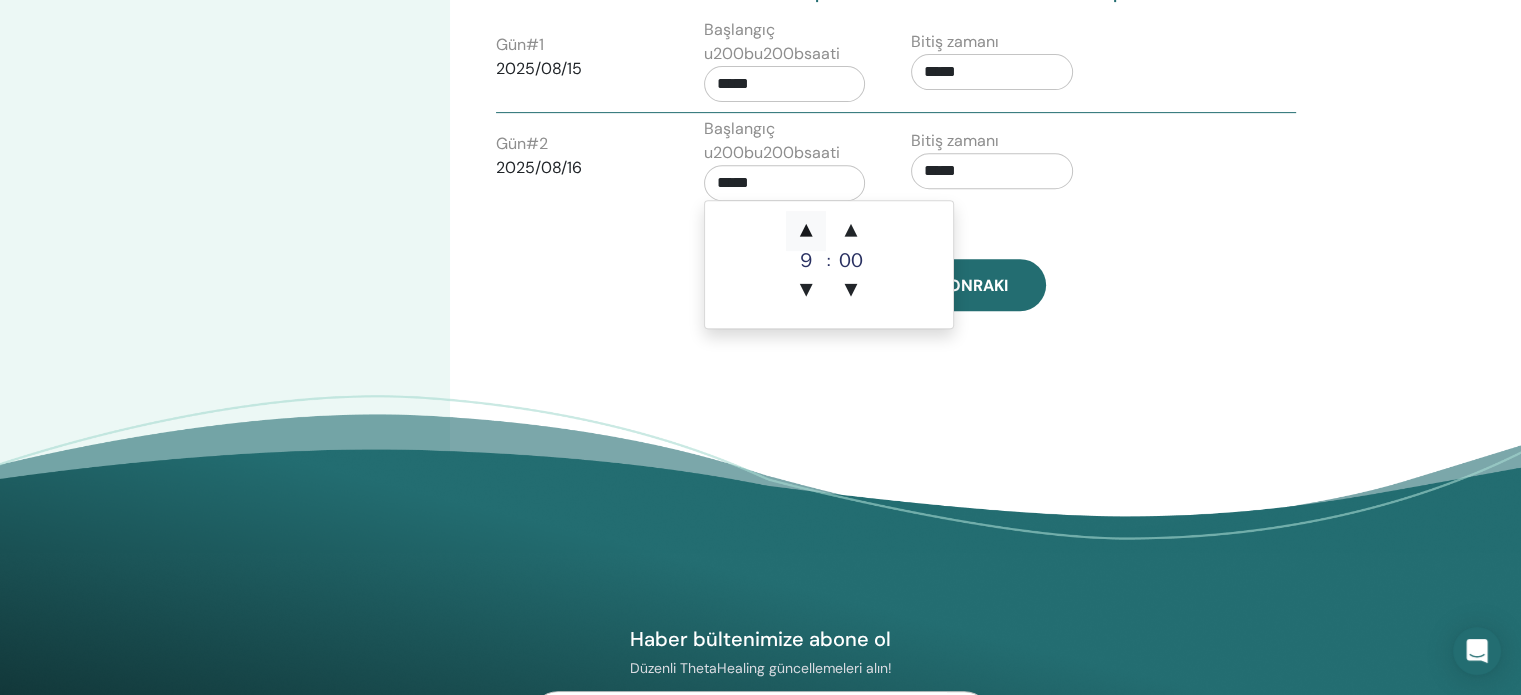 type on "*****" 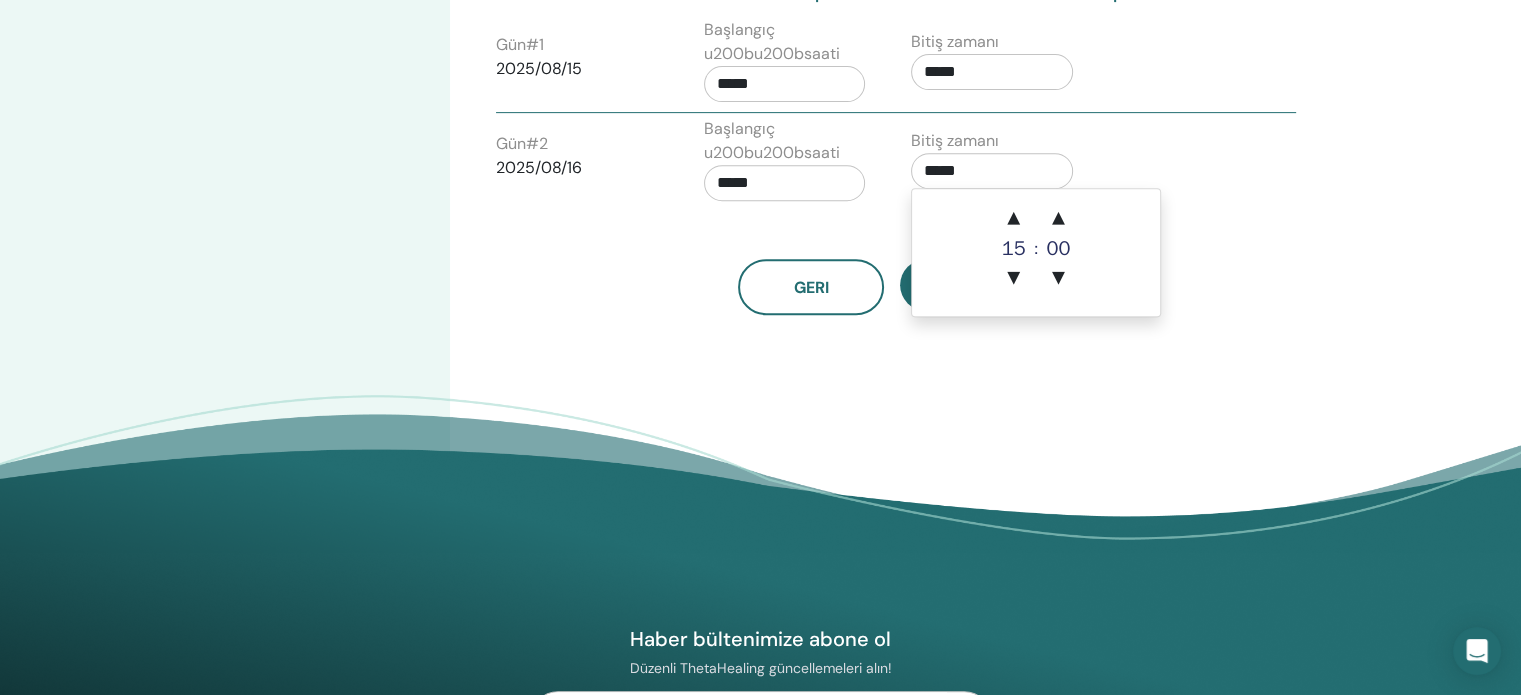 click on "*****" at bounding box center [992, 171] 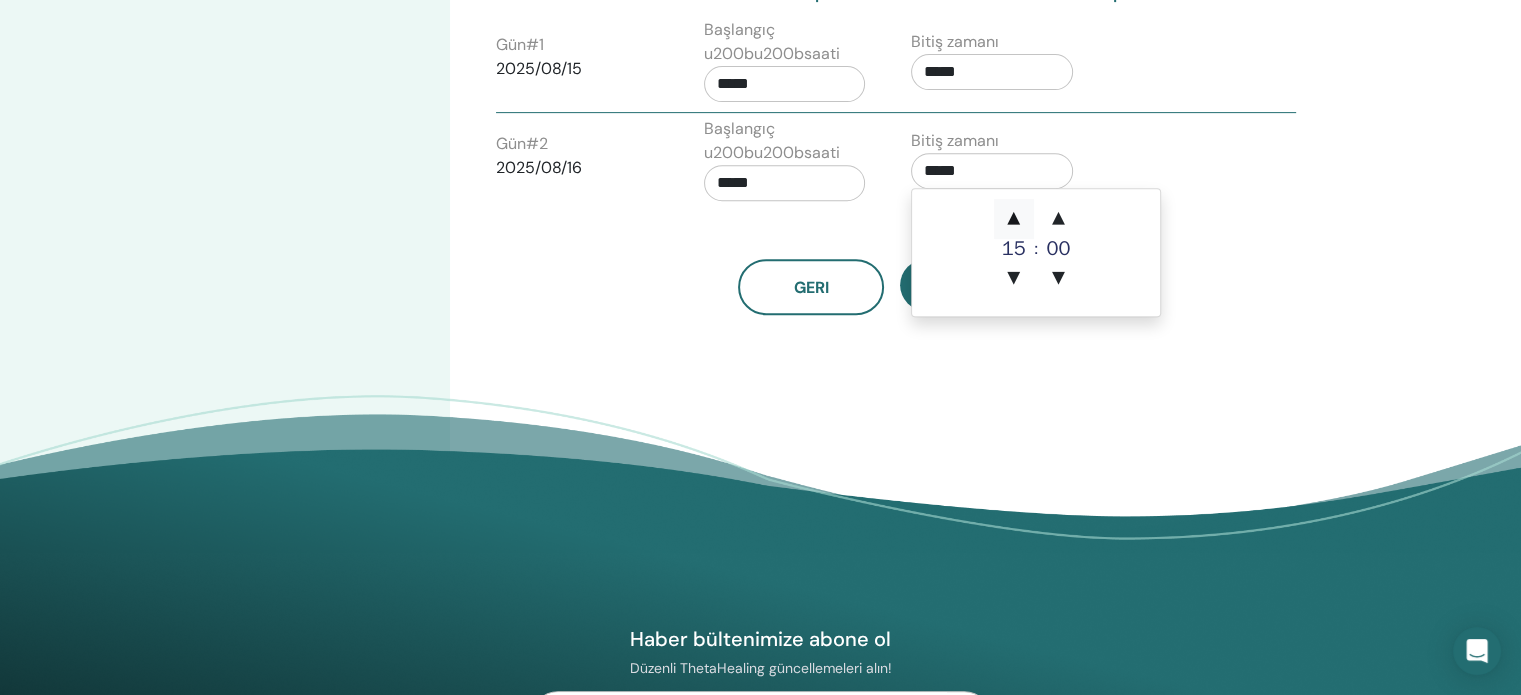 click on "▲" at bounding box center [1014, 219] 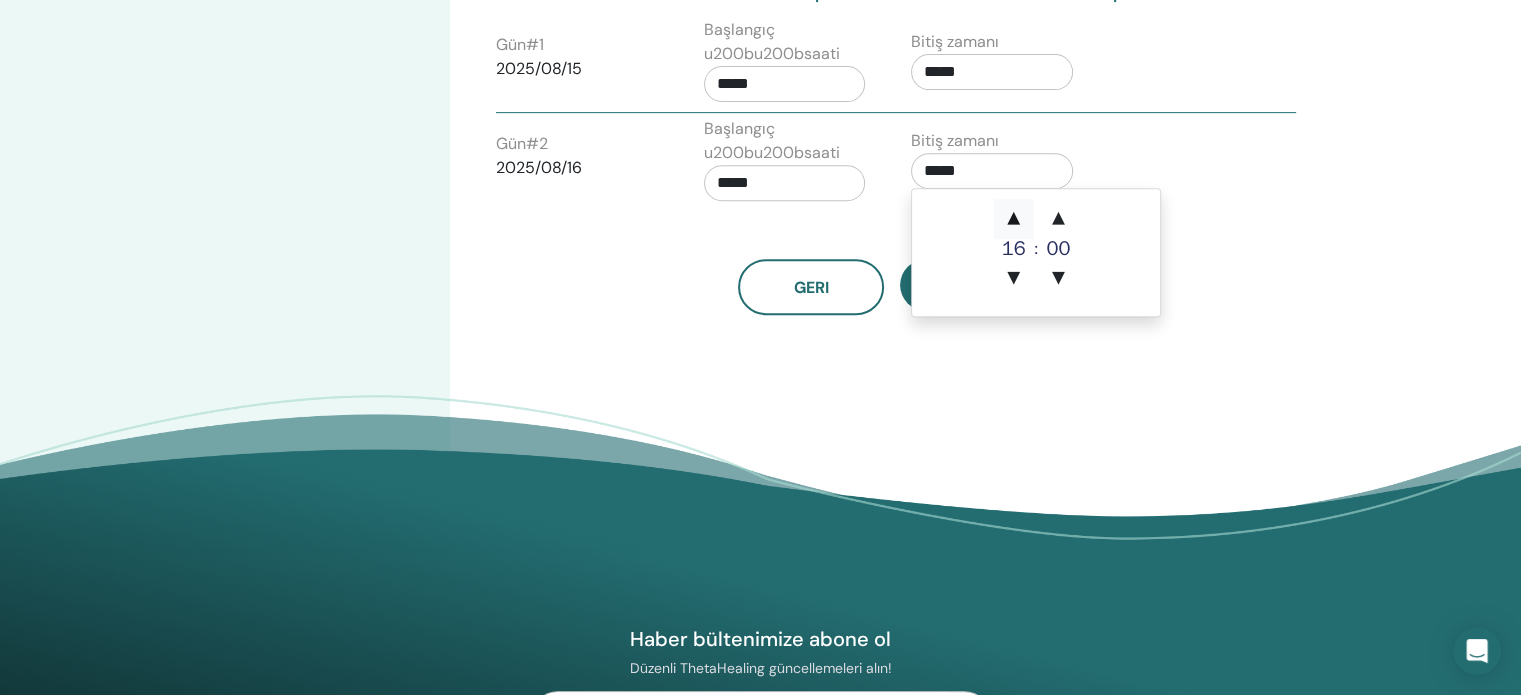 click on "▲" at bounding box center [1014, 219] 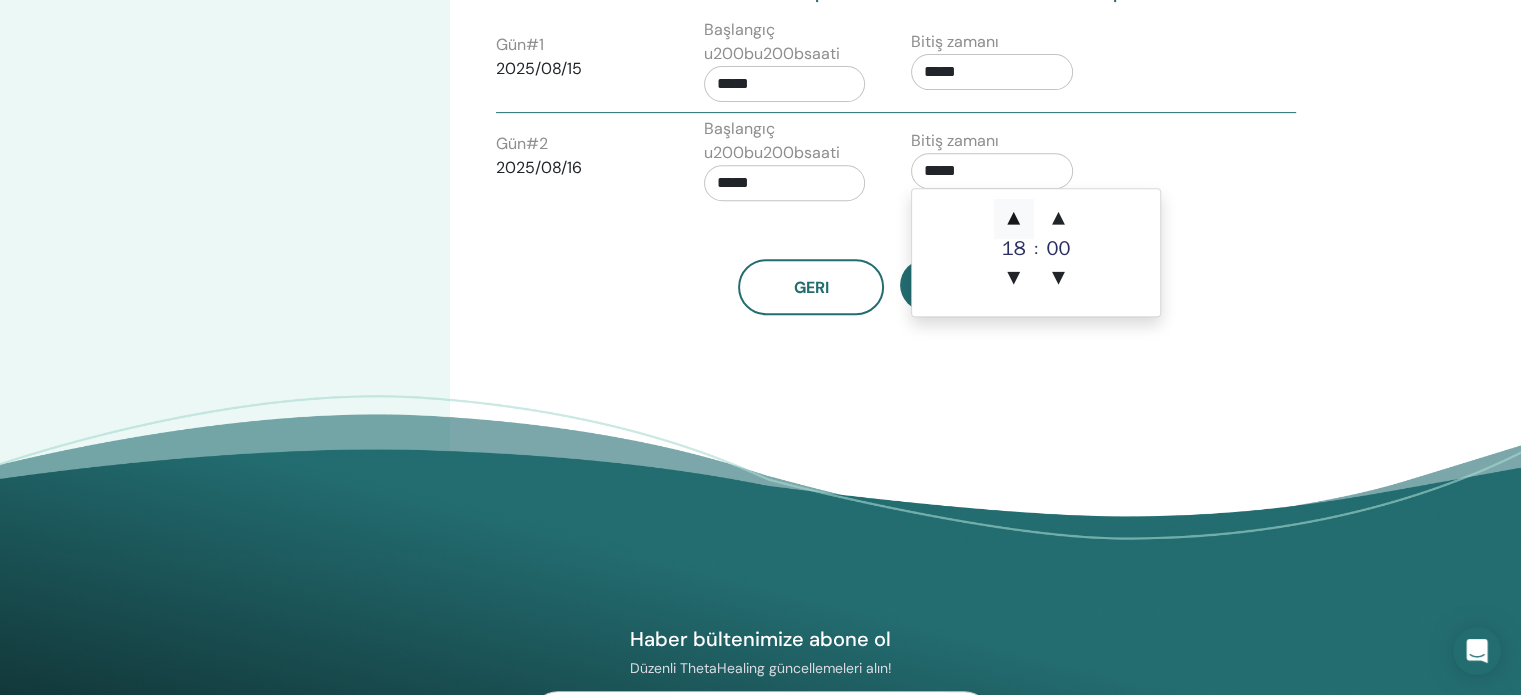 click on "▲" at bounding box center (1014, 219) 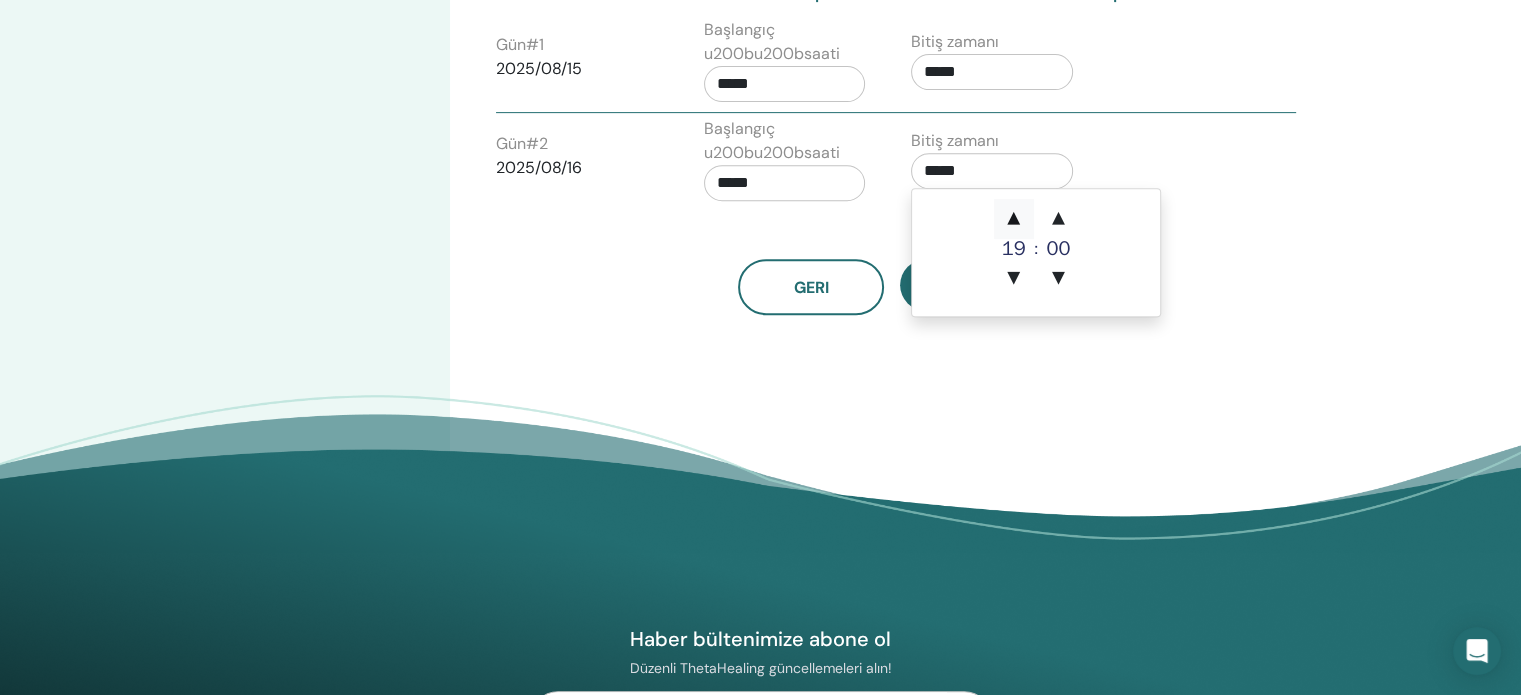 click on "▲" at bounding box center [1014, 219] 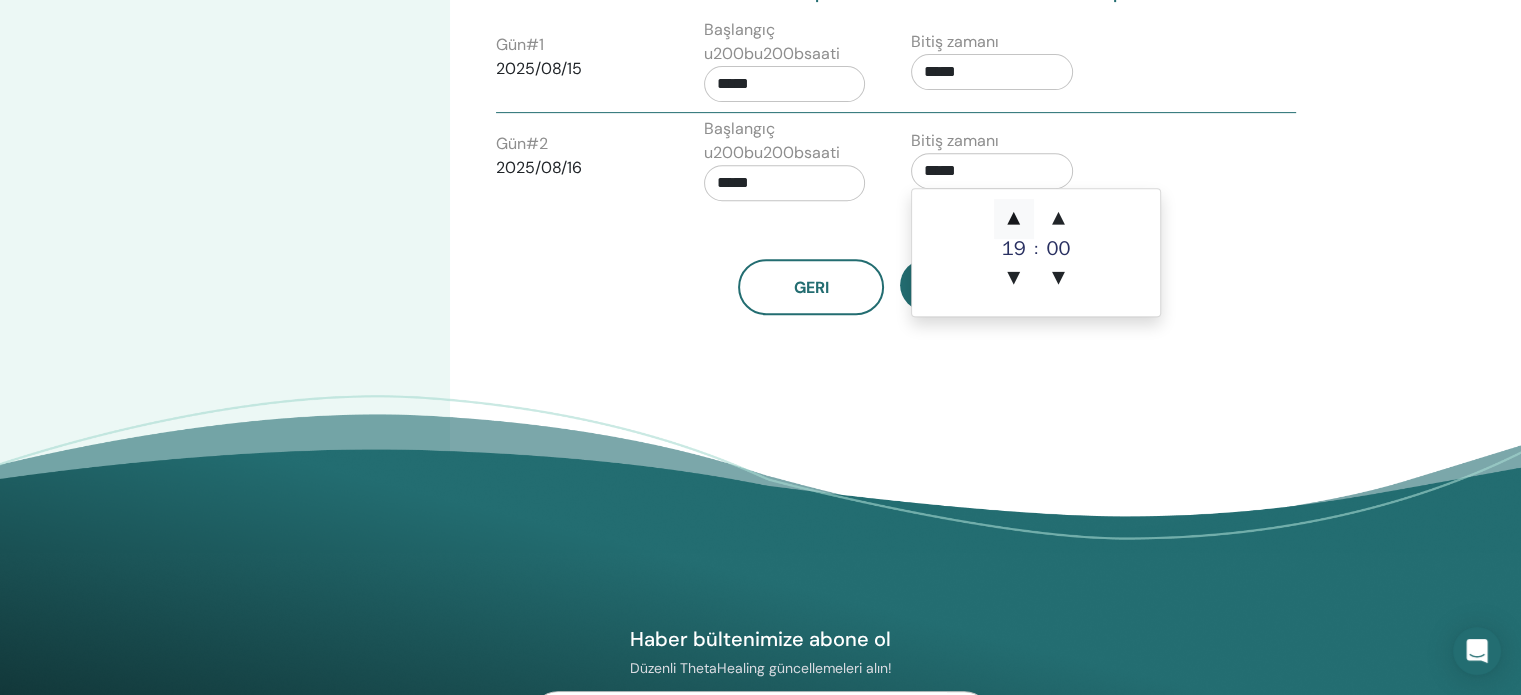 click on "▲" at bounding box center (1014, 219) 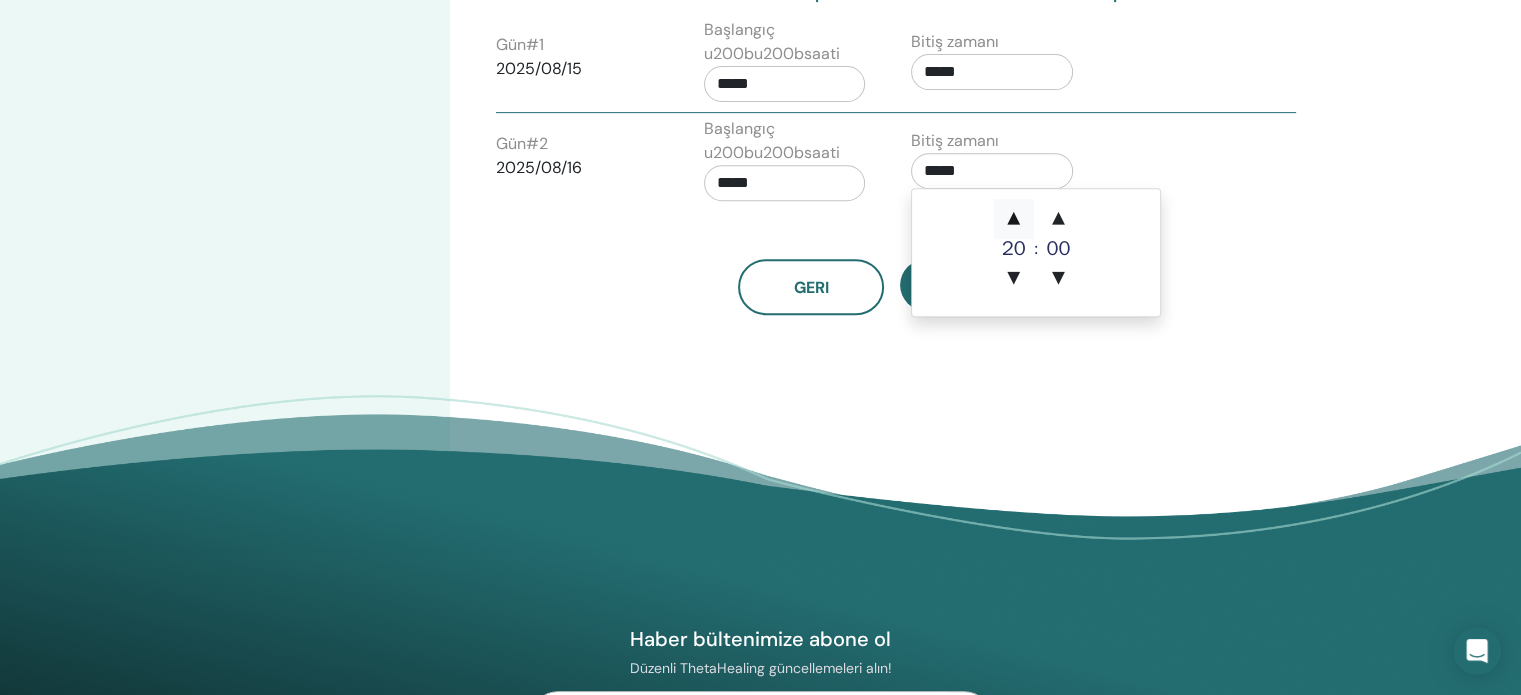 click on "▲" at bounding box center (1014, 219) 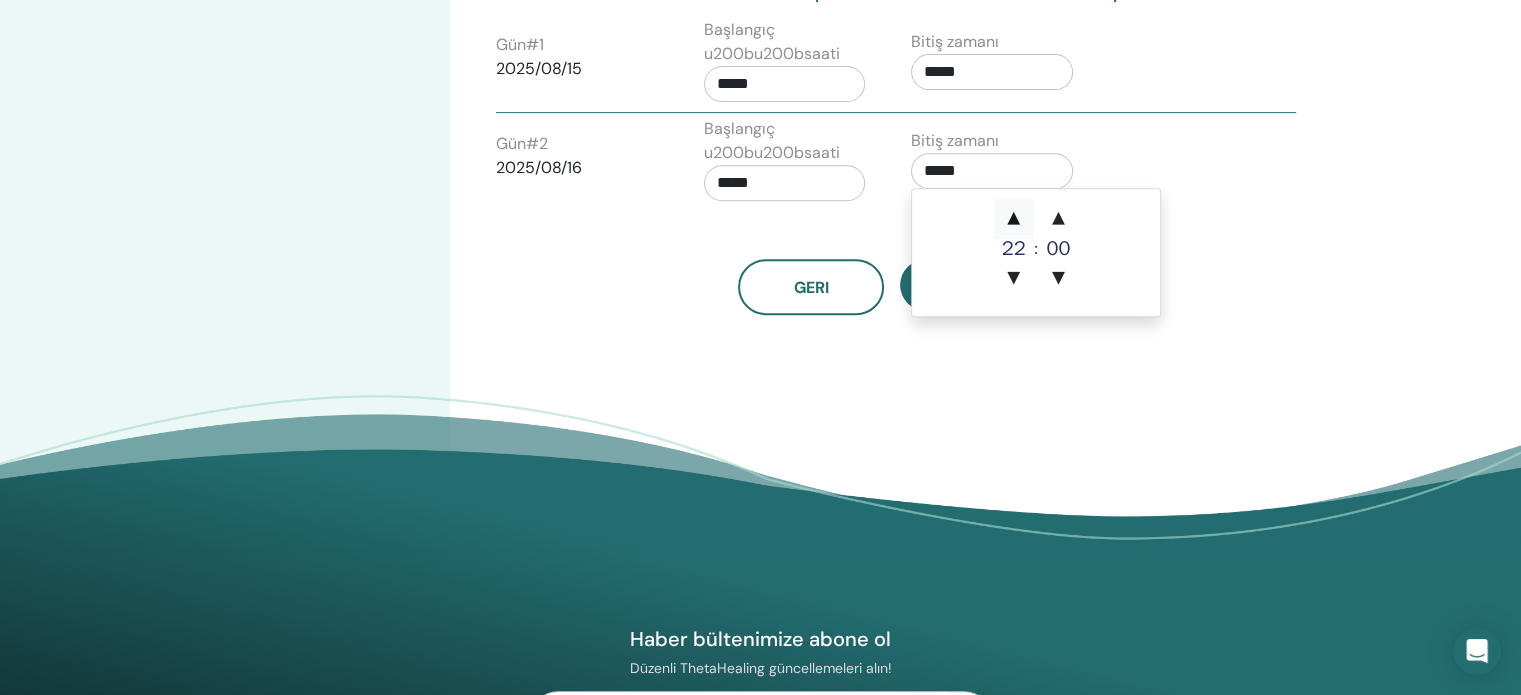 click on "▲" at bounding box center [1014, 219] 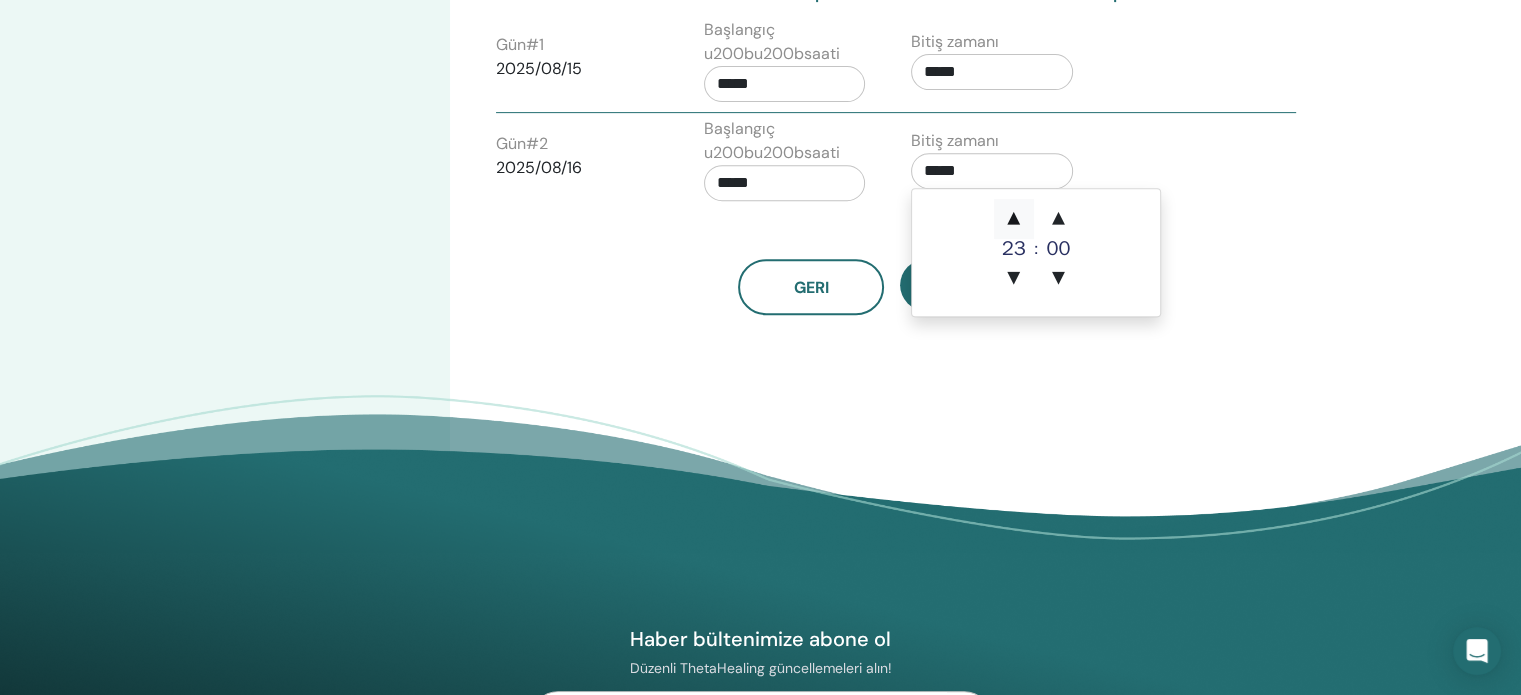 click on "▲" at bounding box center (1014, 219) 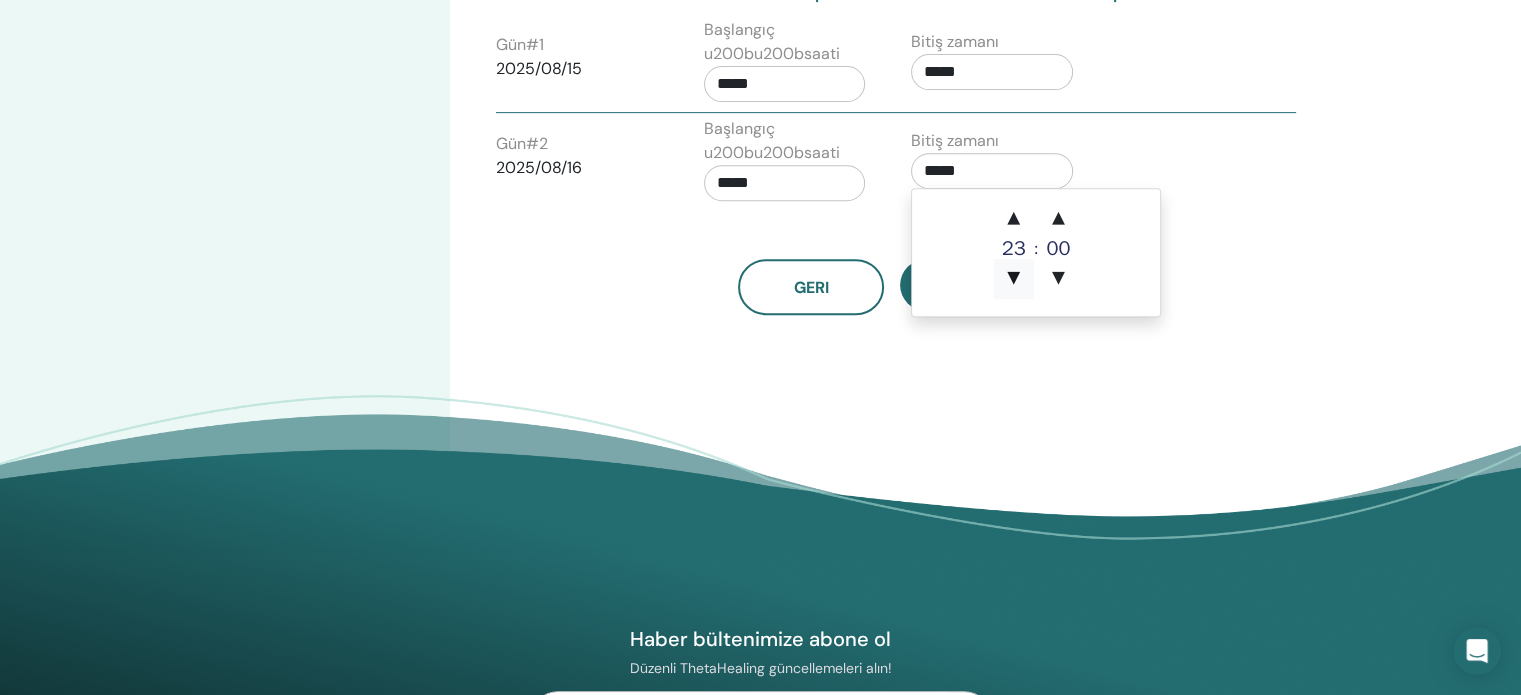 click on "▼" at bounding box center (1014, 279) 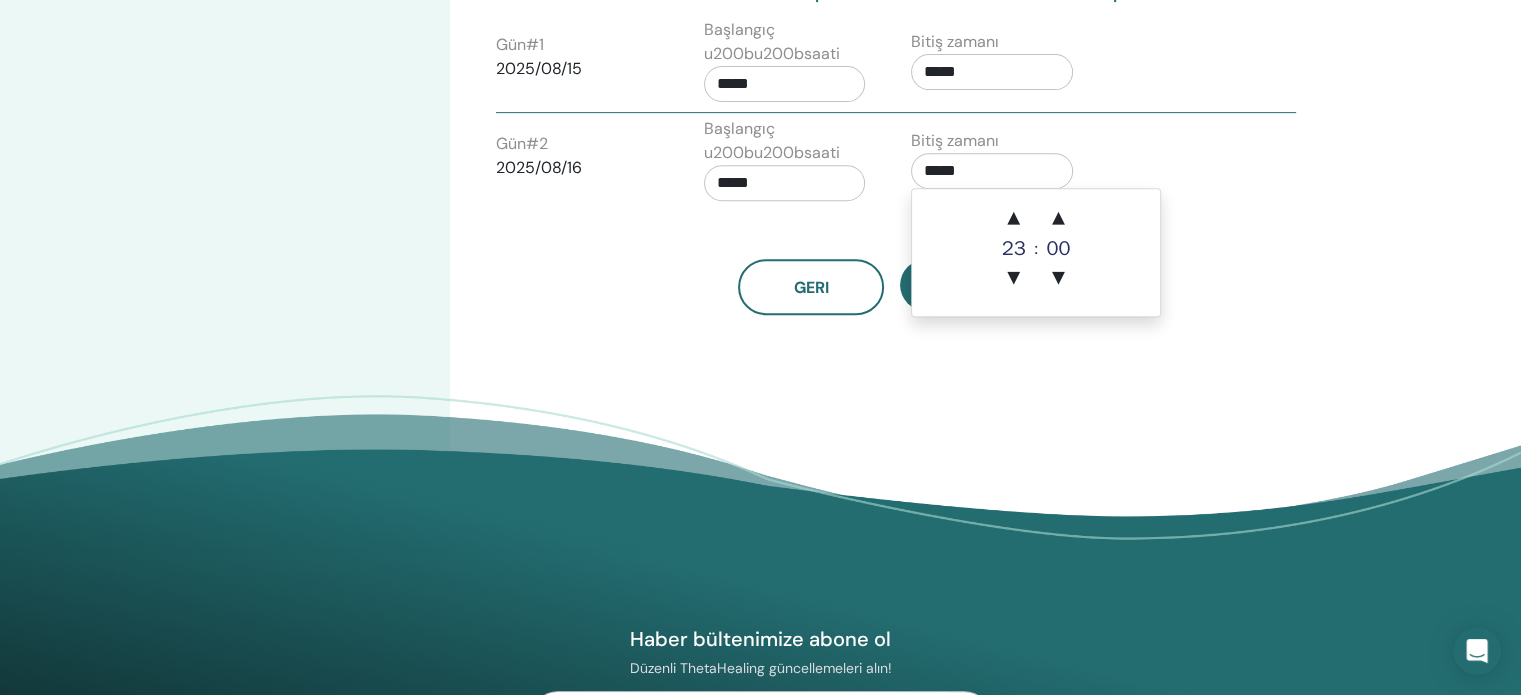 click on "*****" at bounding box center (785, 183) 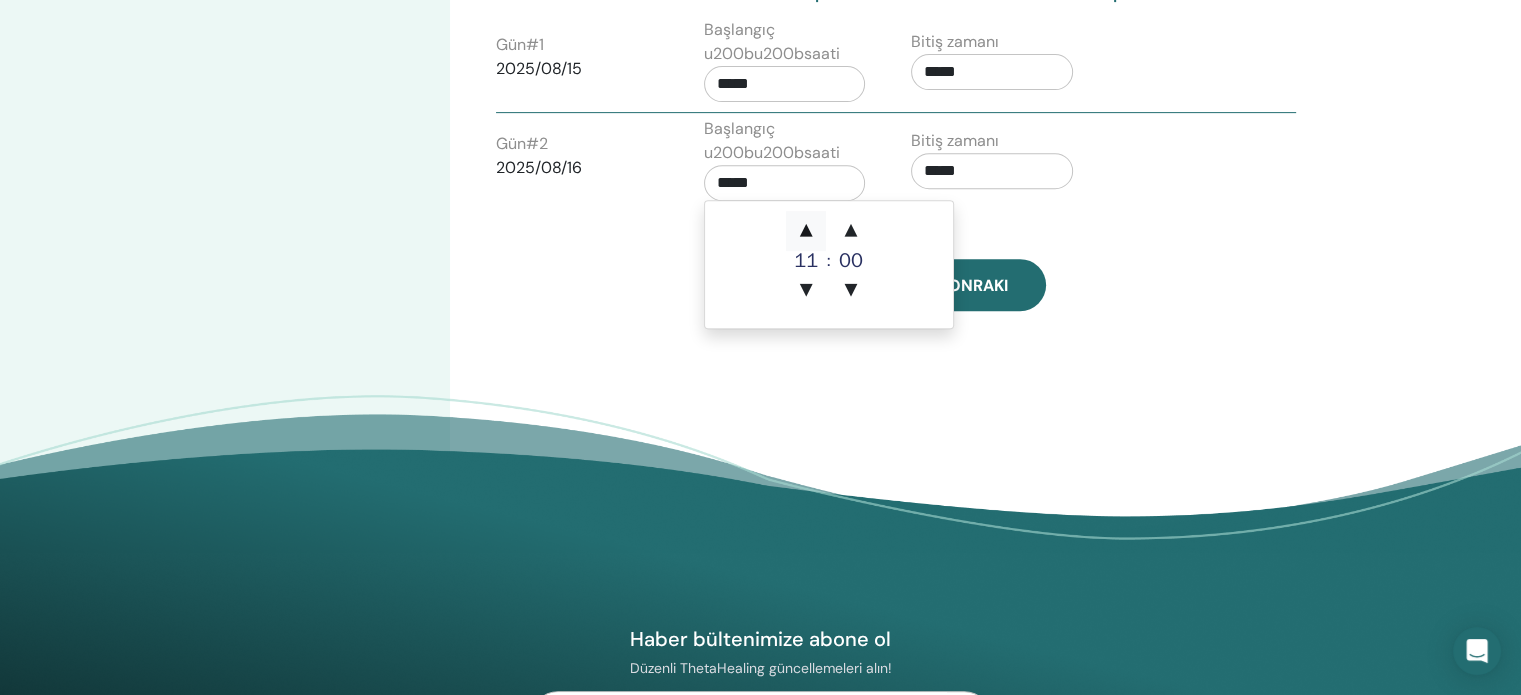 click on "▲" at bounding box center (806, 231) 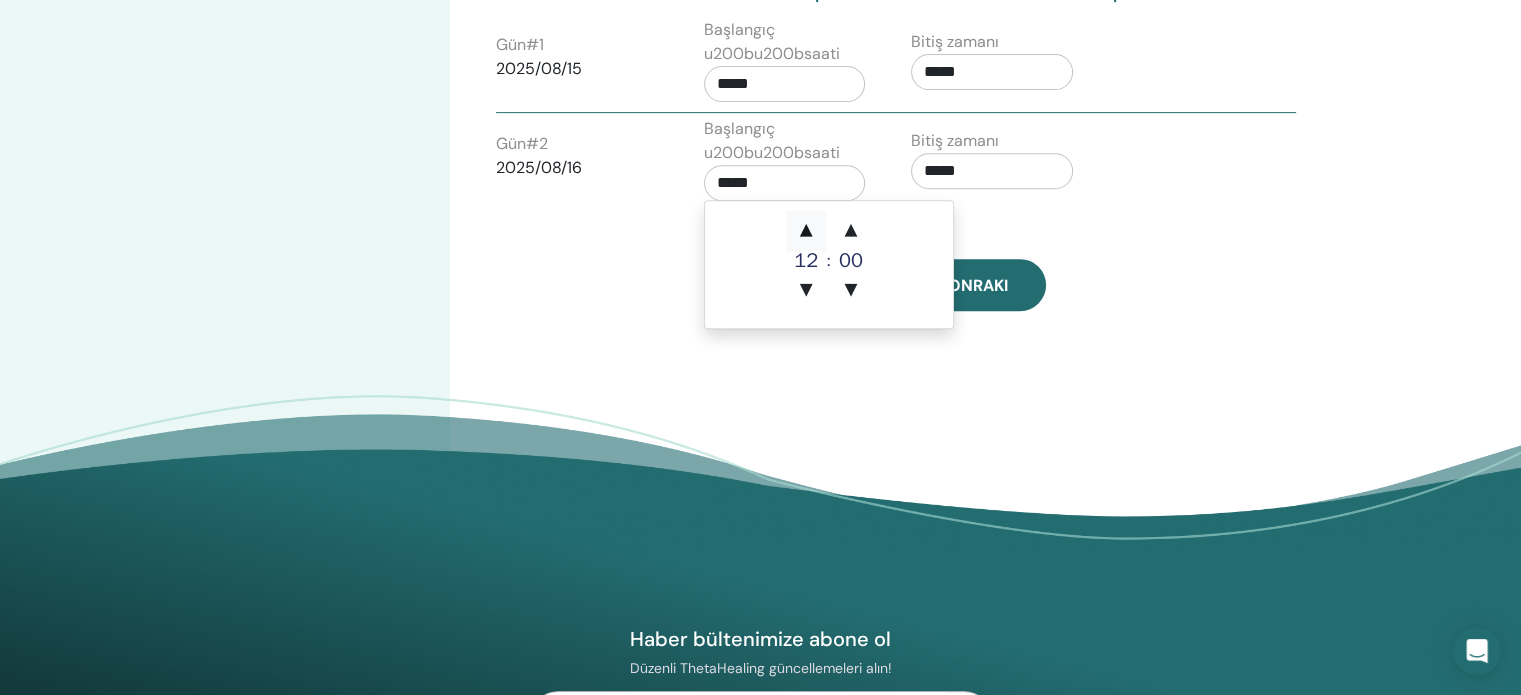 click on "▲" at bounding box center [806, 231] 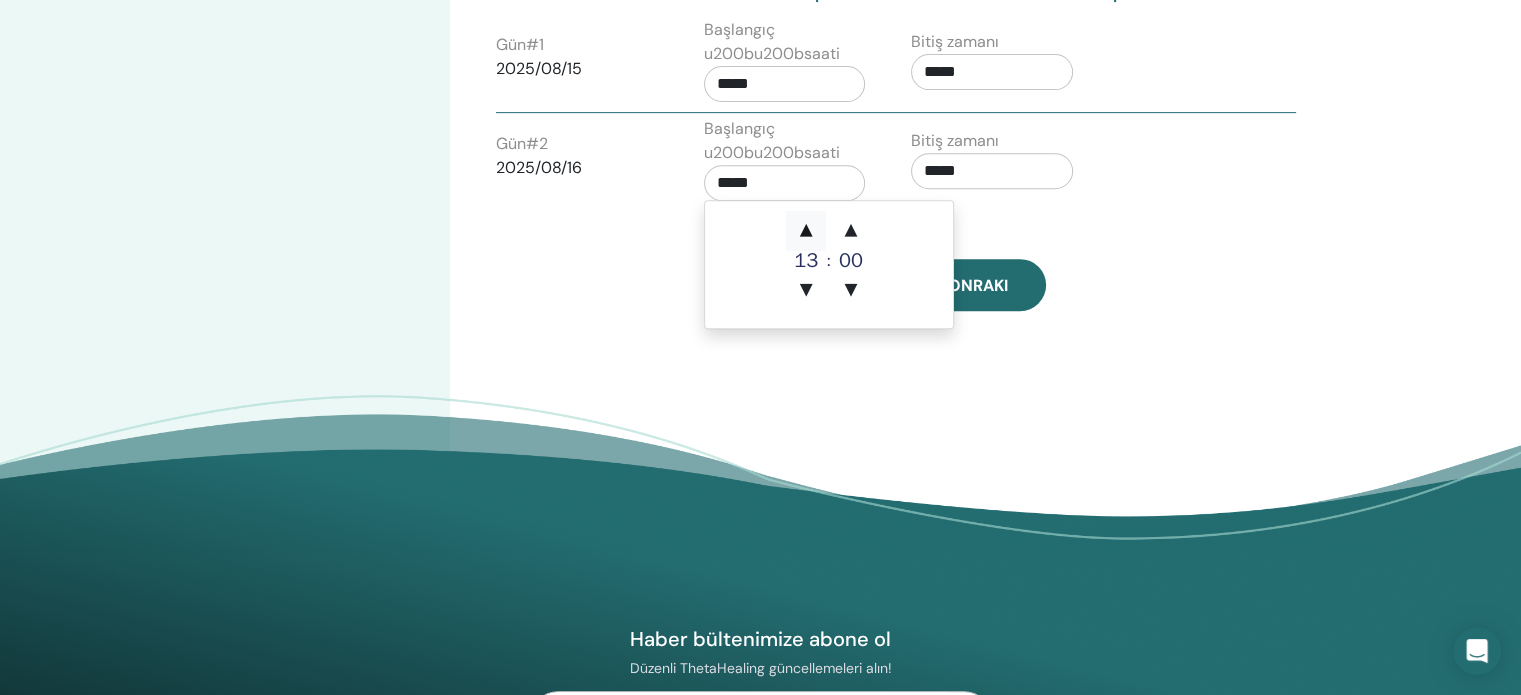 click on "▲" at bounding box center (806, 231) 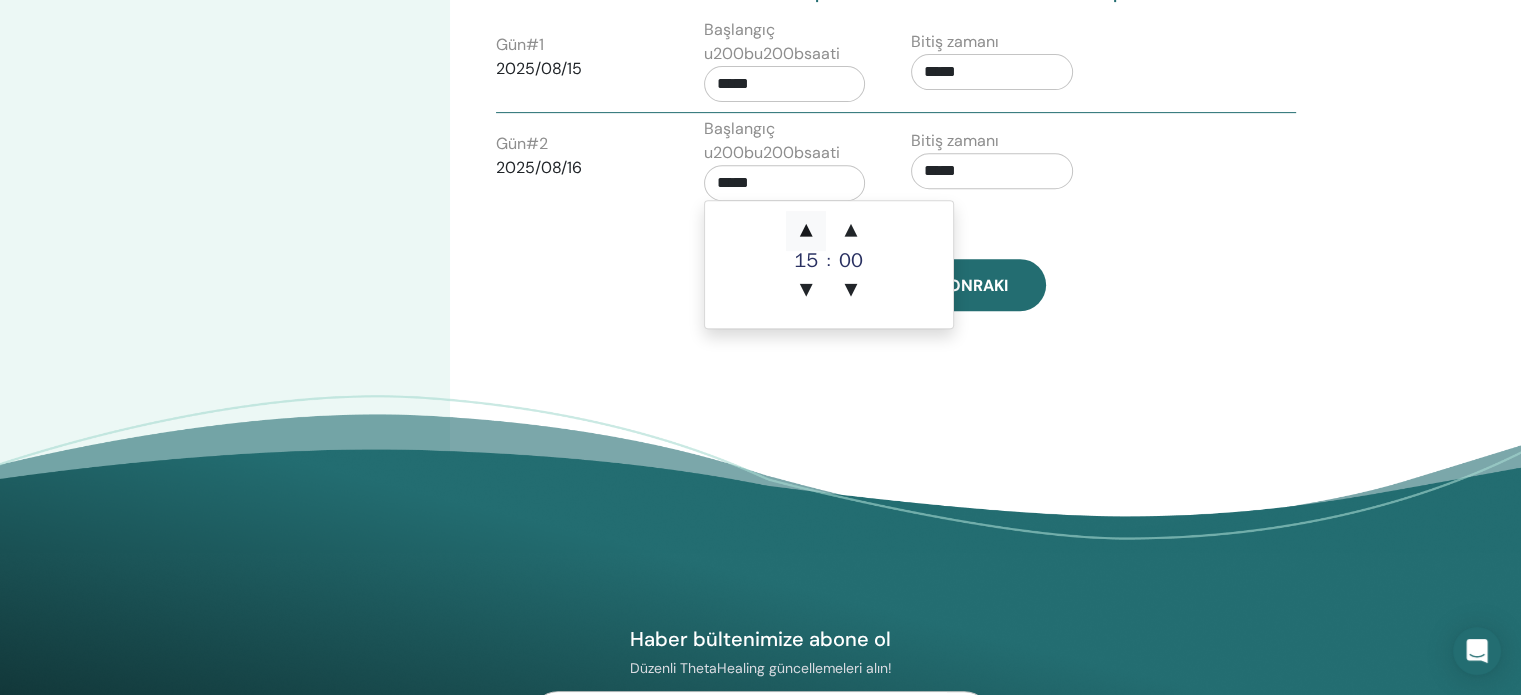 click on "▲" at bounding box center [806, 231] 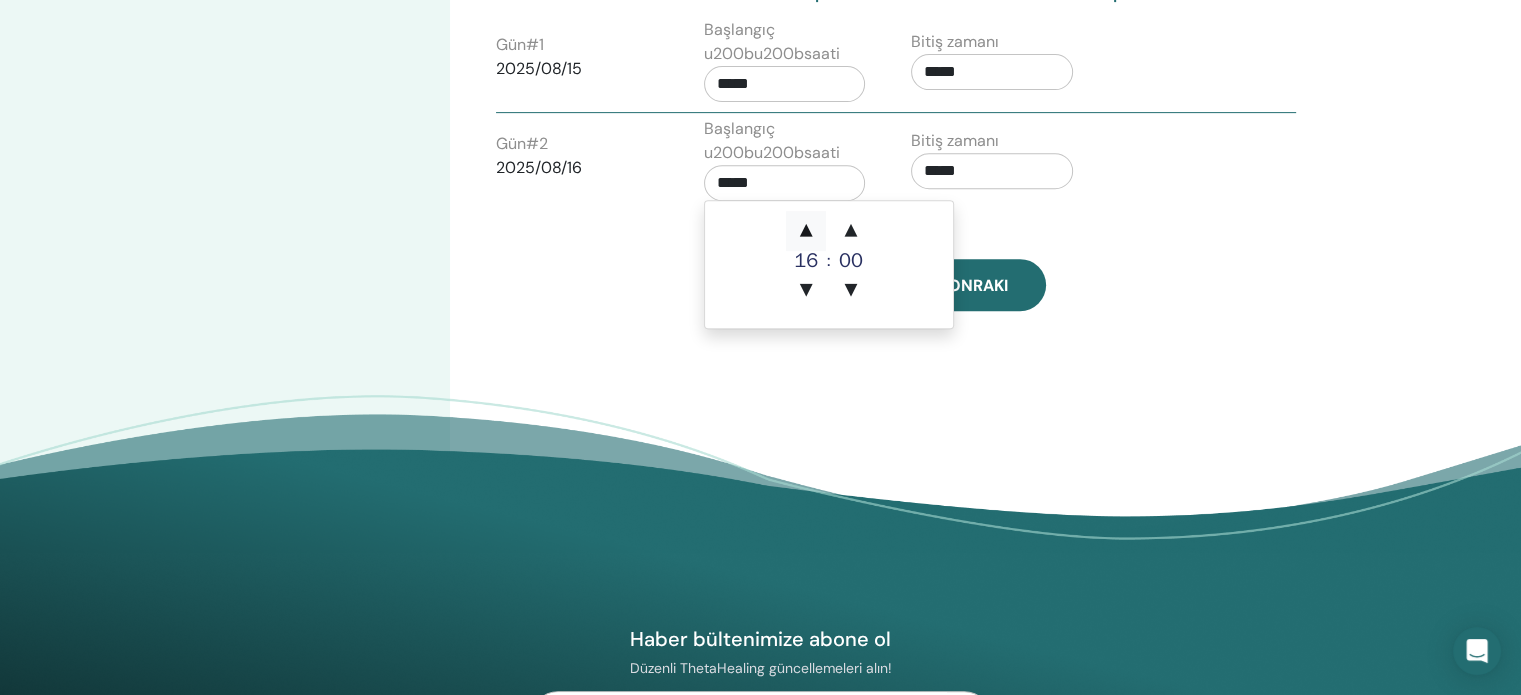click on "▲" at bounding box center [806, 231] 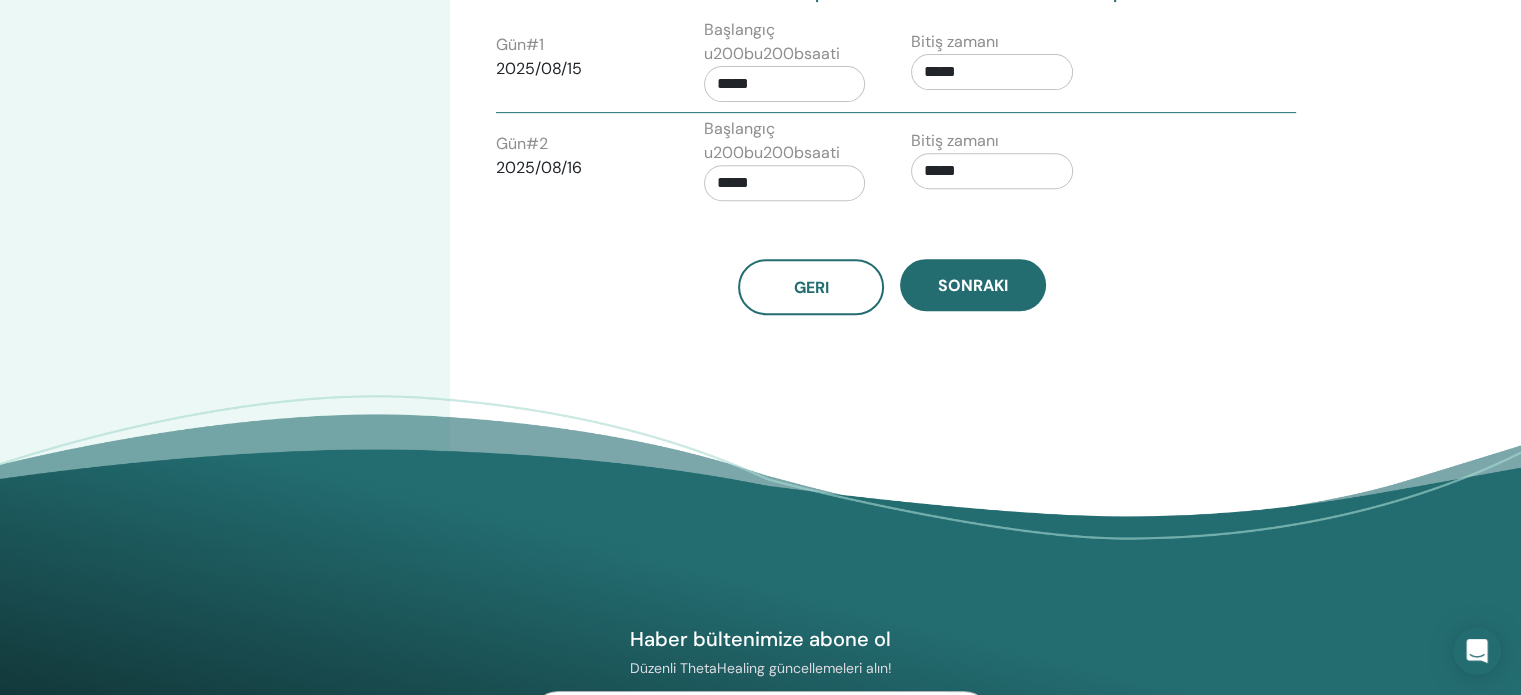 click on "Haber bültenimize abone ol
Düzenli ThetaHealing güncellemeleri alın!
Theta Healing
ThetaHealing Nedir?" at bounding box center [760, 726] 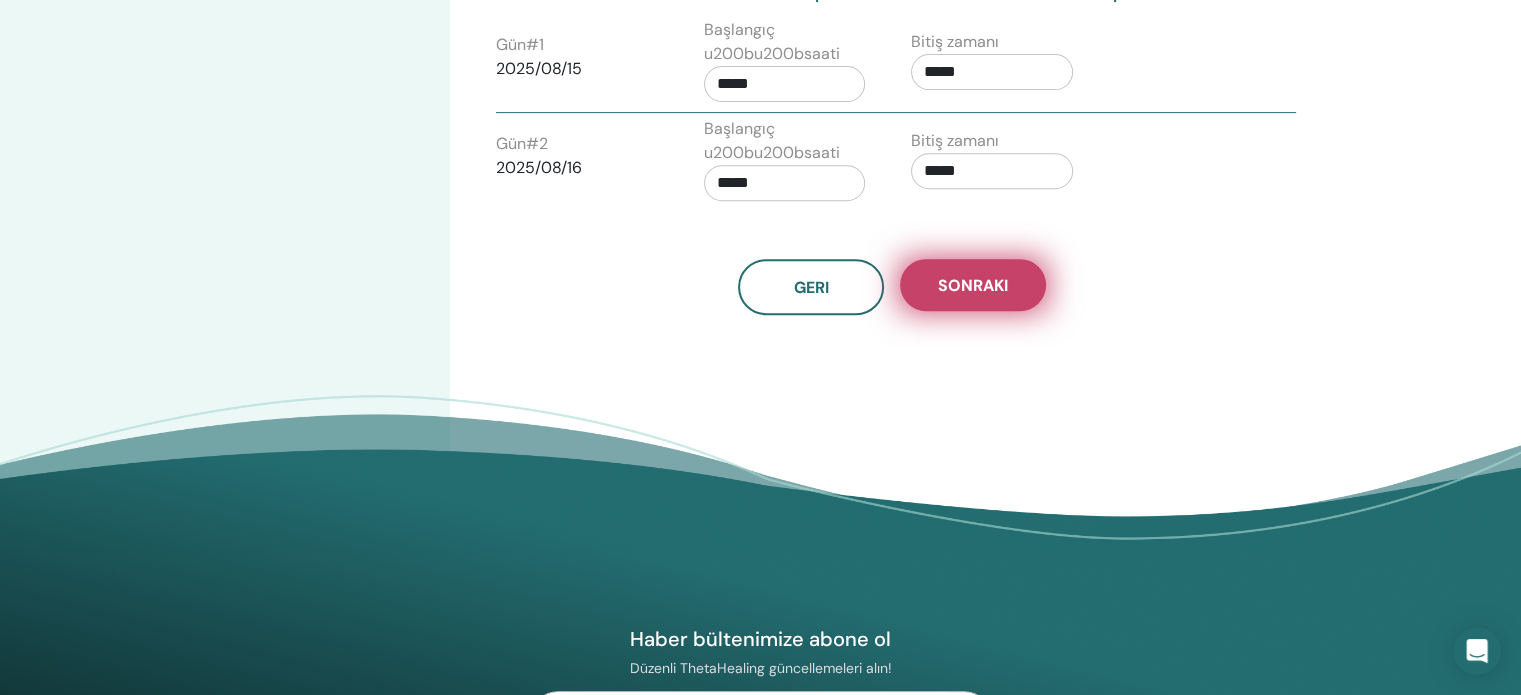 click on "Sonraki" at bounding box center [973, 285] 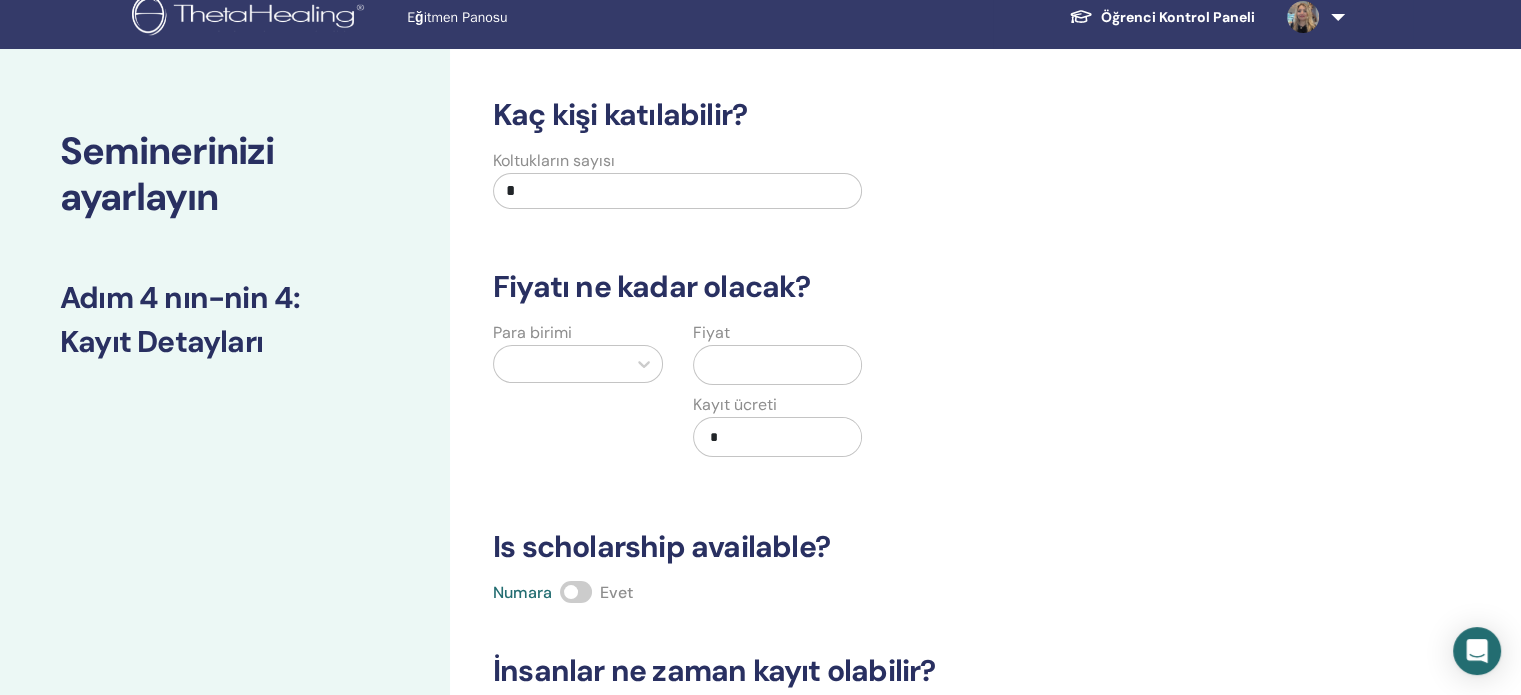 scroll, scrollTop: 0, scrollLeft: 0, axis: both 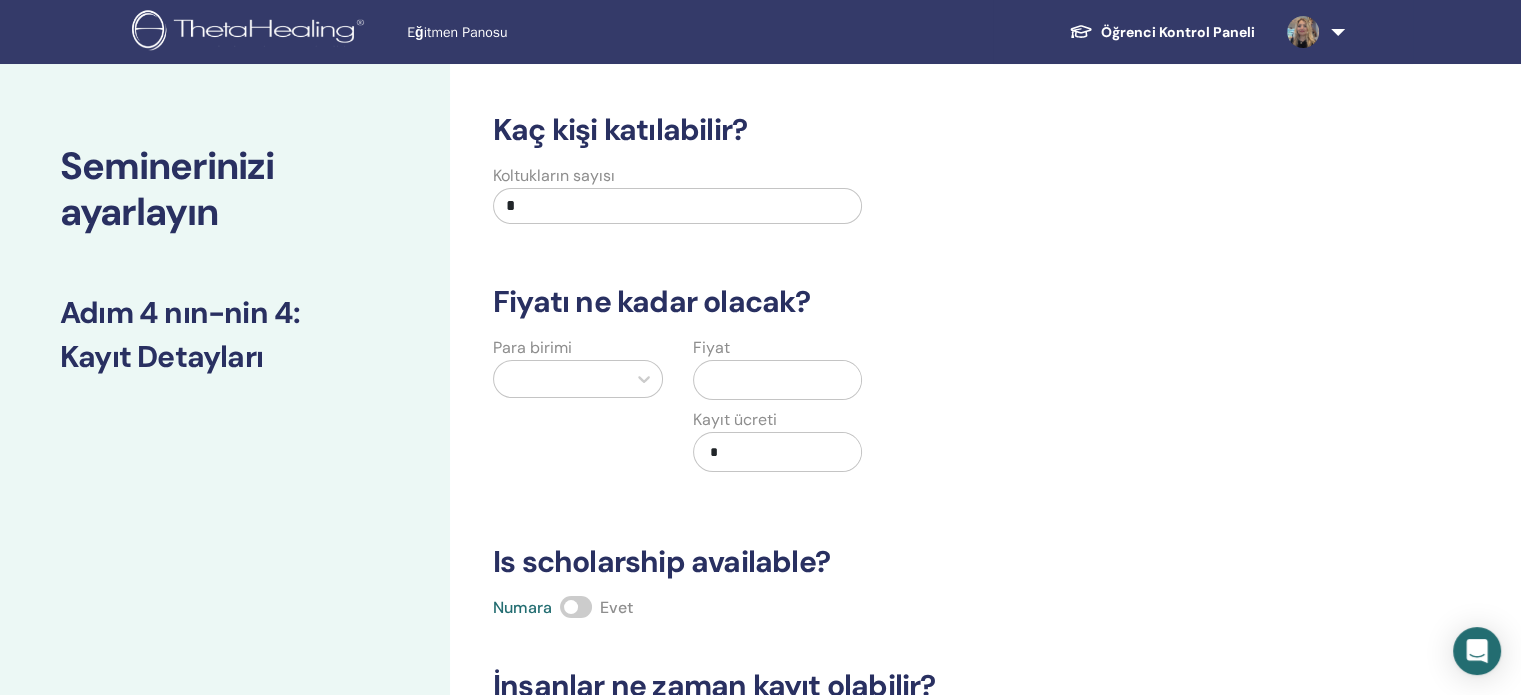 click on "*" at bounding box center (677, 206) 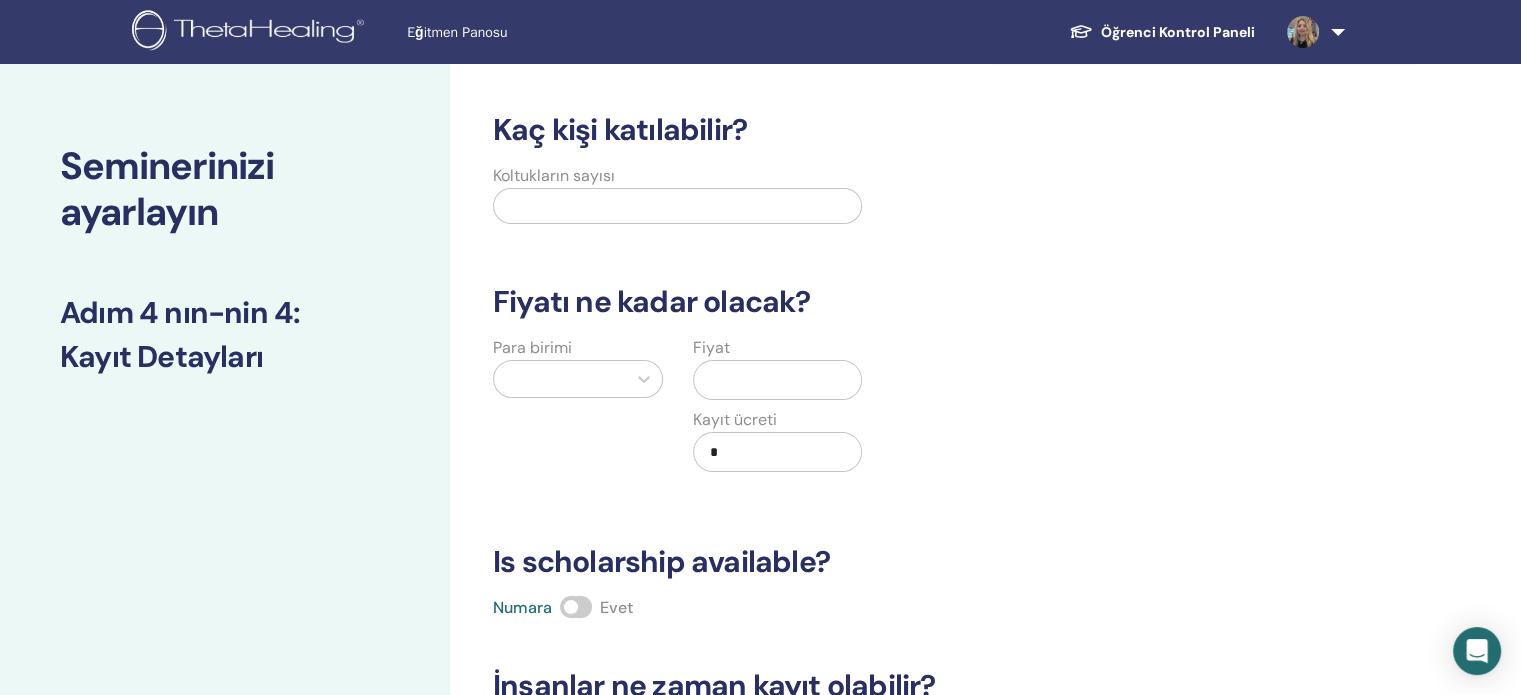 type on "*" 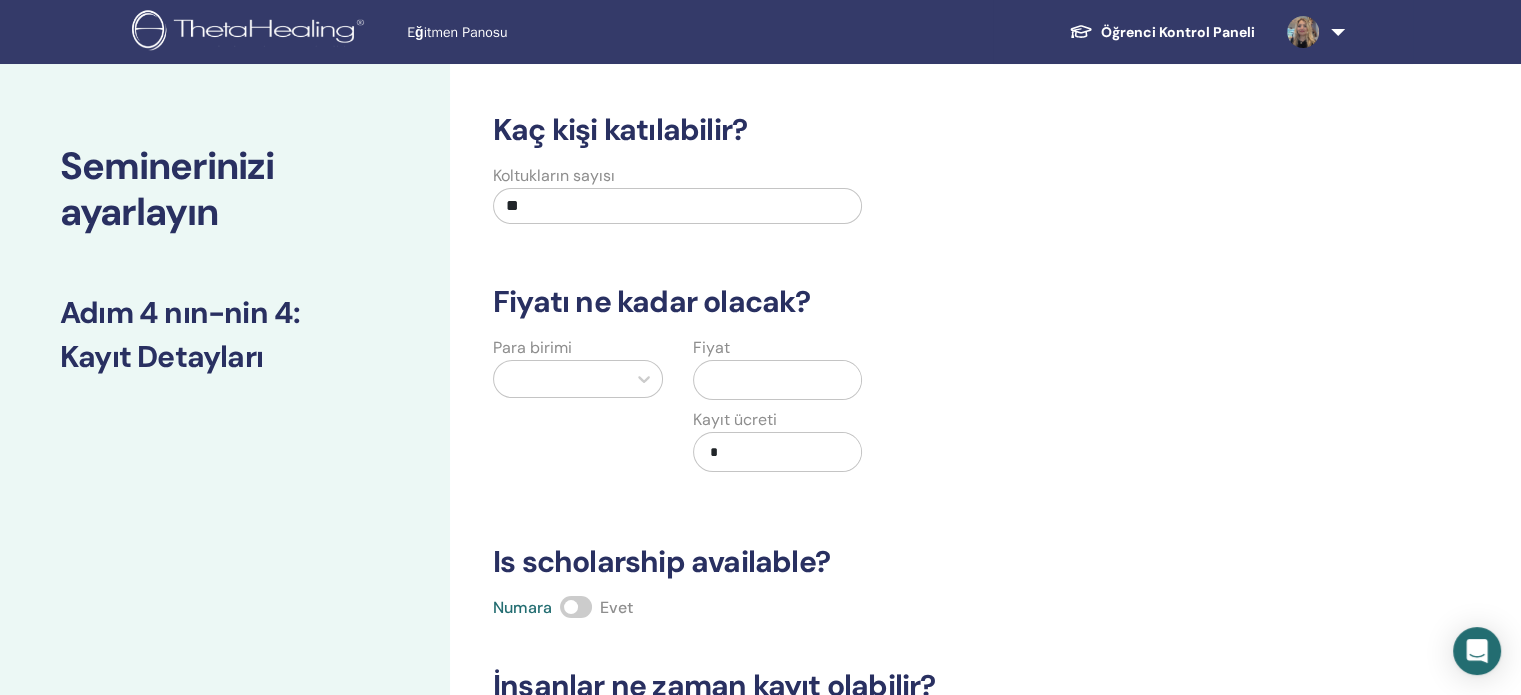 type on "**" 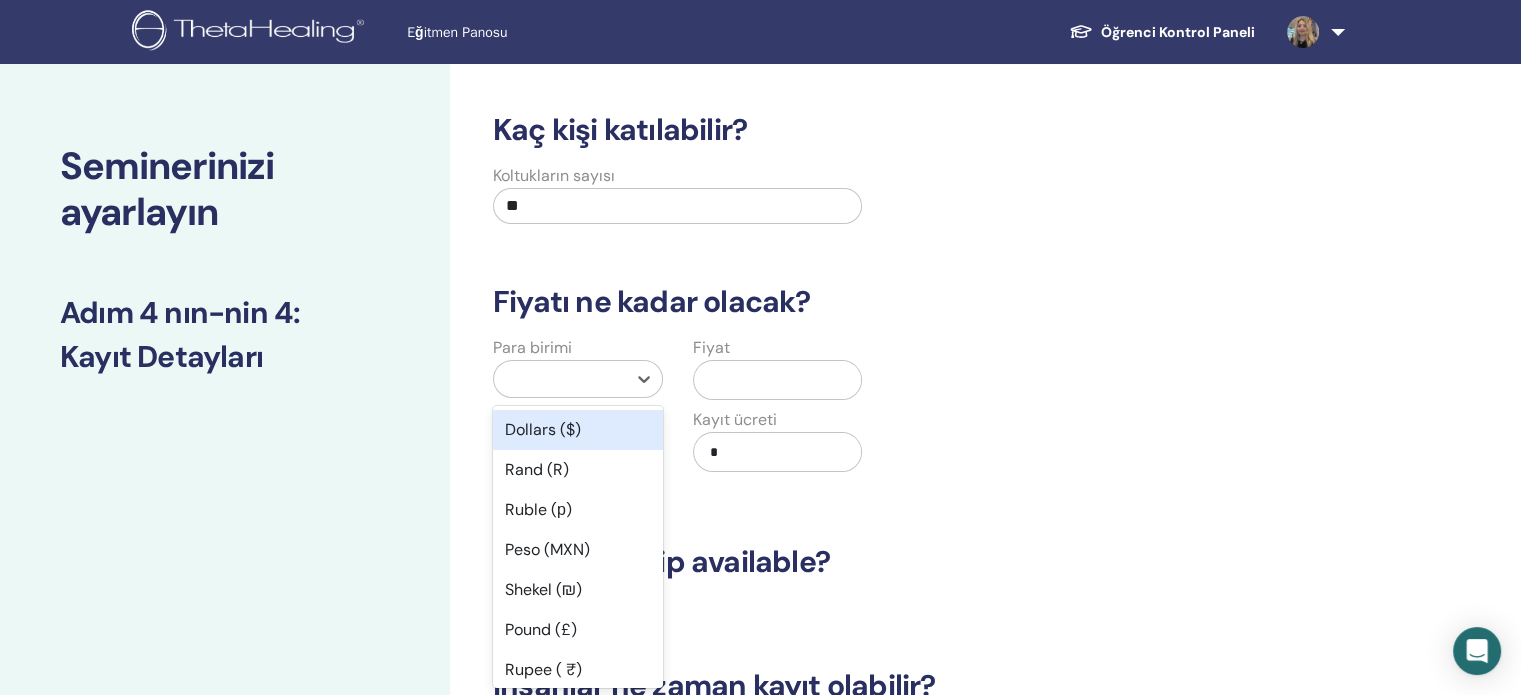 scroll, scrollTop: 18, scrollLeft: 0, axis: vertical 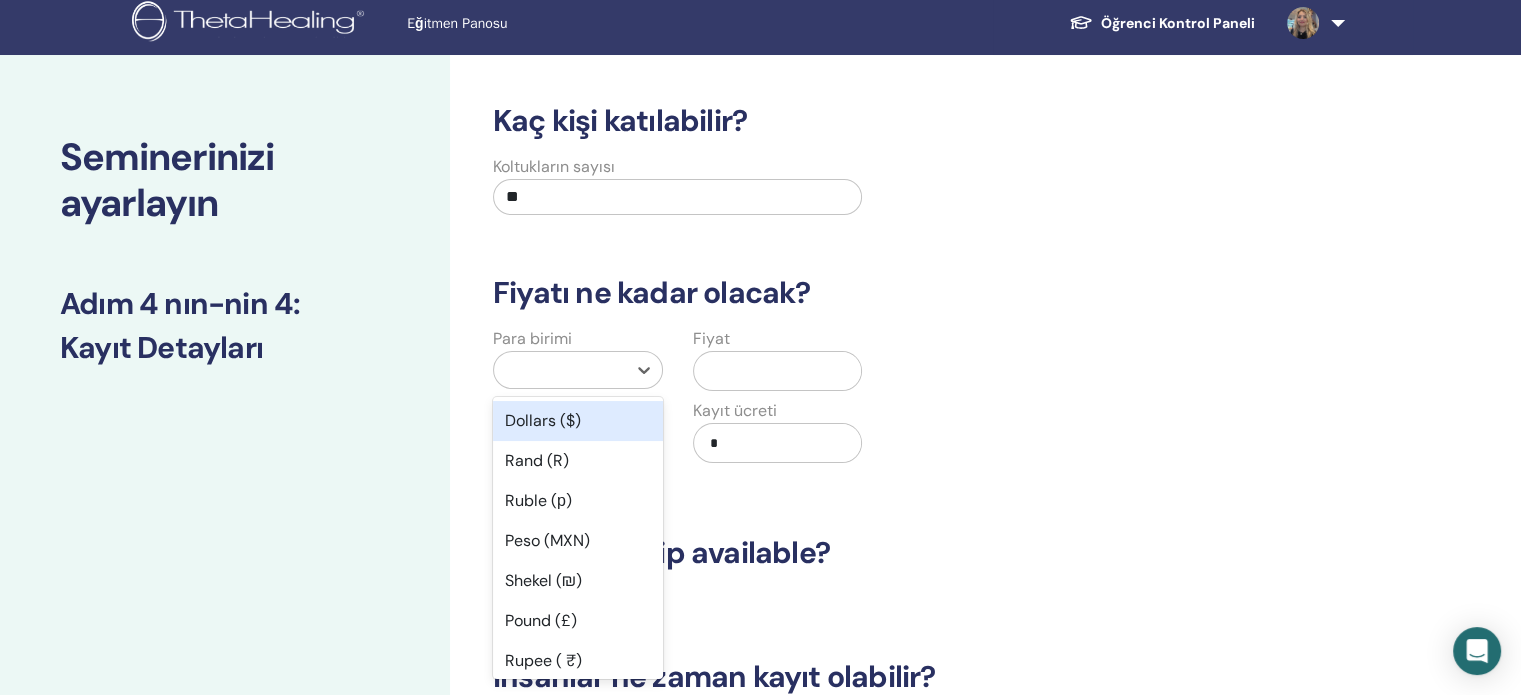 click at bounding box center (560, 370) 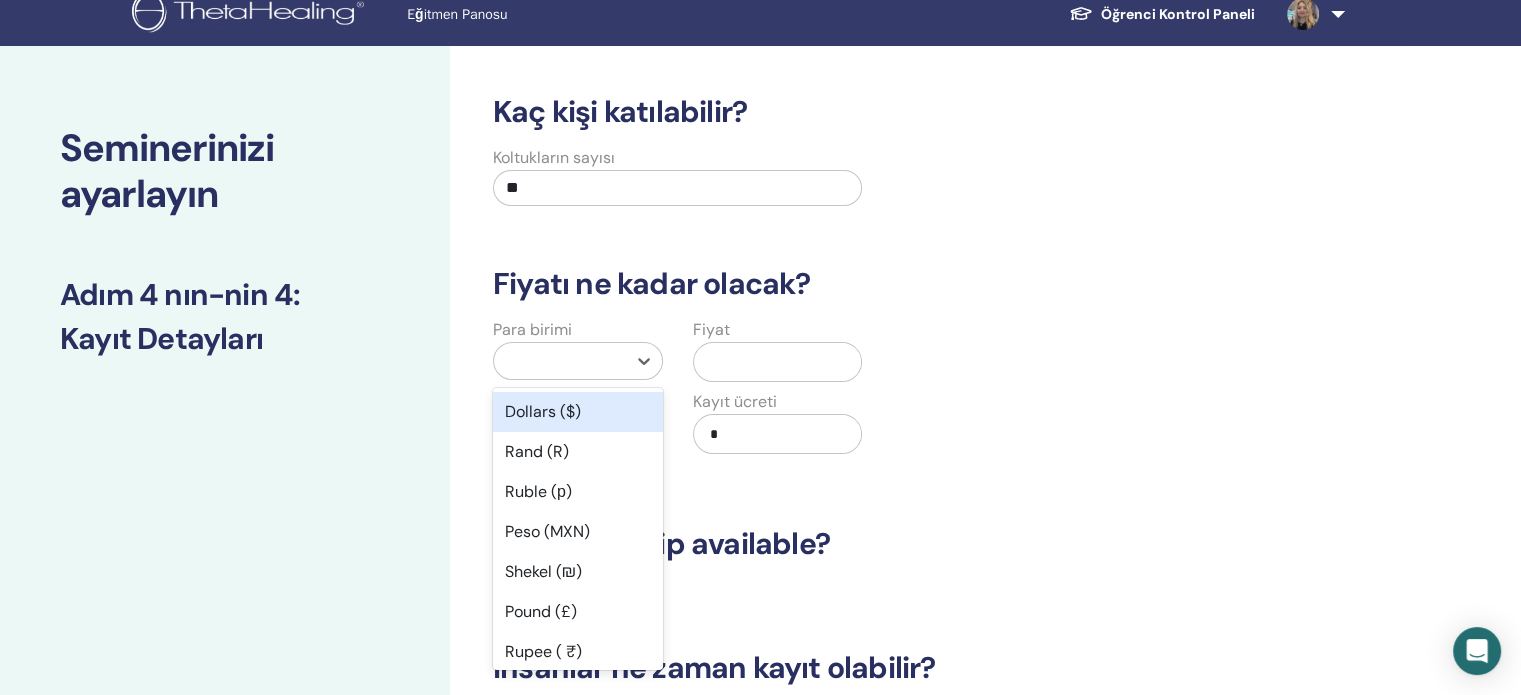 click on "Dollars ($)" at bounding box center (578, 412) 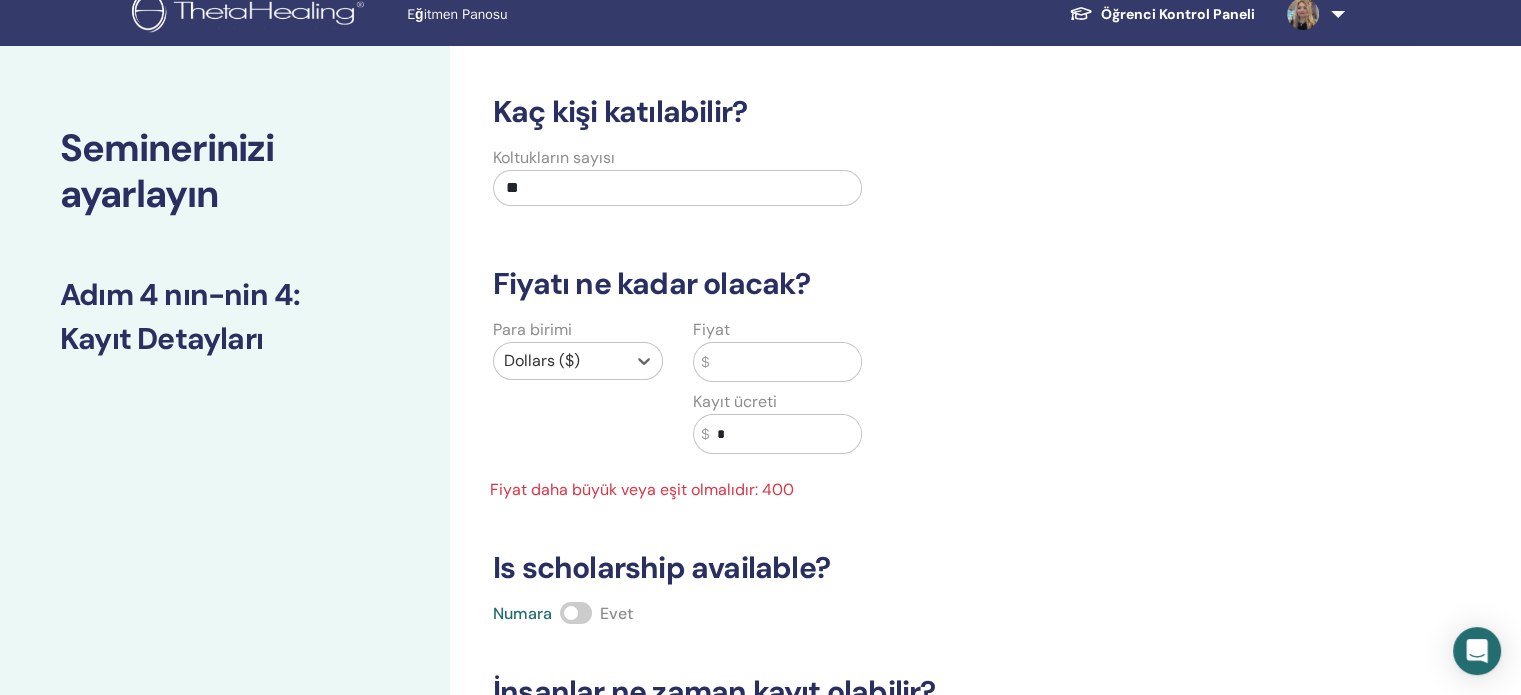 click at bounding box center (785, 362) 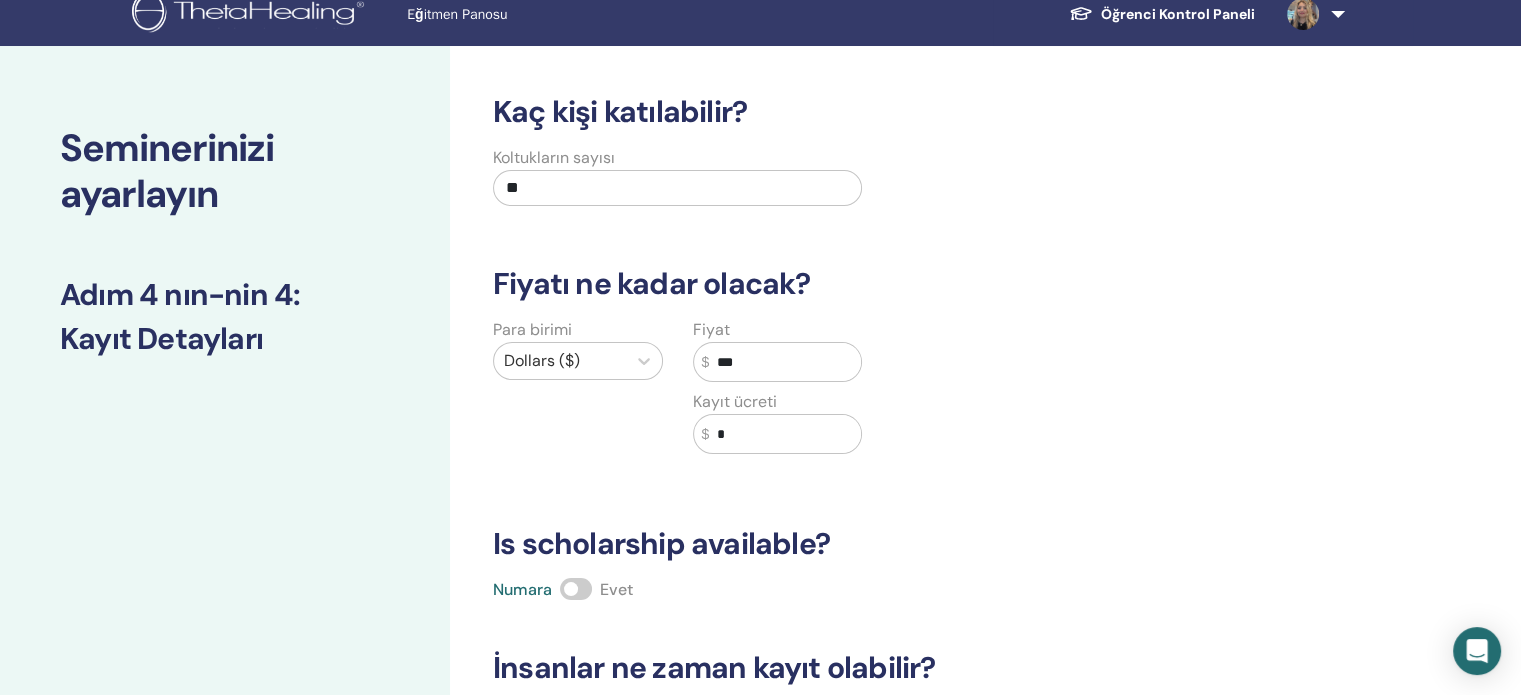 scroll, scrollTop: 626, scrollLeft: 0, axis: vertical 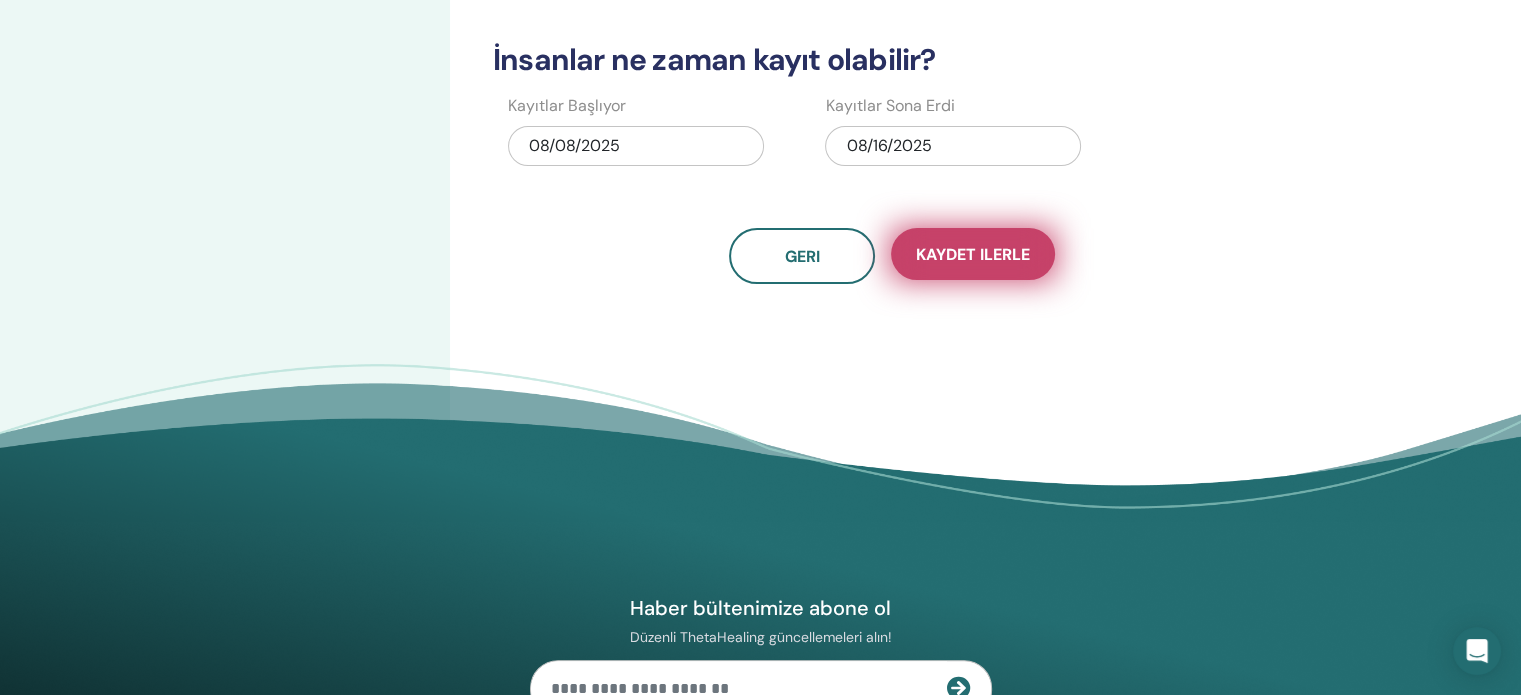 type on "***" 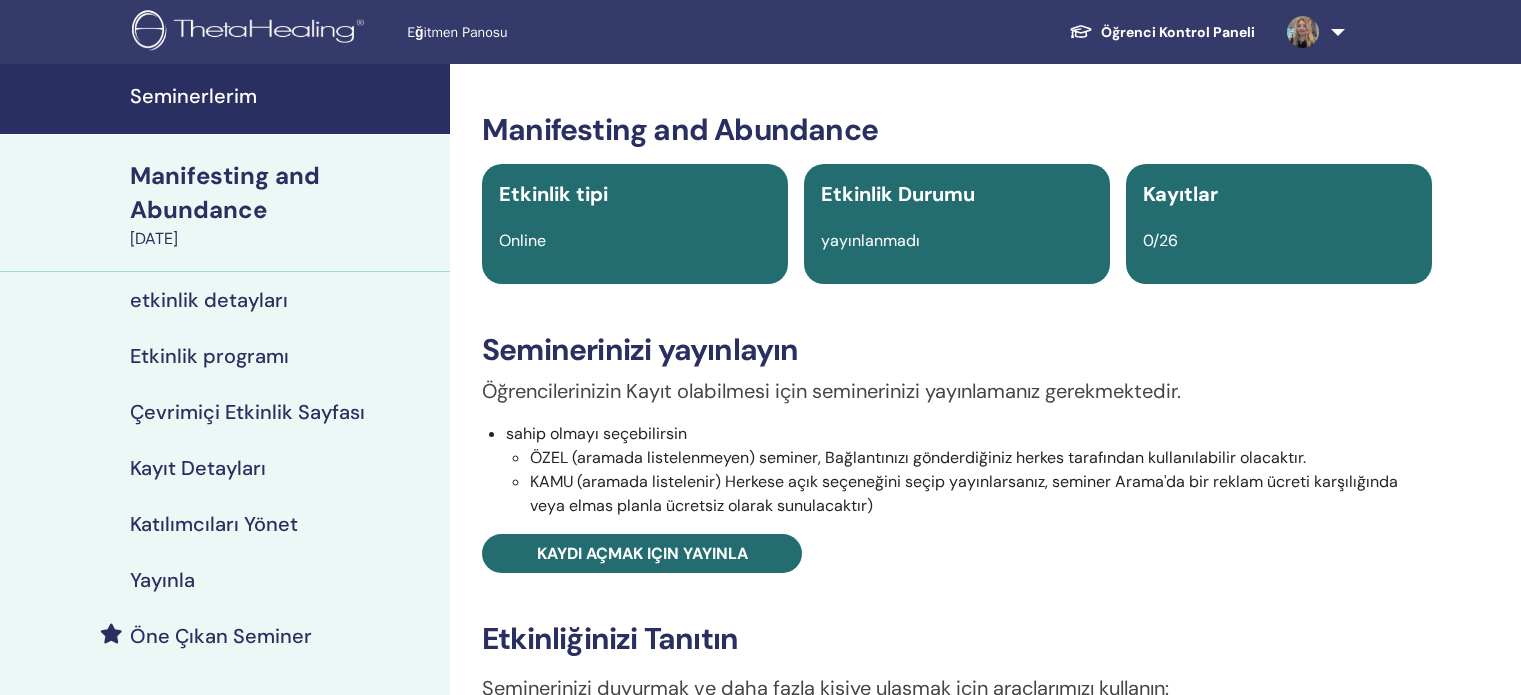 scroll, scrollTop: 0, scrollLeft: 0, axis: both 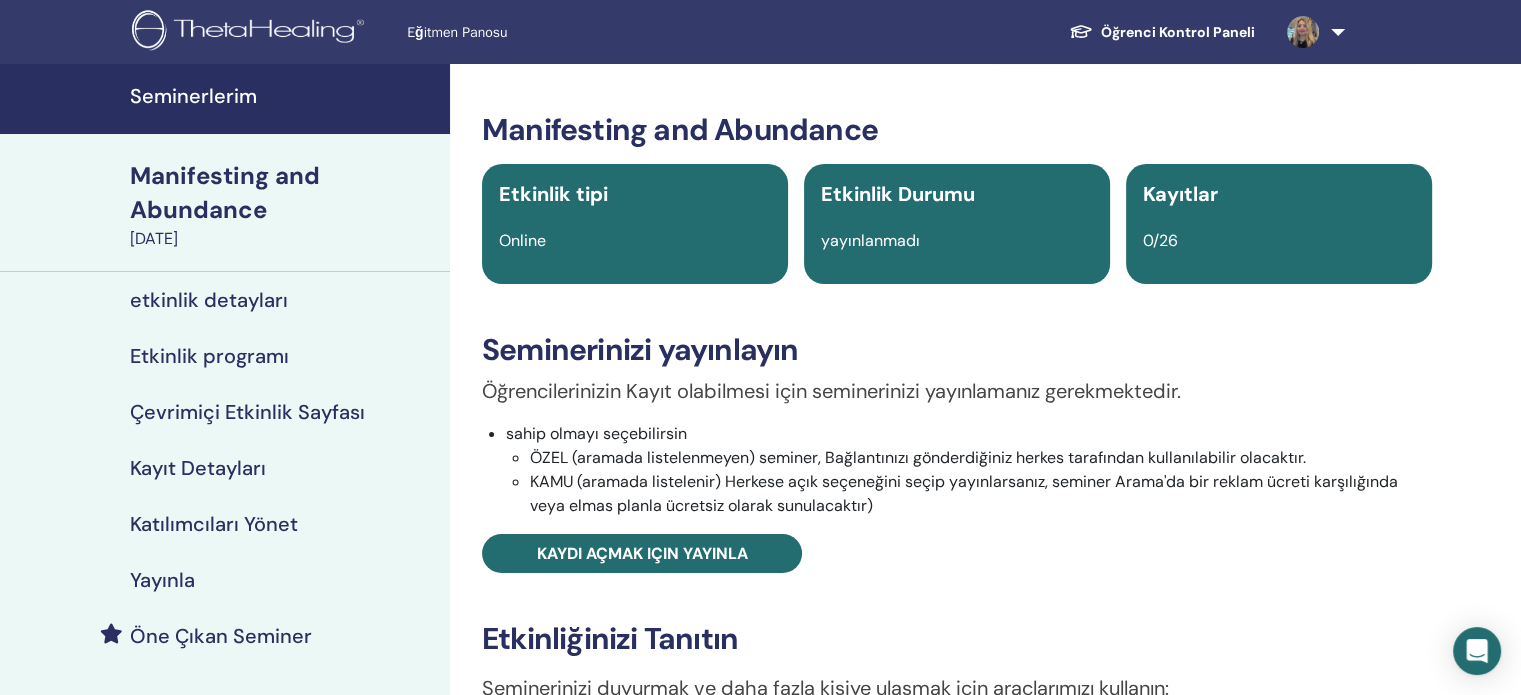 click on "Yayınla" at bounding box center (162, 580) 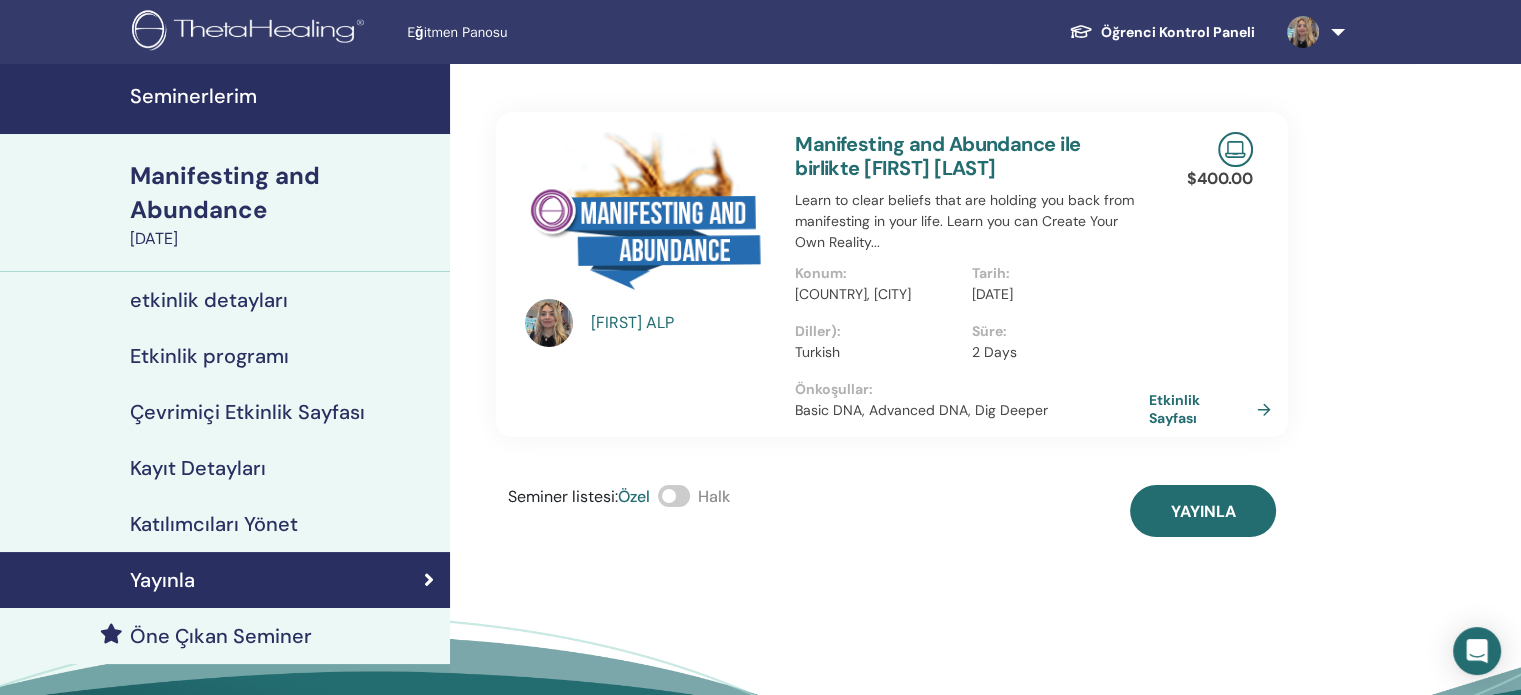 click at bounding box center [674, 496] 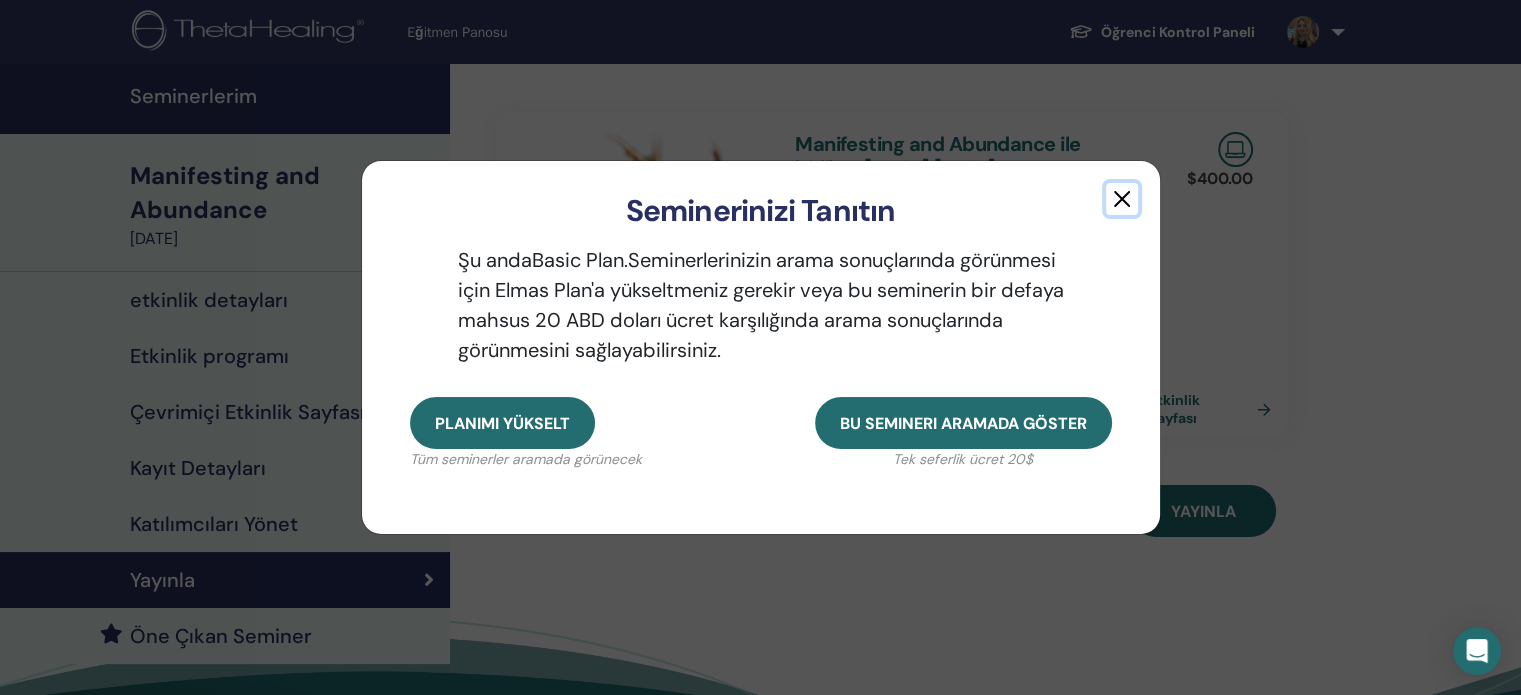 click at bounding box center (1122, 199) 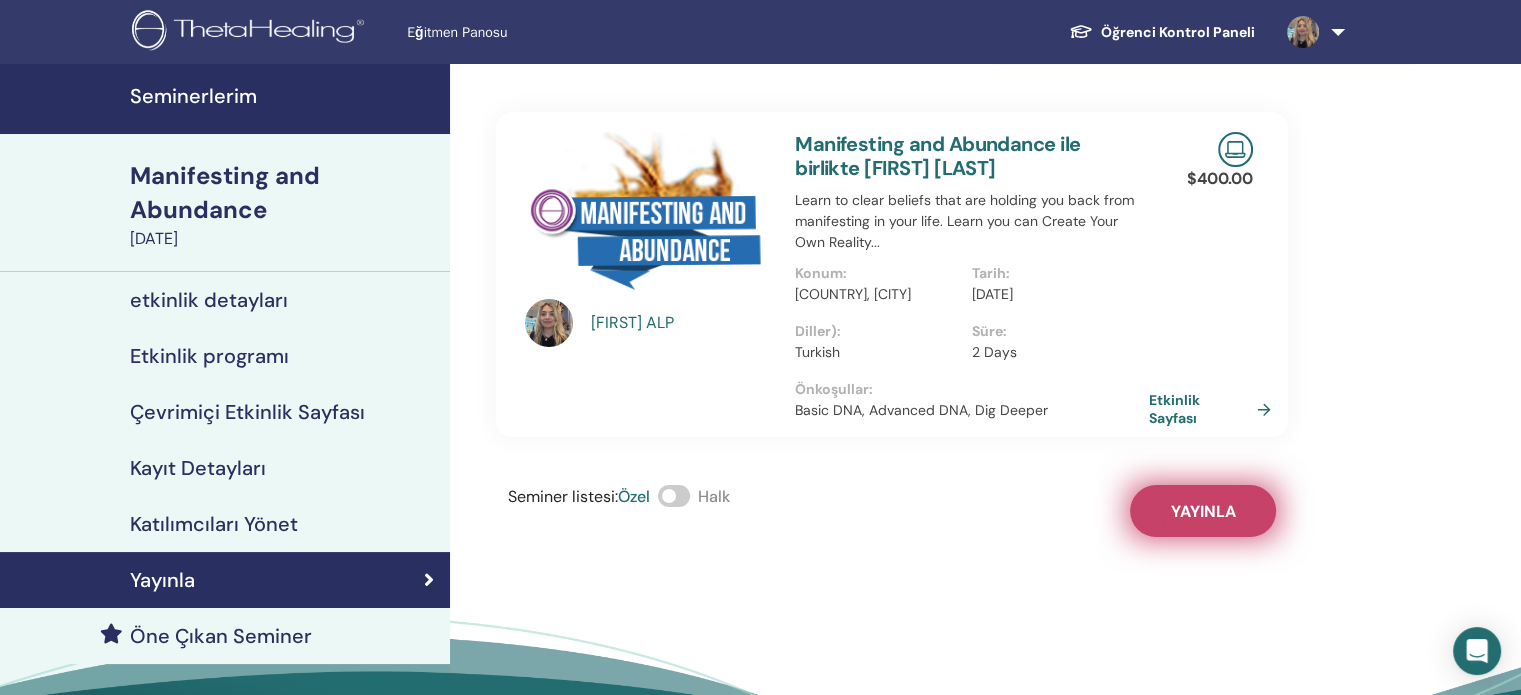 click on "Yayınla" at bounding box center (1203, 511) 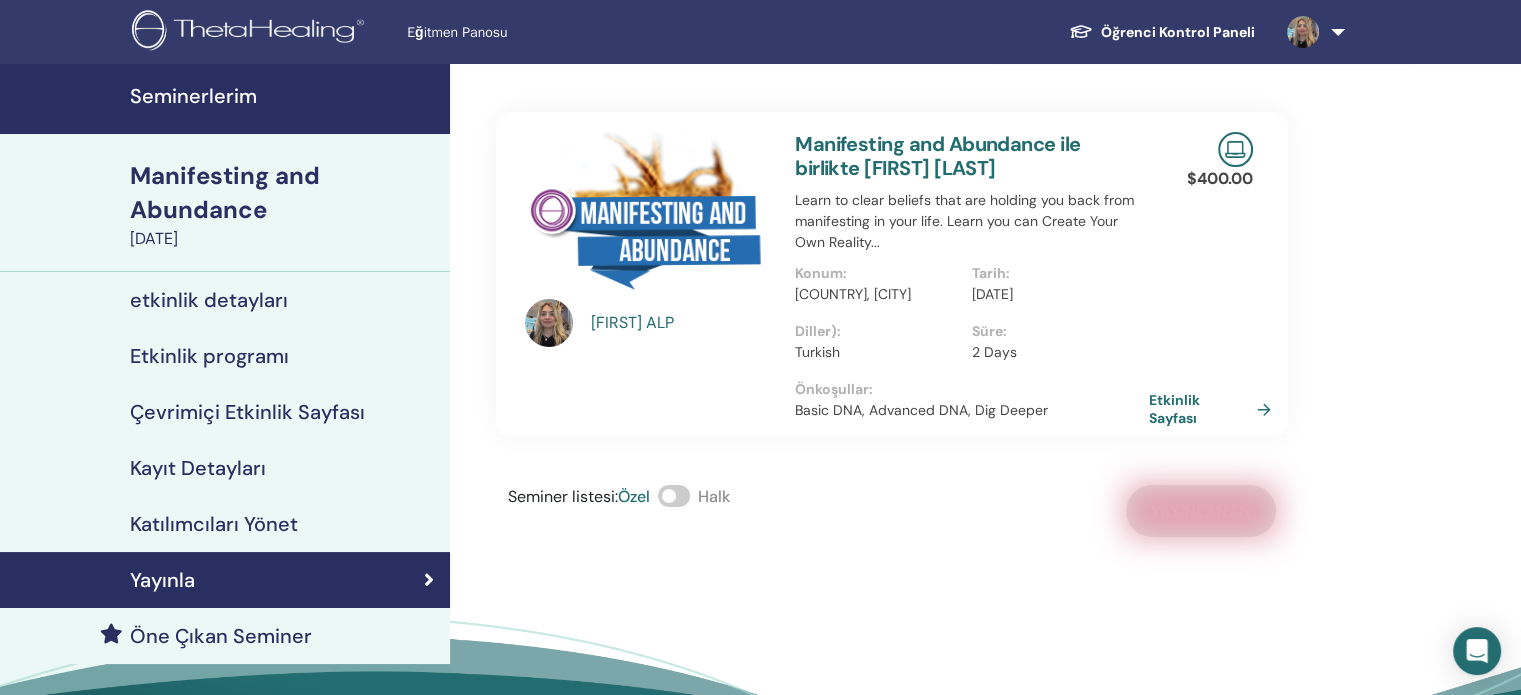 click on "Öğrenci Kontrol Paneli" at bounding box center (1162, 32) 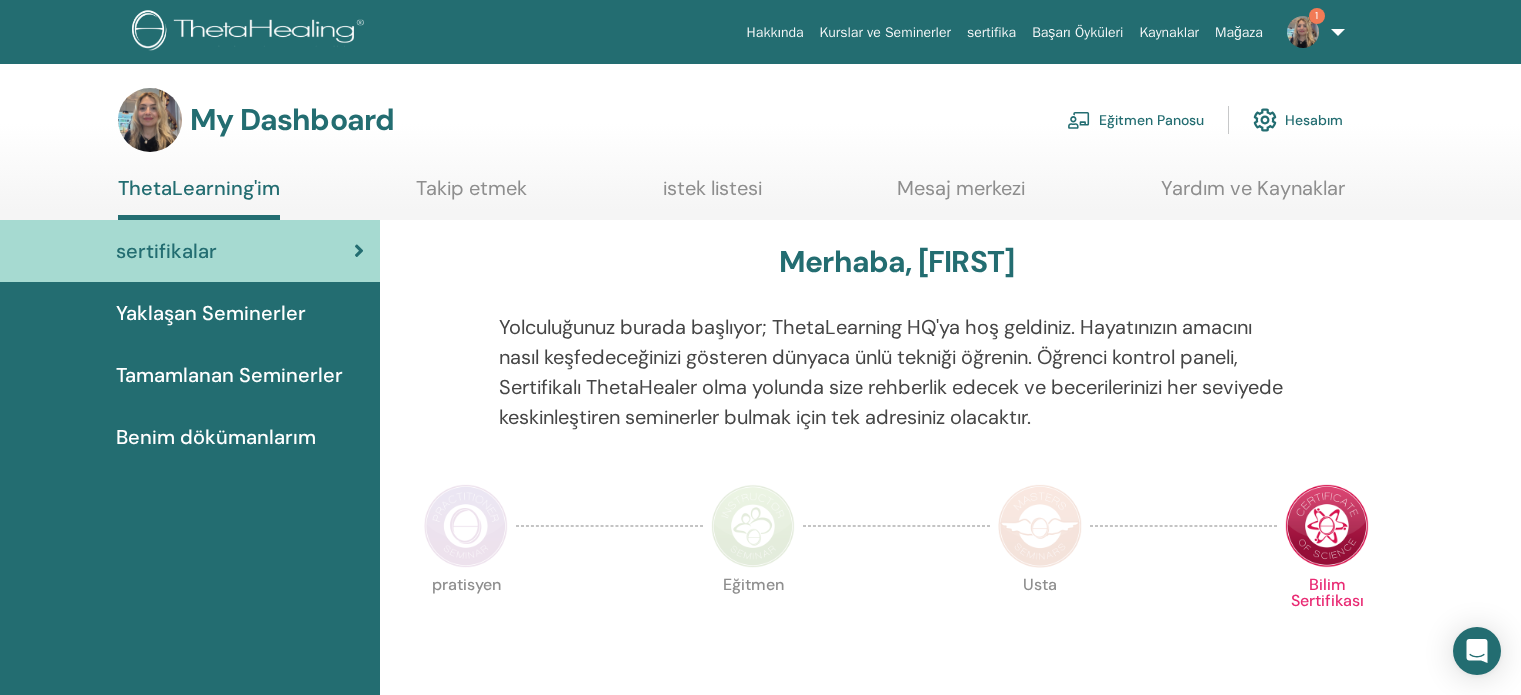 scroll, scrollTop: 0, scrollLeft: 0, axis: both 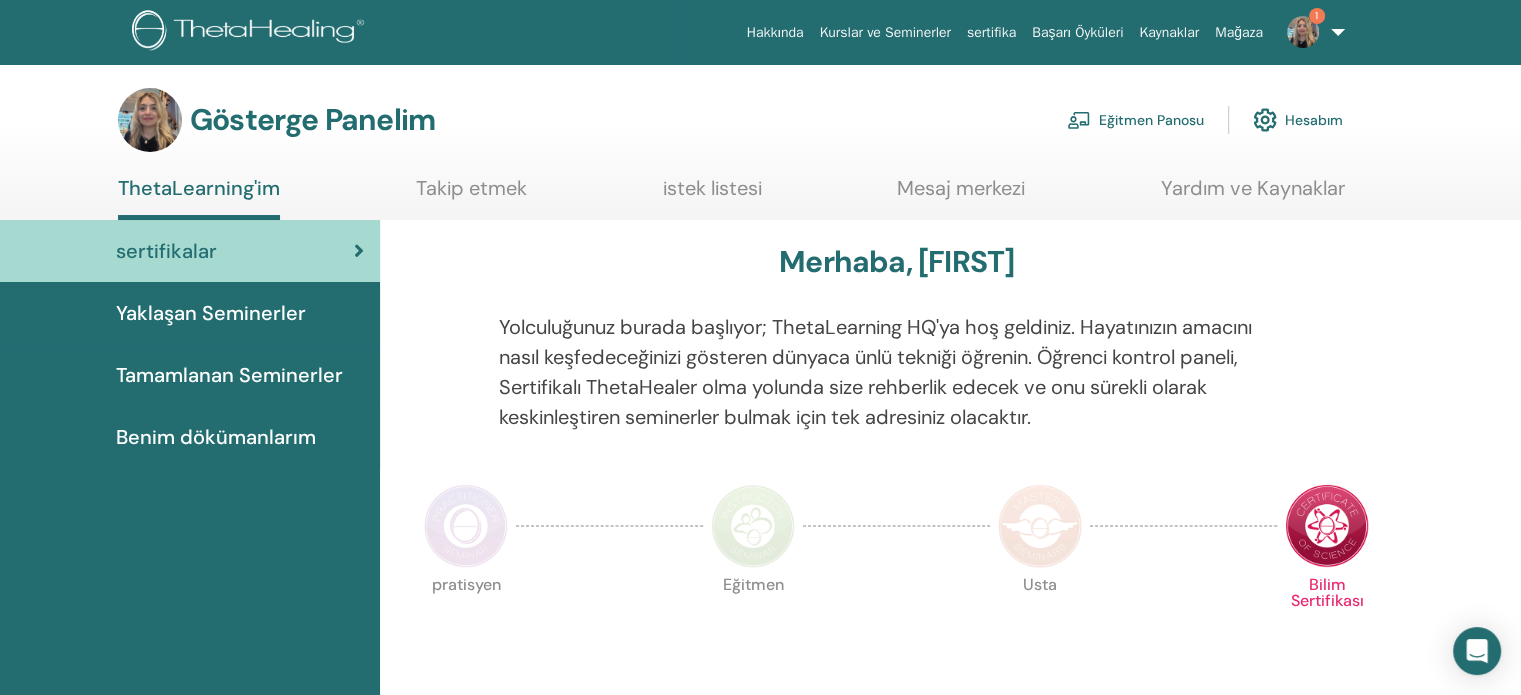 click on "Eğitmen Panosu" at bounding box center (1135, 120) 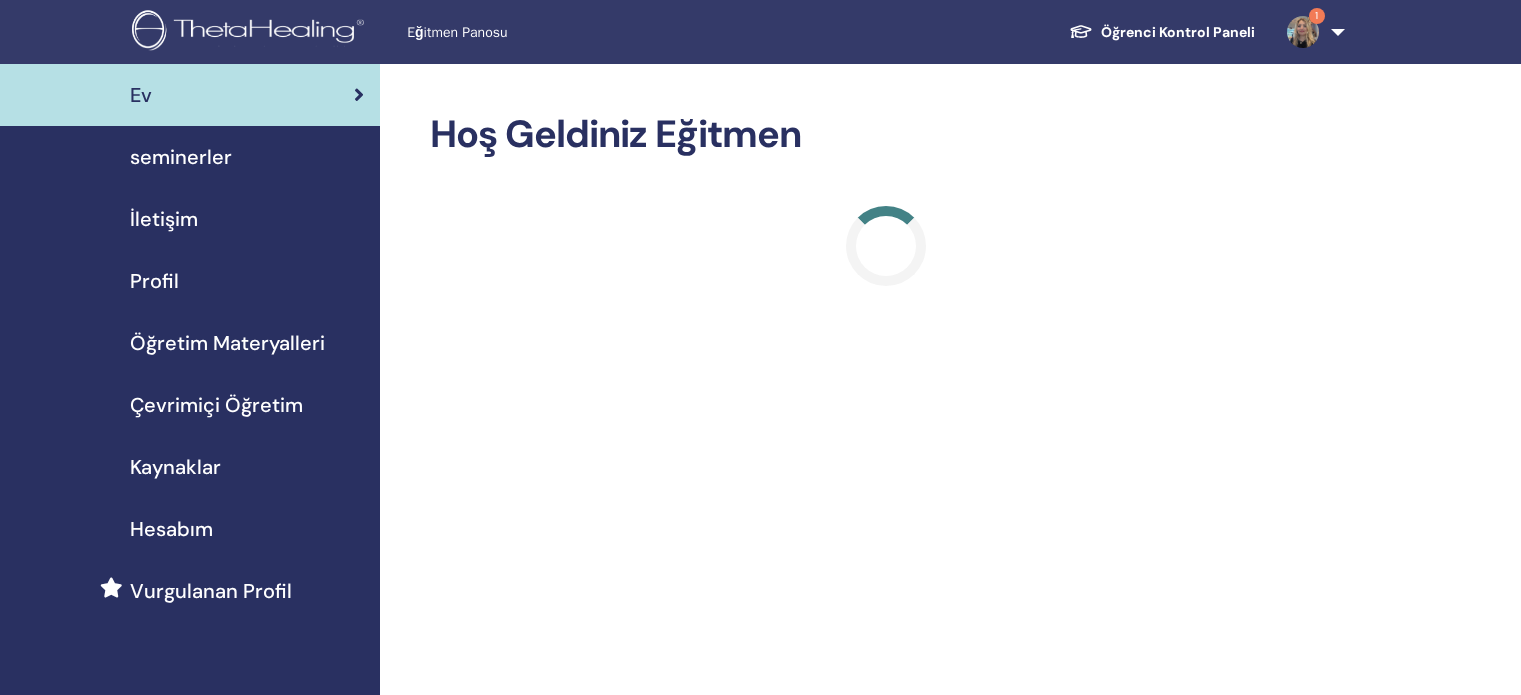 scroll, scrollTop: 0, scrollLeft: 0, axis: both 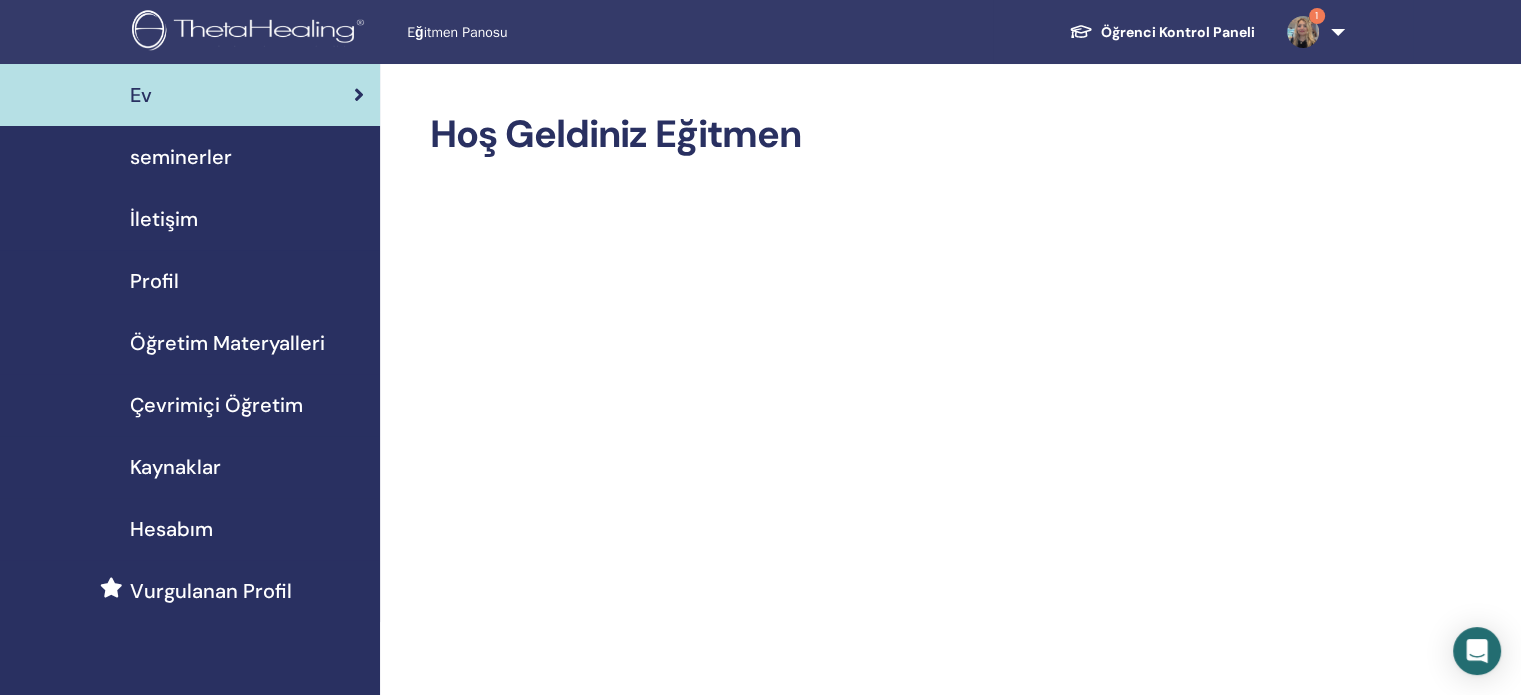 click on "seminerler" at bounding box center [181, 157] 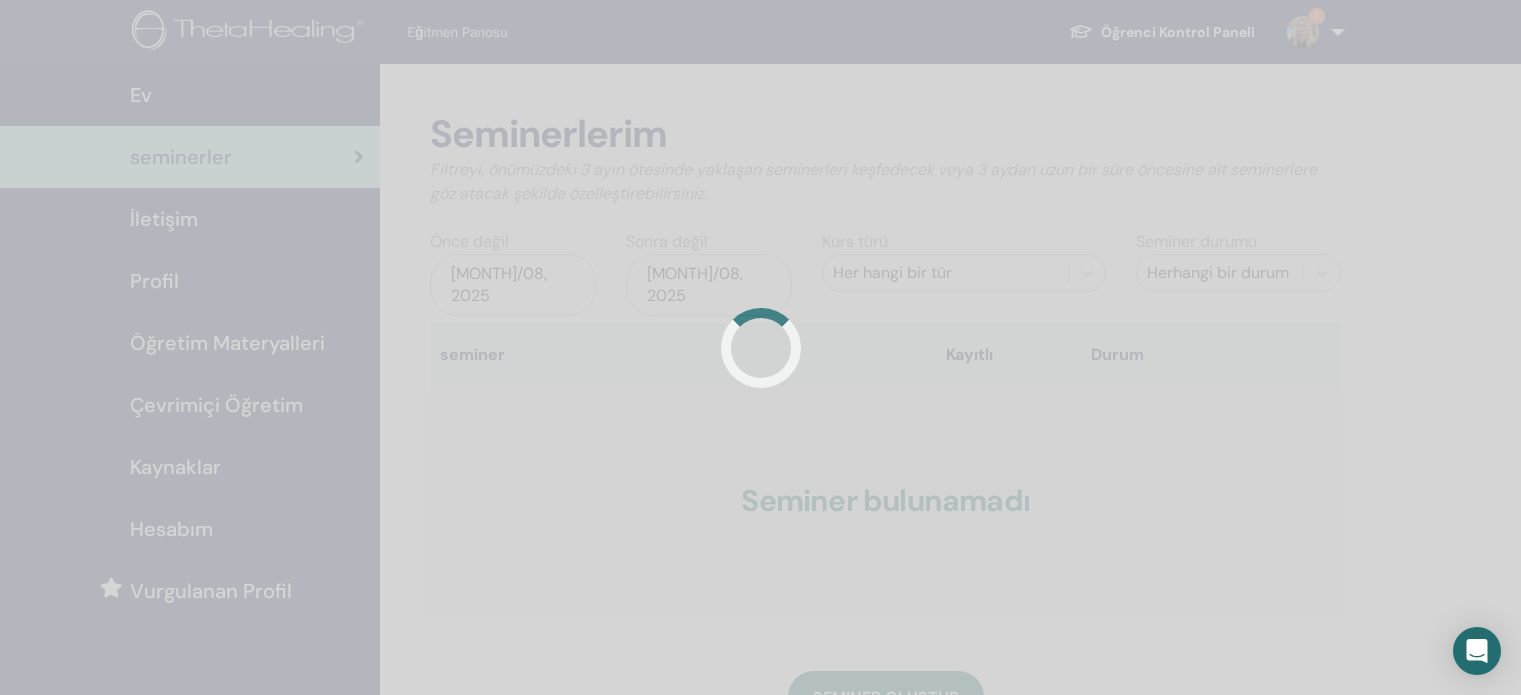 scroll, scrollTop: 0, scrollLeft: 0, axis: both 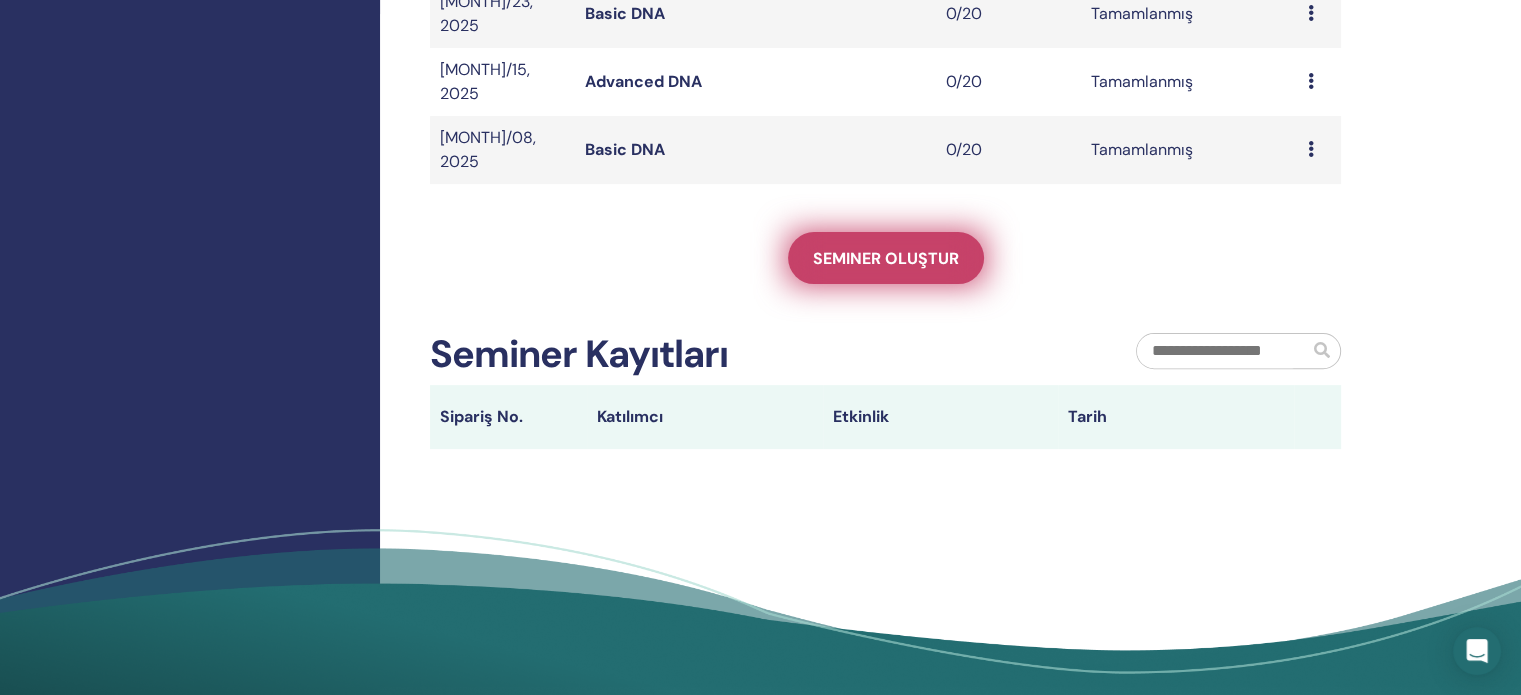 click on "Seminer oluştur" at bounding box center (886, 258) 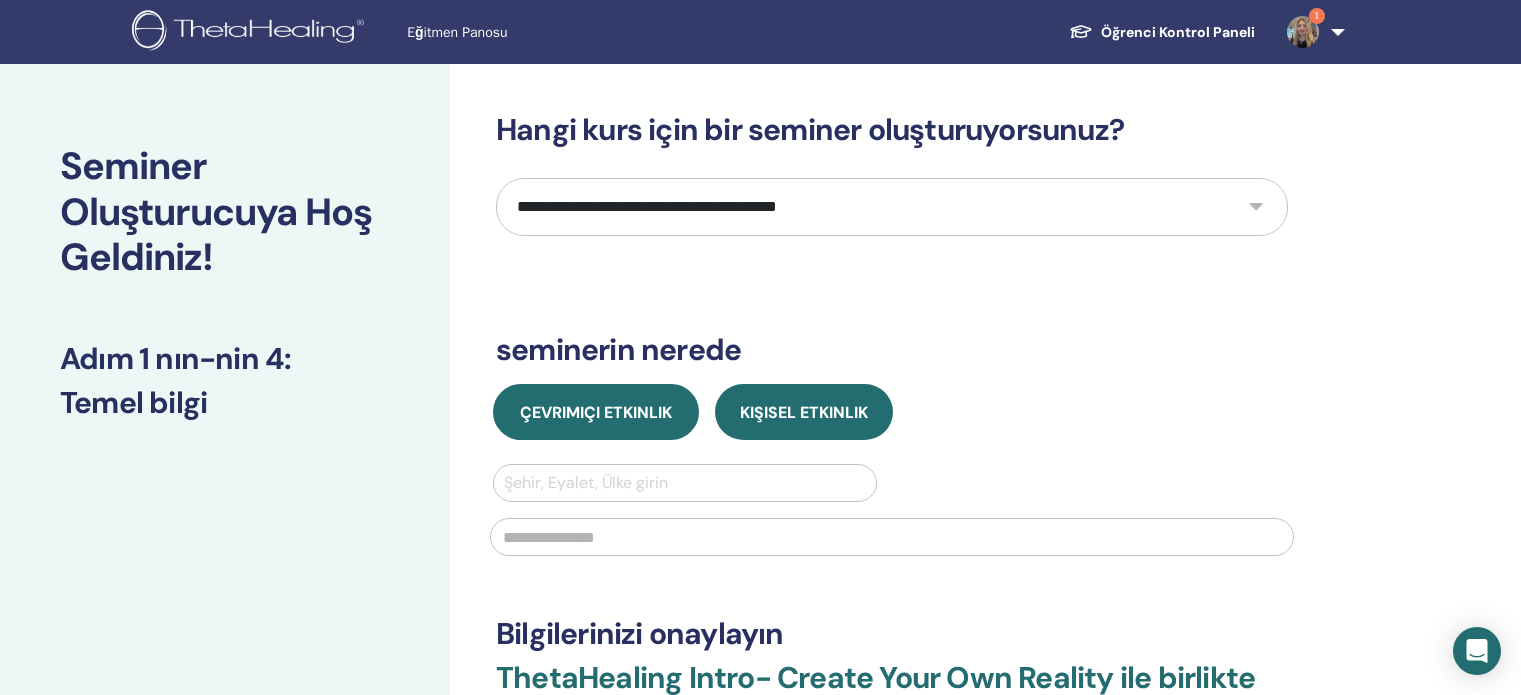 scroll, scrollTop: 0, scrollLeft: 0, axis: both 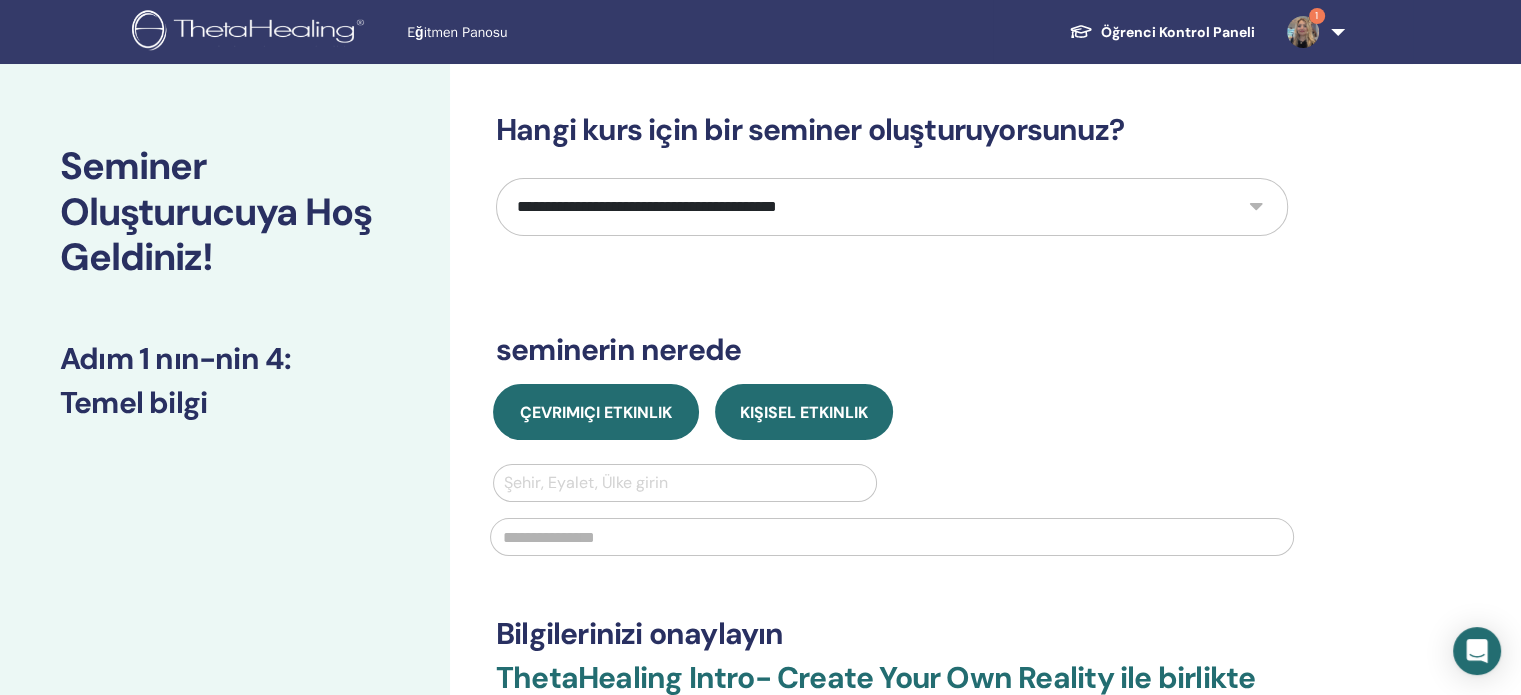 click on "Çevrimiçi Etkinlik" at bounding box center [596, 412] 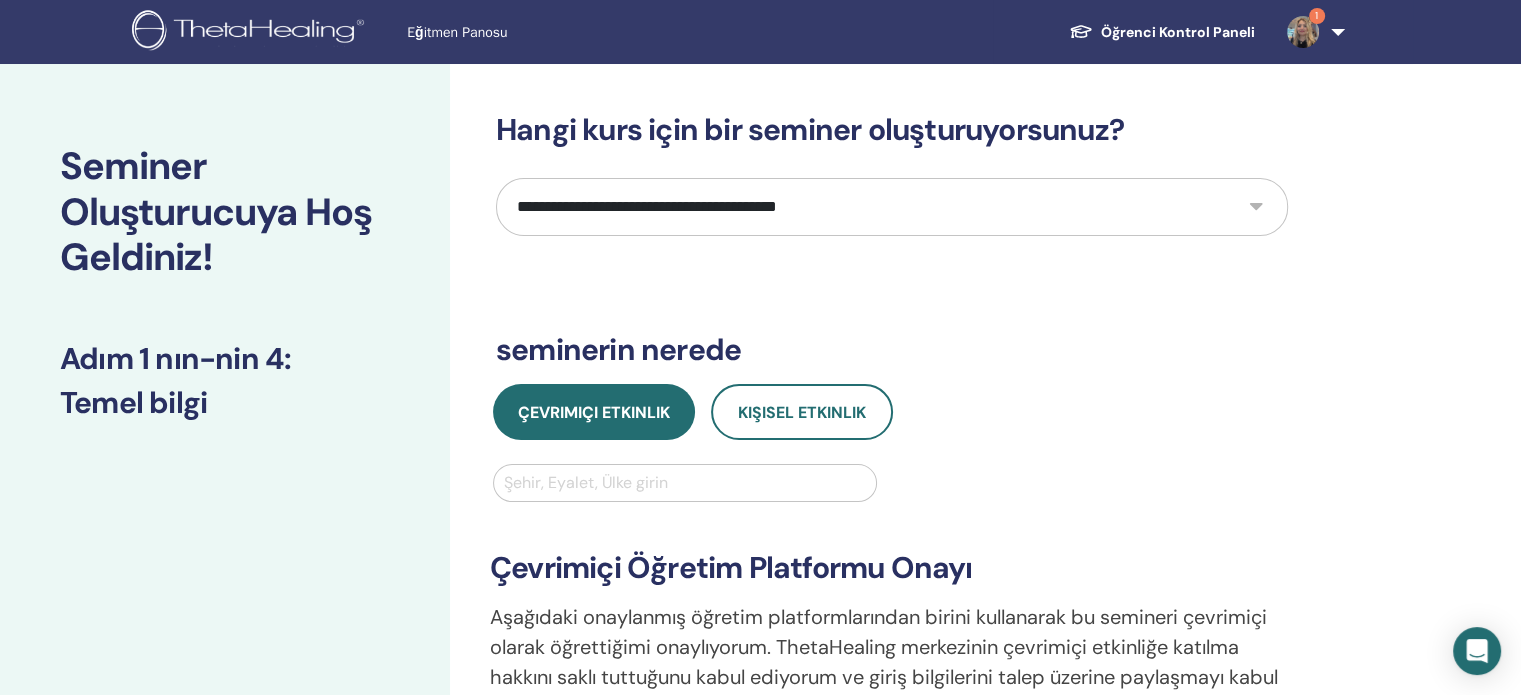 click on "**********" at bounding box center (892, 207) 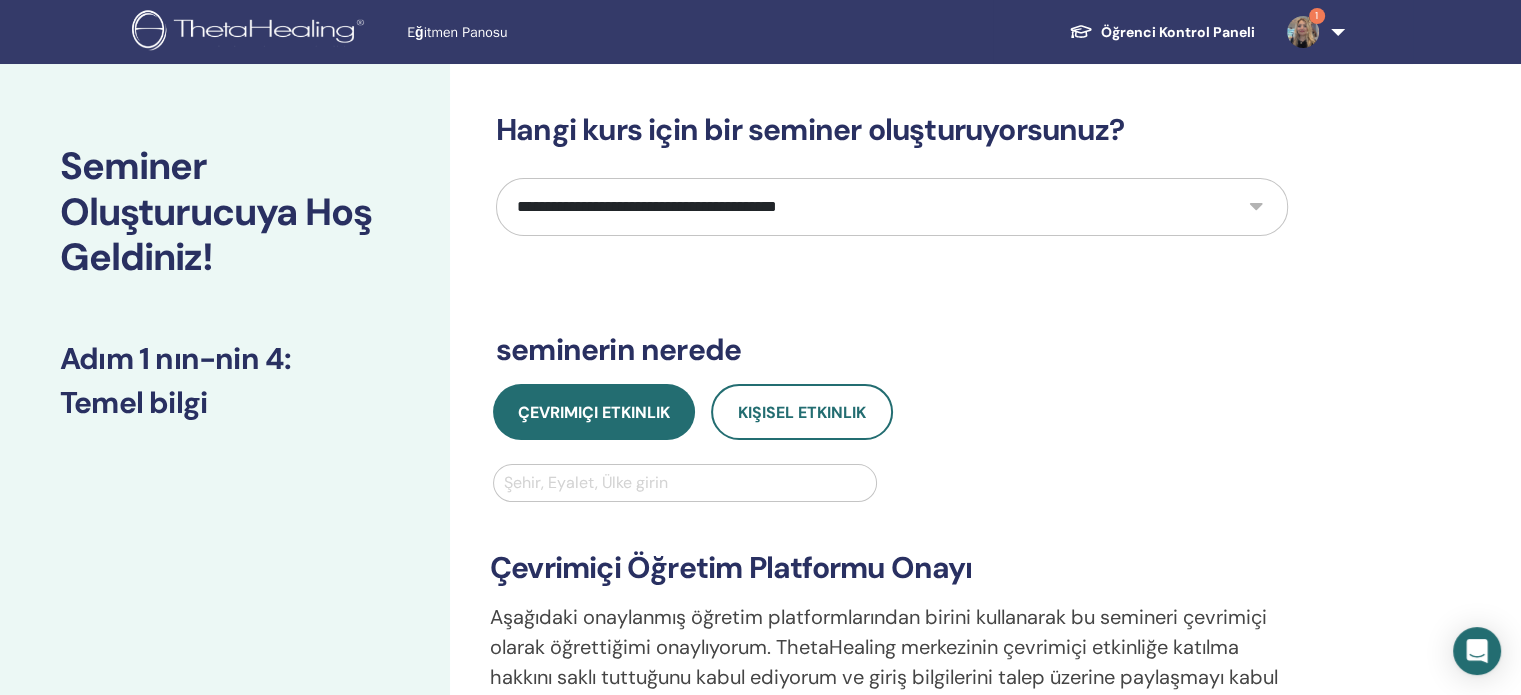 select on "**" 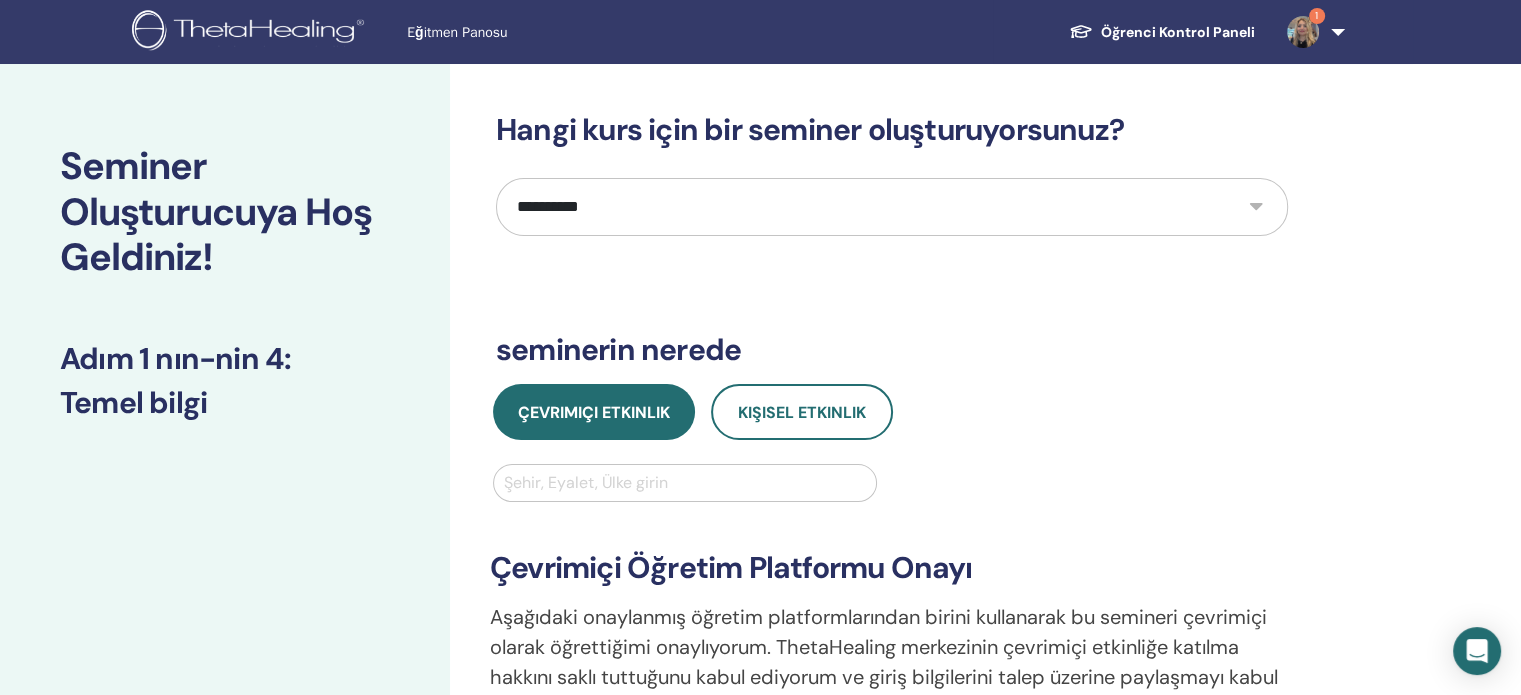 click on "**********" at bounding box center (892, 207) 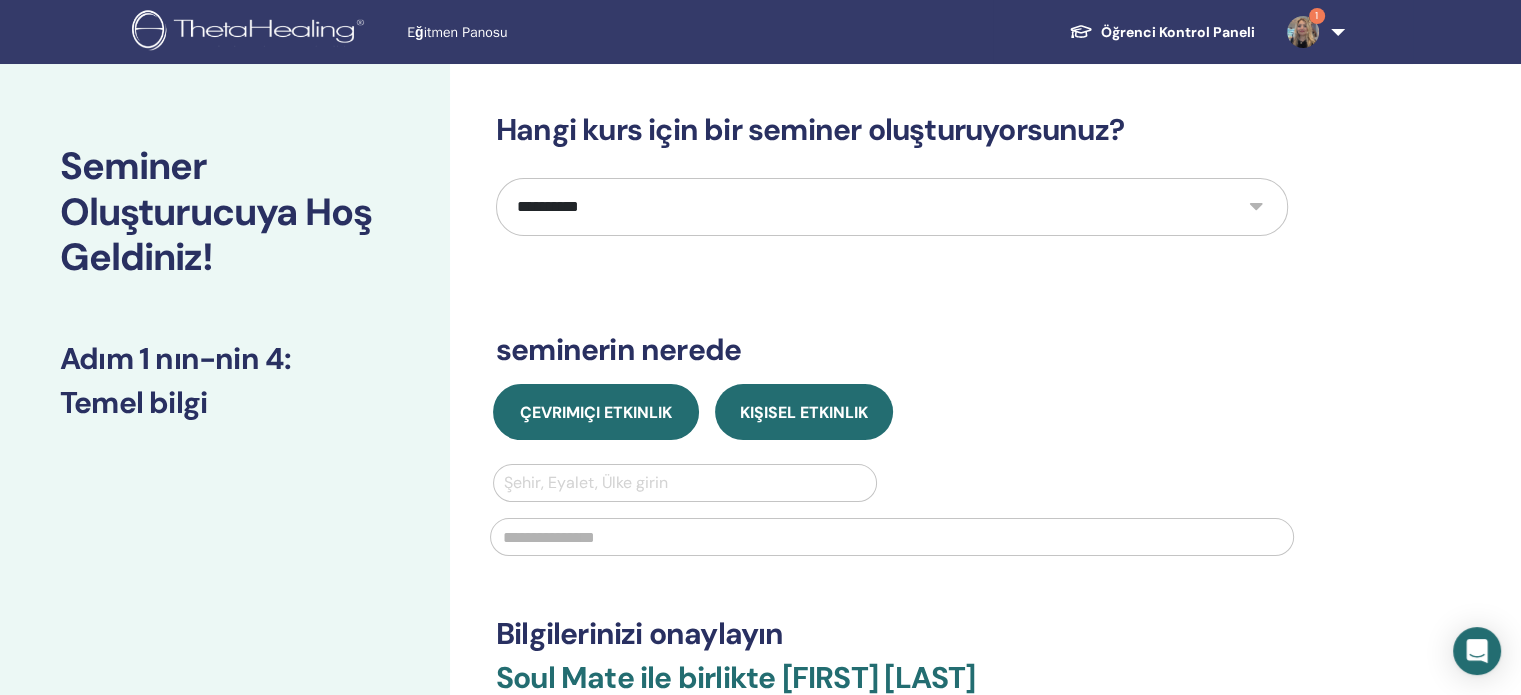 click on "Çevrimiçi Etkinlik" at bounding box center (596, 412) 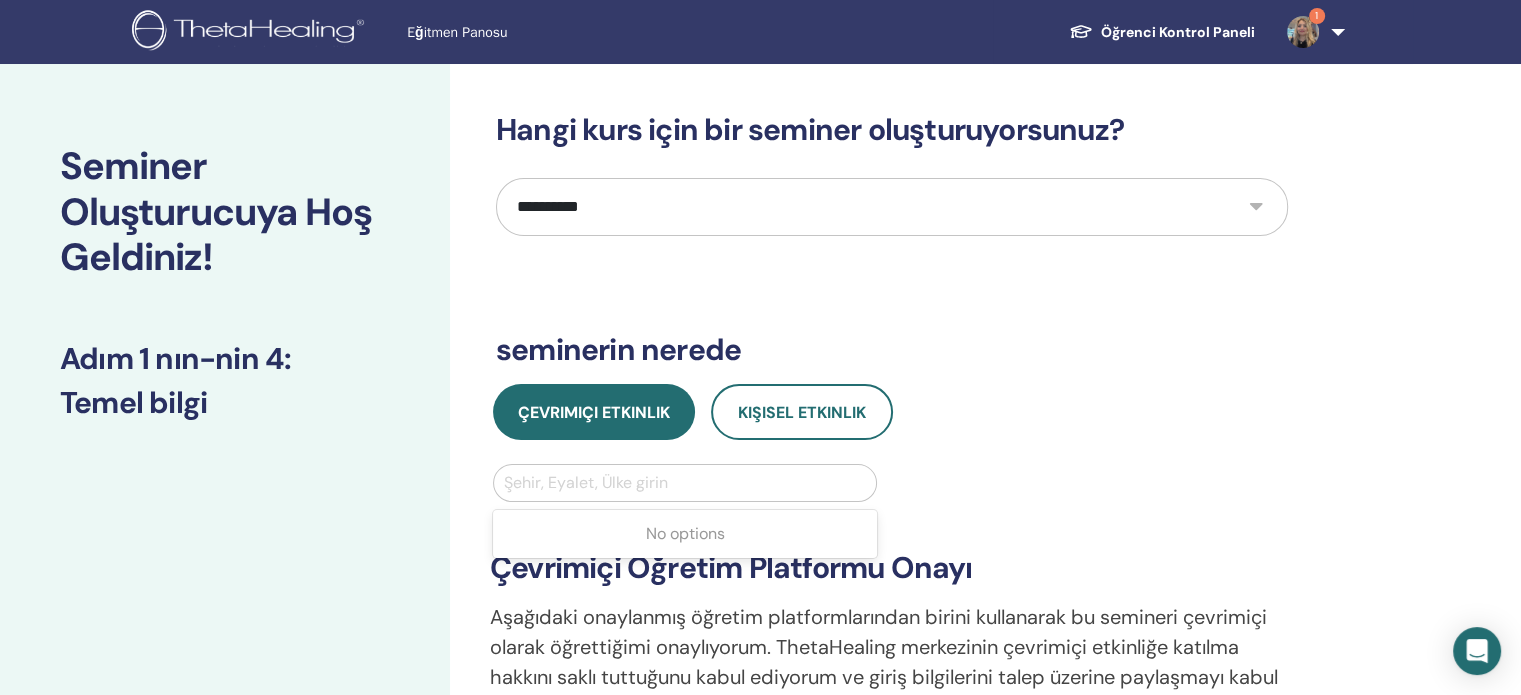 click at bounding box center (685, 483) 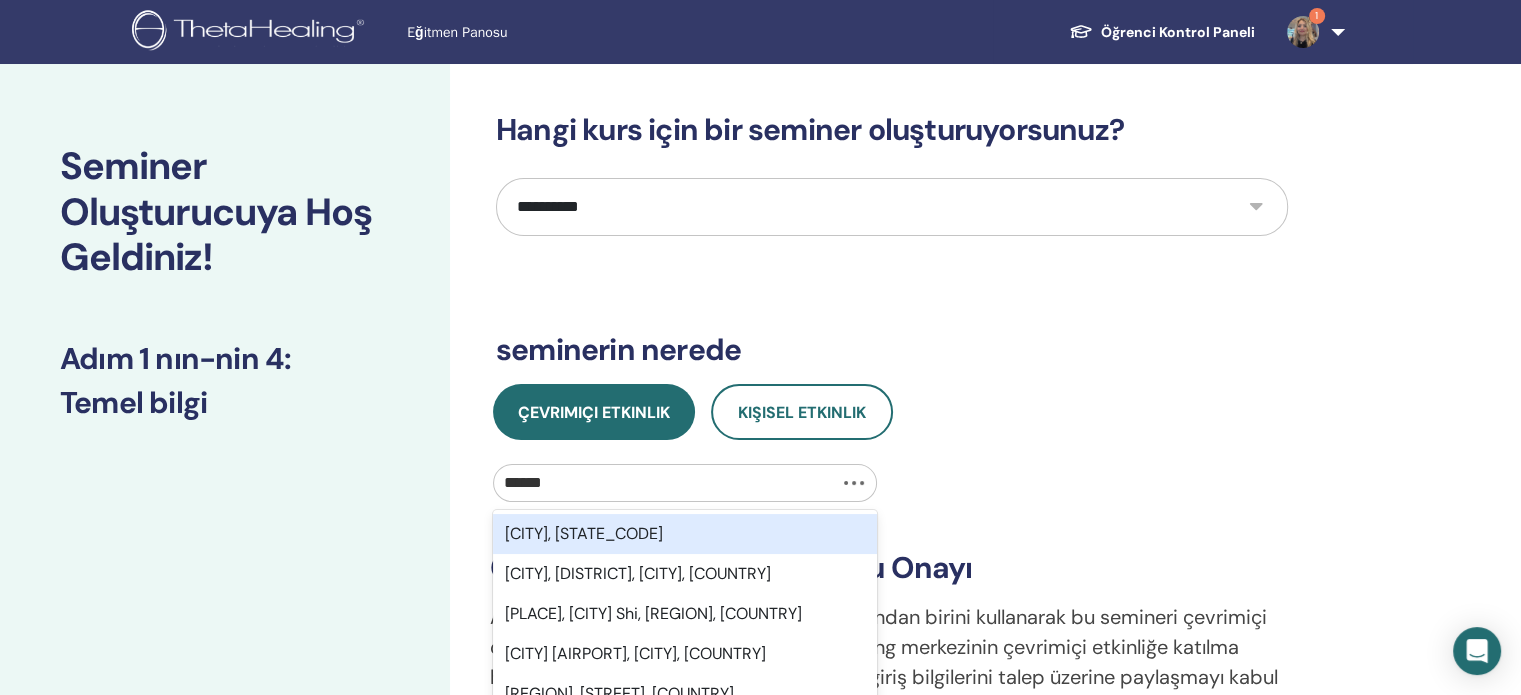 type on "*******" 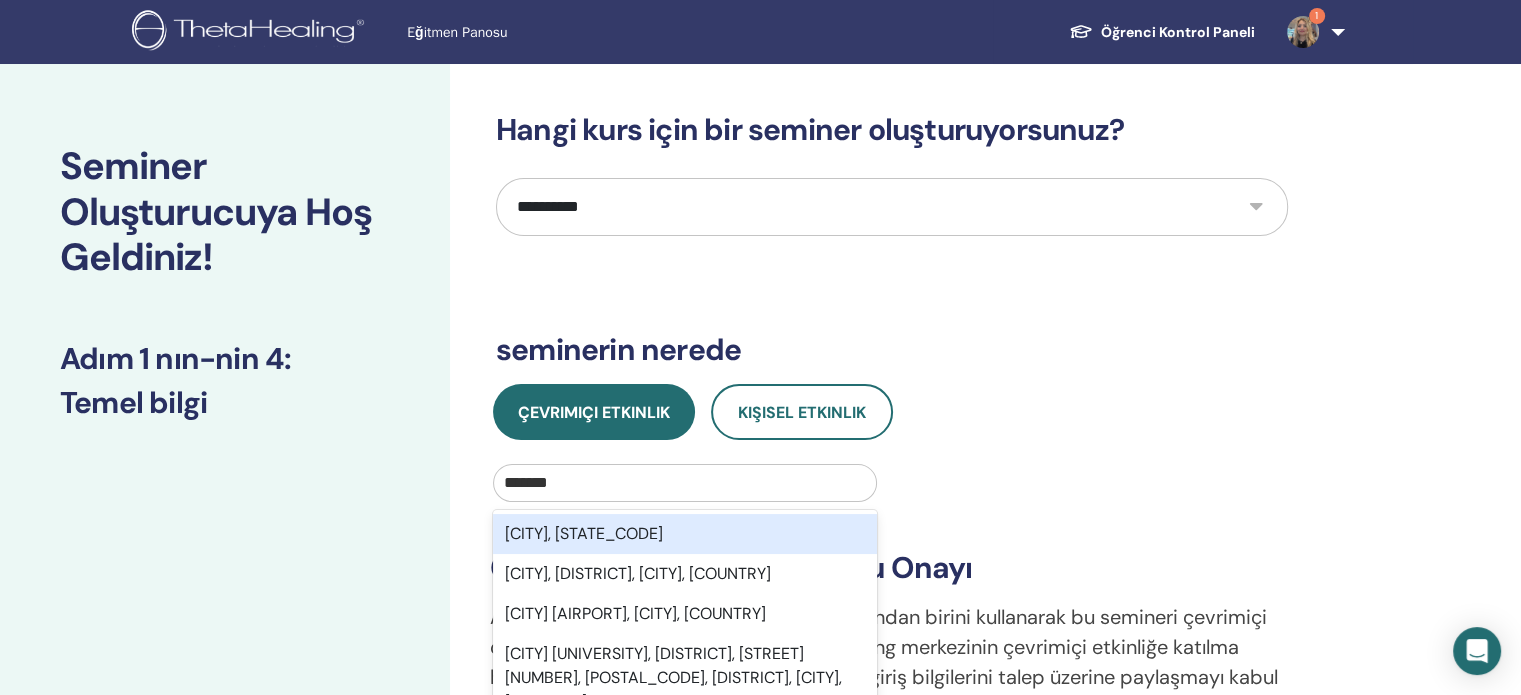 click on "Istanbul, TUR" at bounding box center [685, 534] 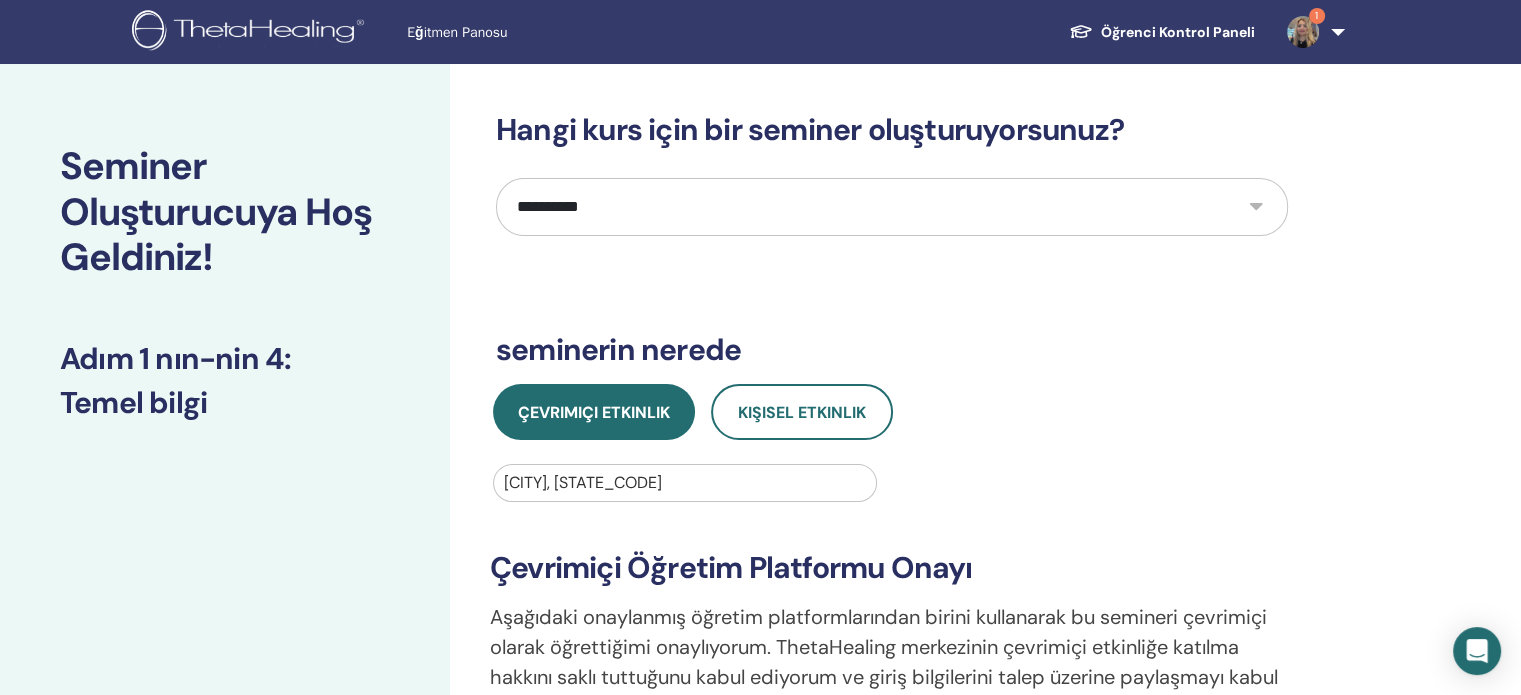 scroll, scrollTop: 608, scrollLeft: 0, axis: vertical 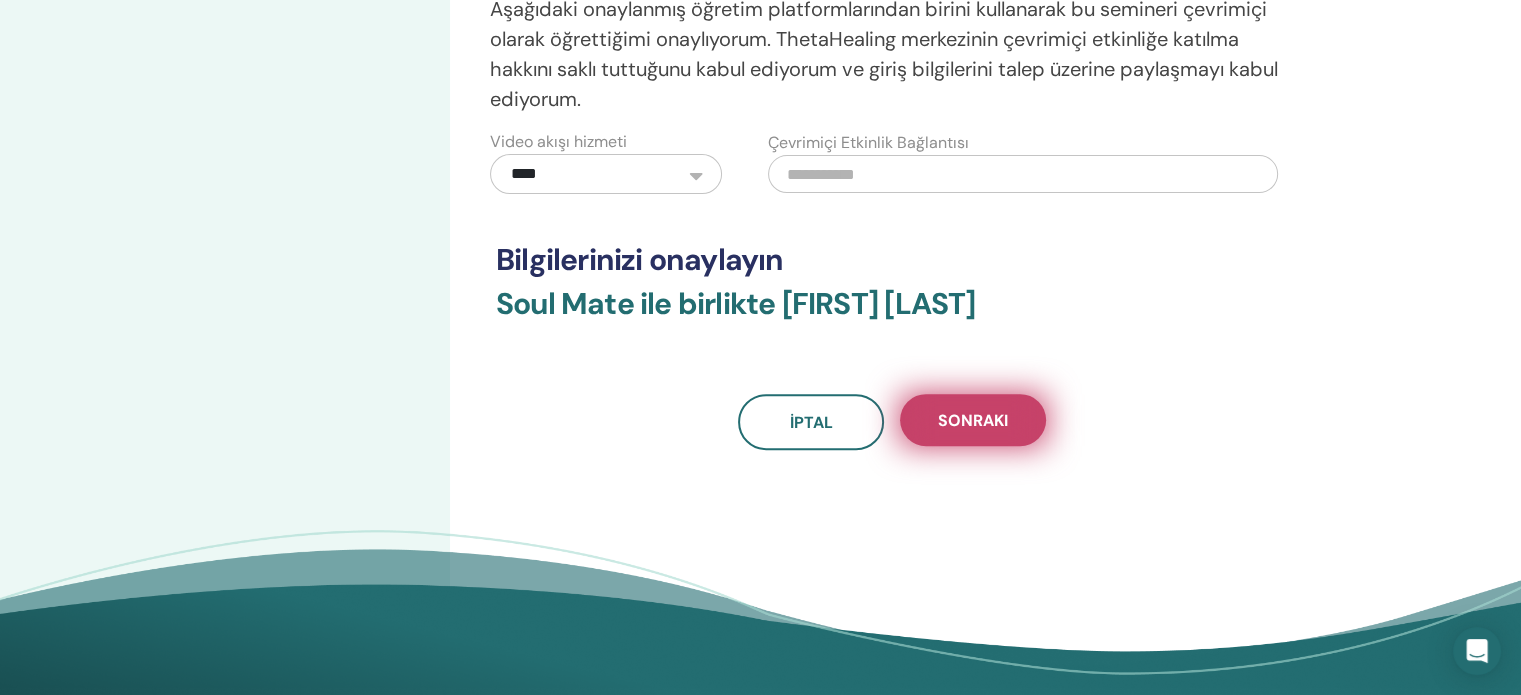 click on "Sonraki" at bounding box center (973, 420) 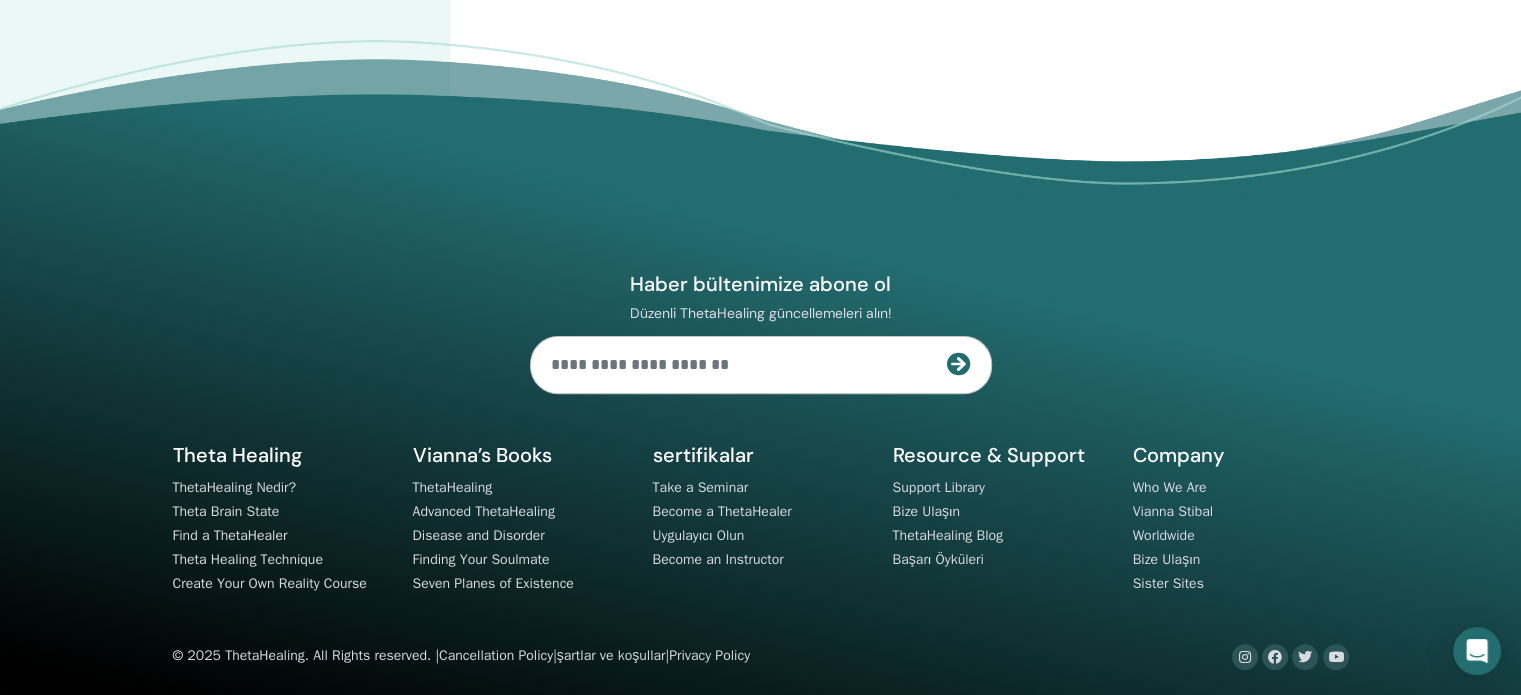 scroll, scrollTop: 0, scrollLeft: 0, axis: both 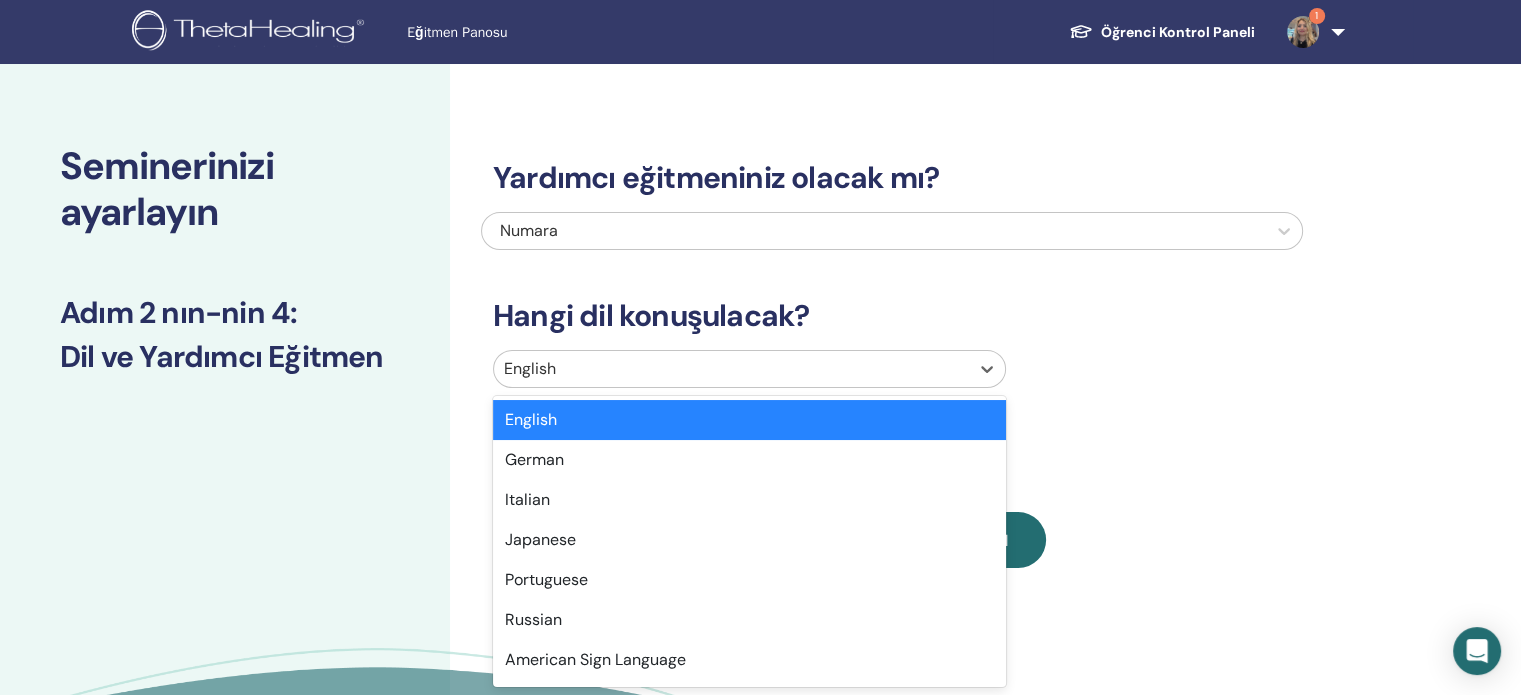 click at bounding box center (731, 369) 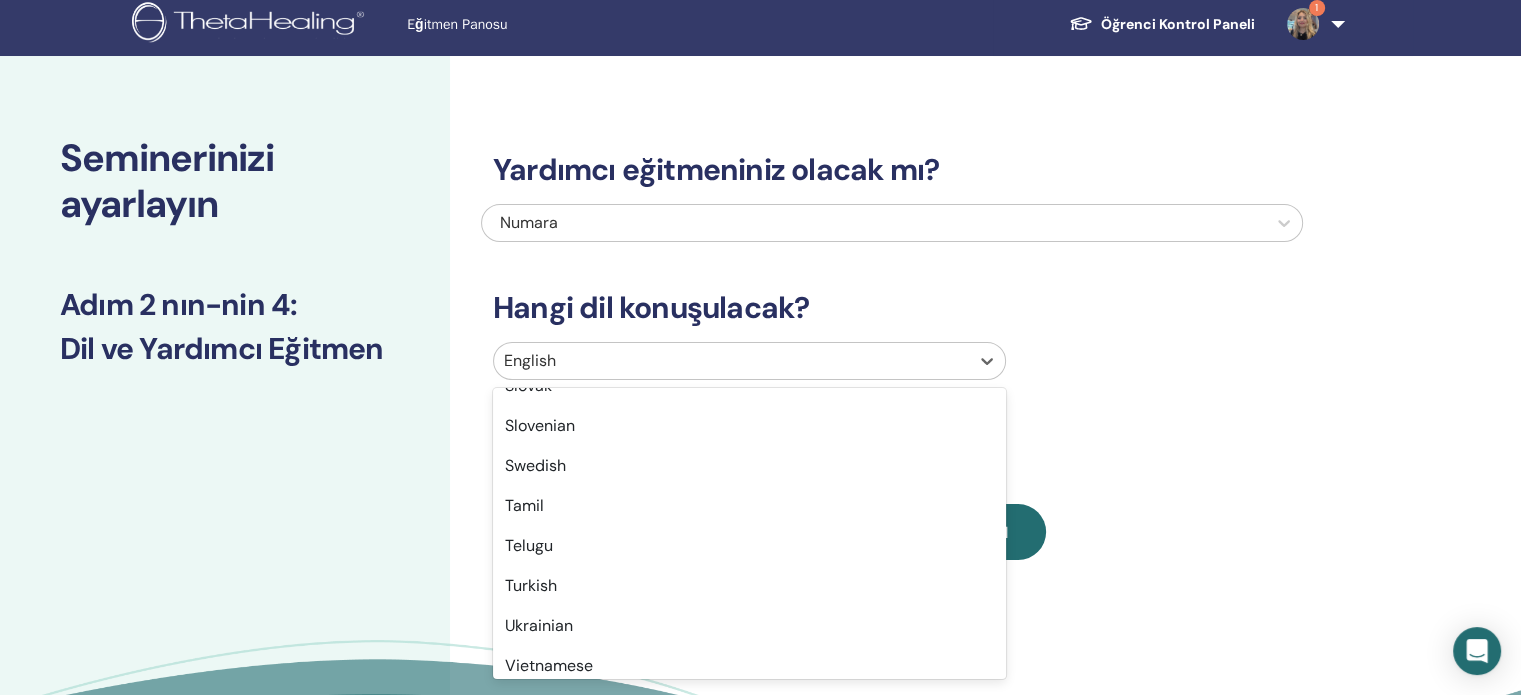 scroll, scrollTop: 1596, scrollLeft: 0, axis: vertical 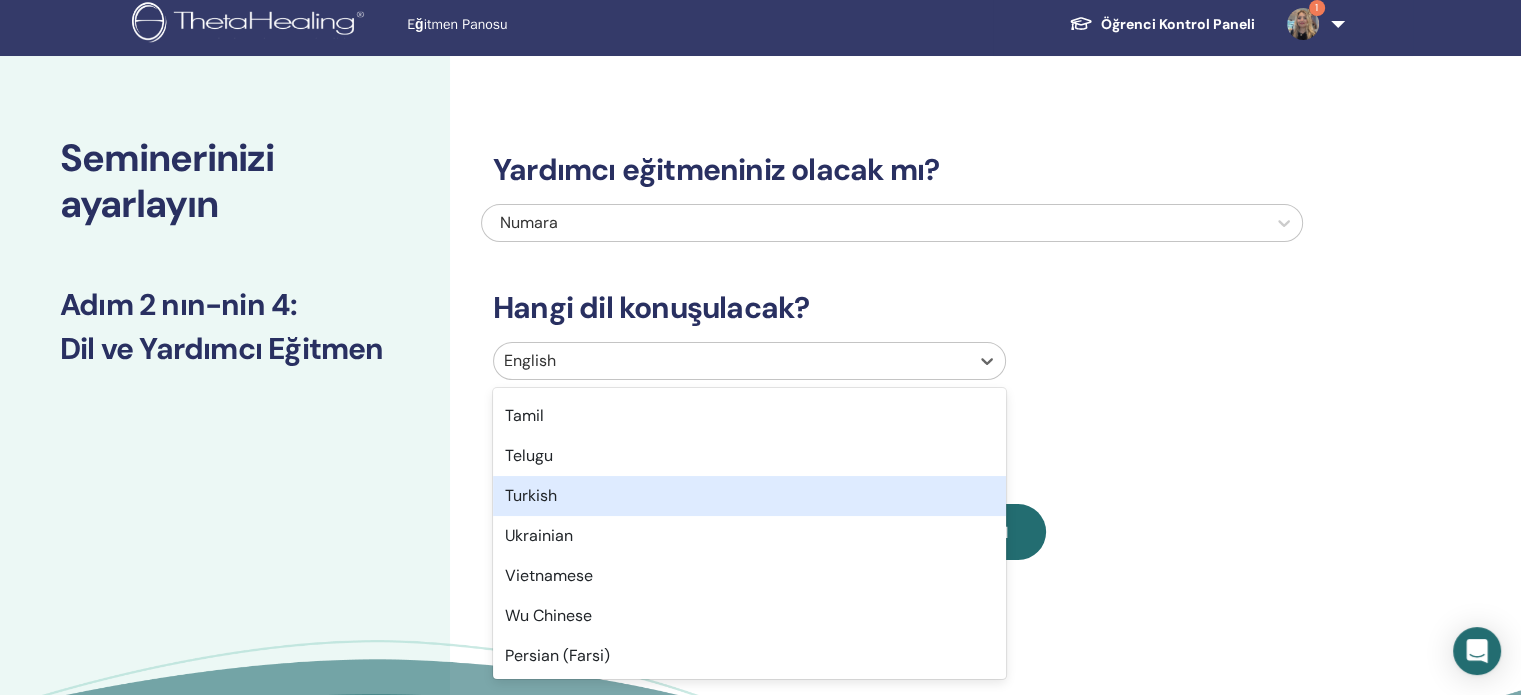 click on "Turkish" at bounding box center (749, 496) 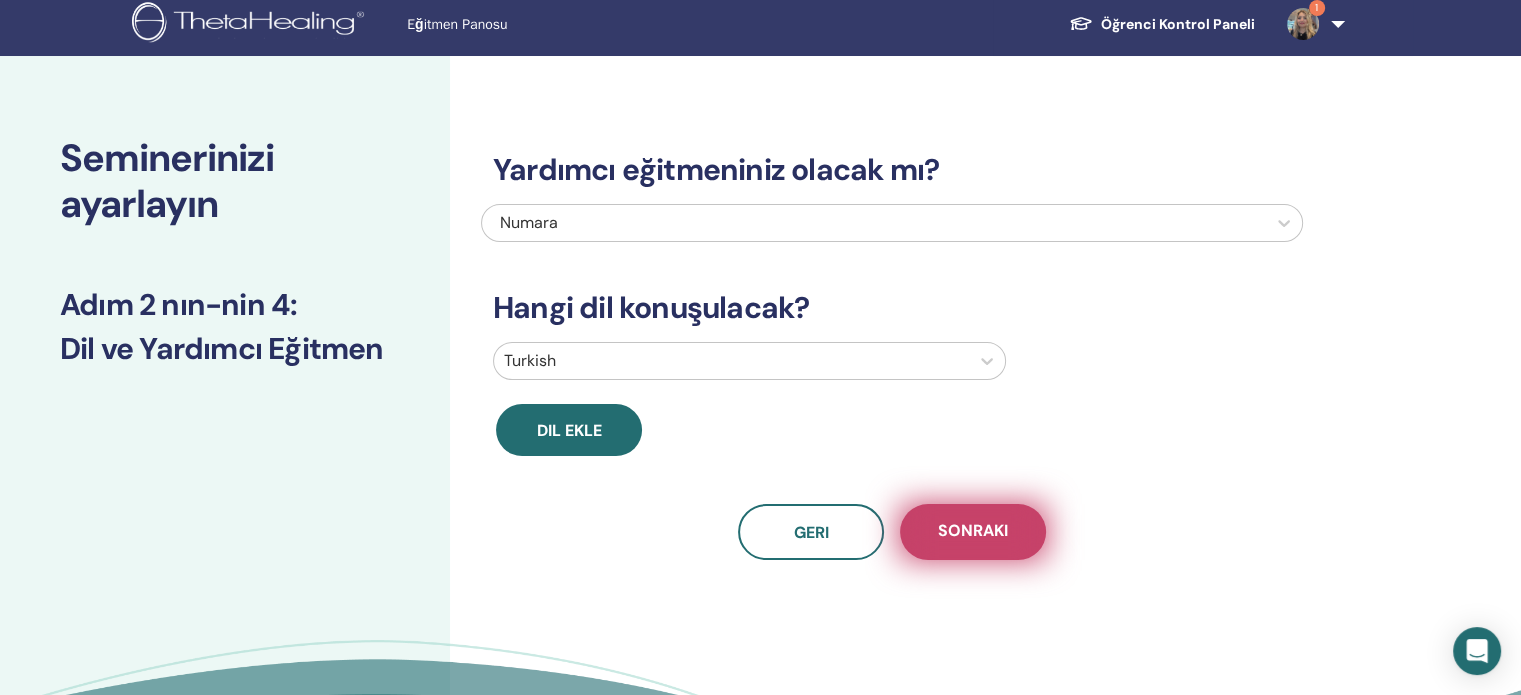click on "Sonraki" at bounding box center (973, 532) 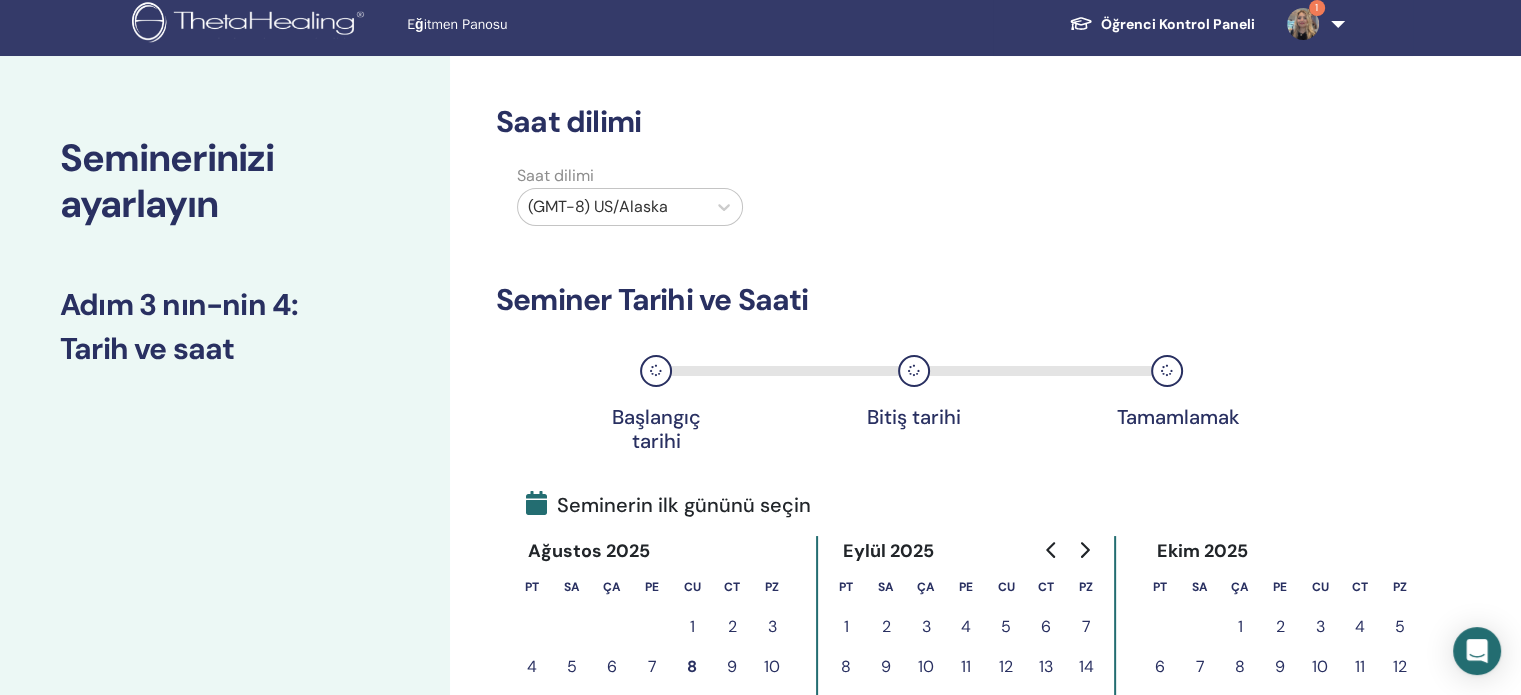 scroll, scrollTop: 616, scrollLeft: 0, axis: vertical 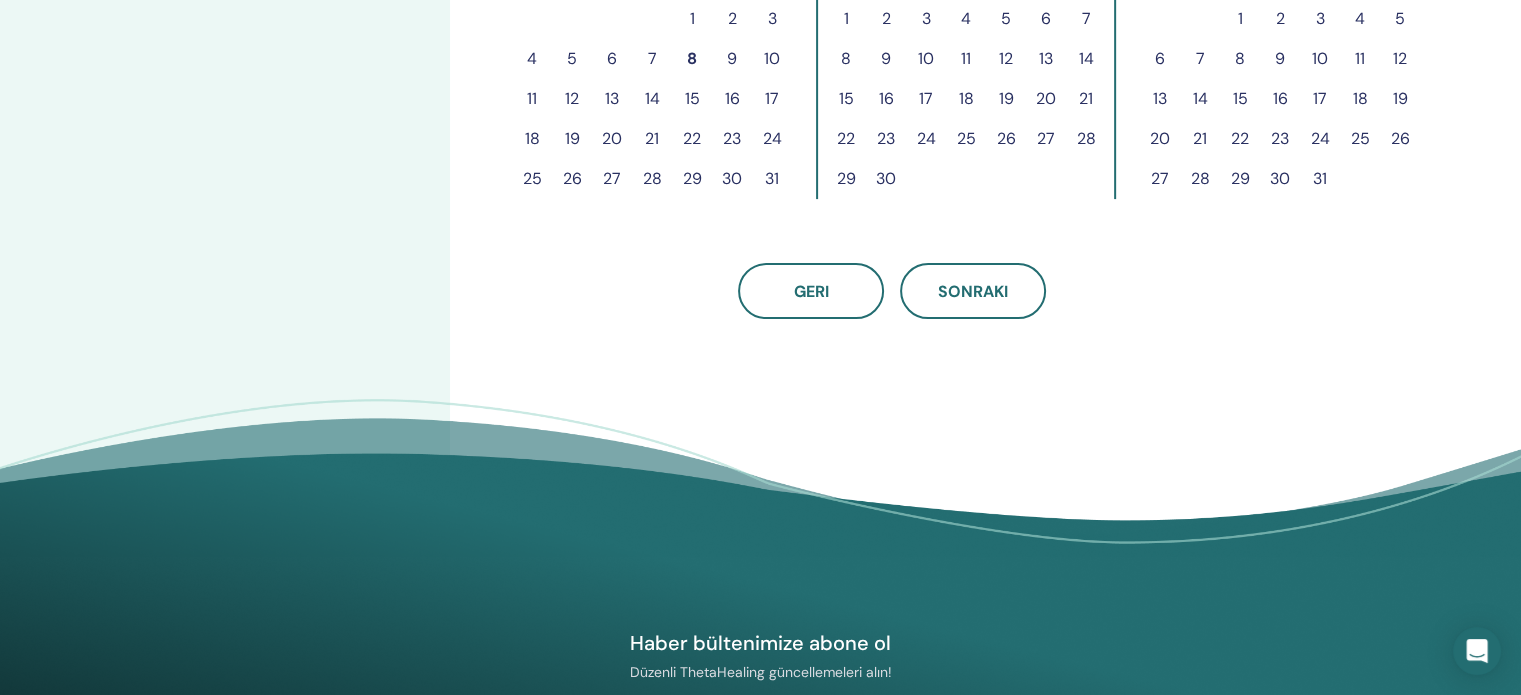 click on "18" at bounding box center [532, 139] 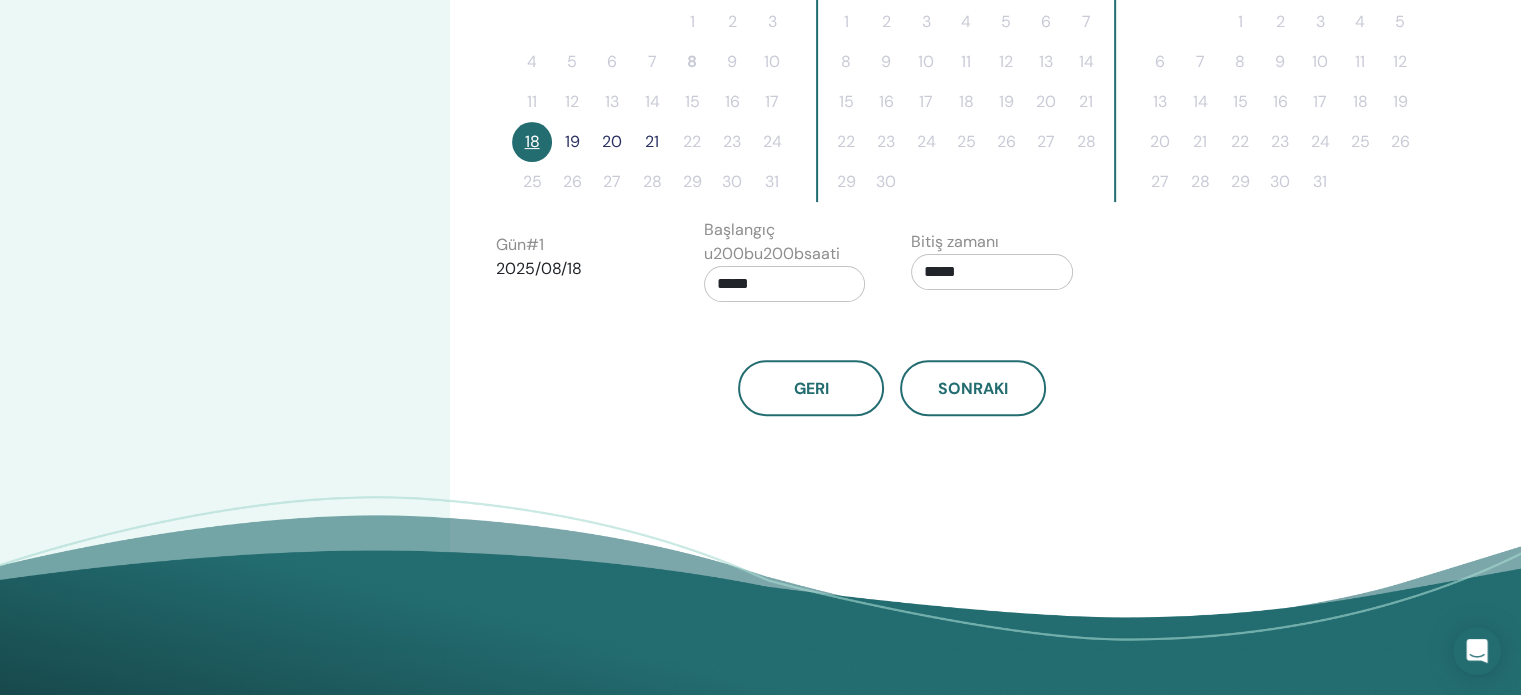 click on "19" at bounding box center [572, 142] 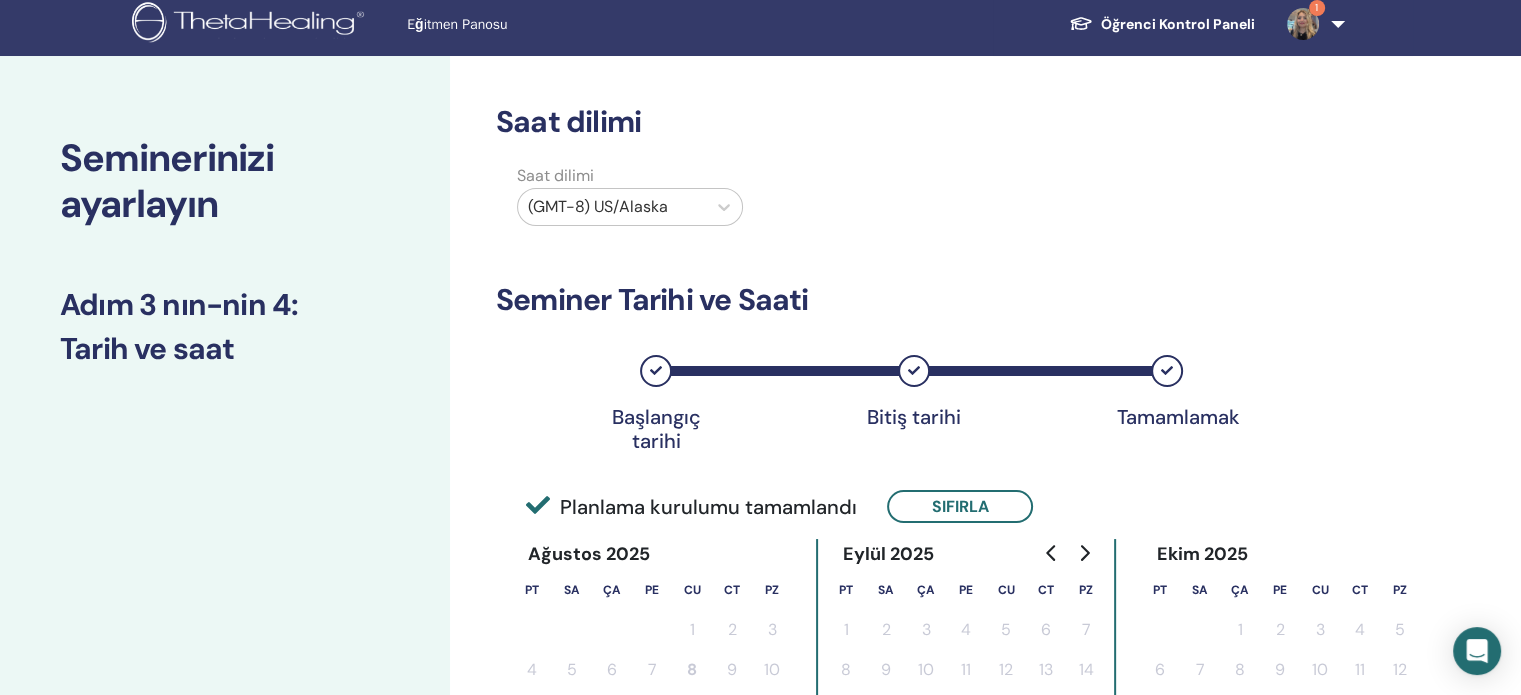 scroll, scrollTop: 616, scrollLeft: 0, axis: vertical 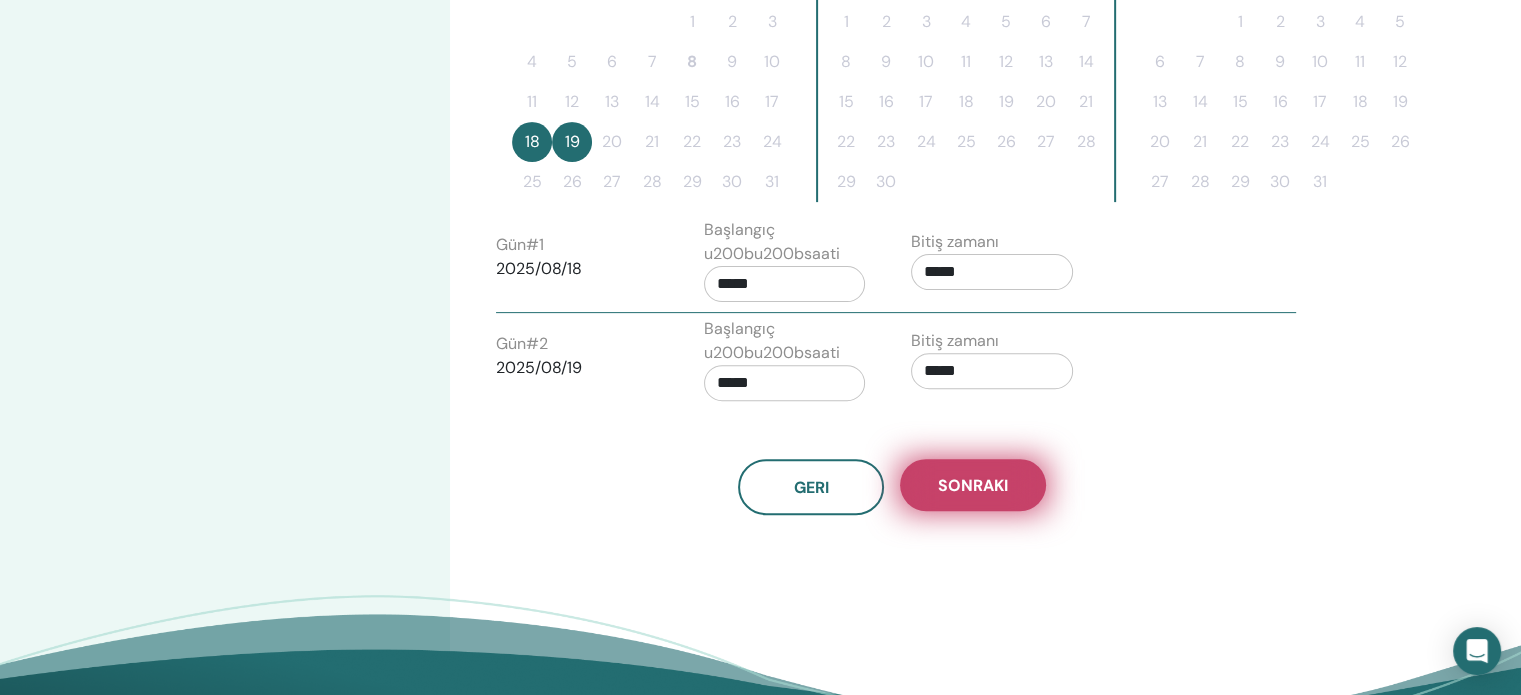 click on "Sonraki" at bounding box center [973, 485] 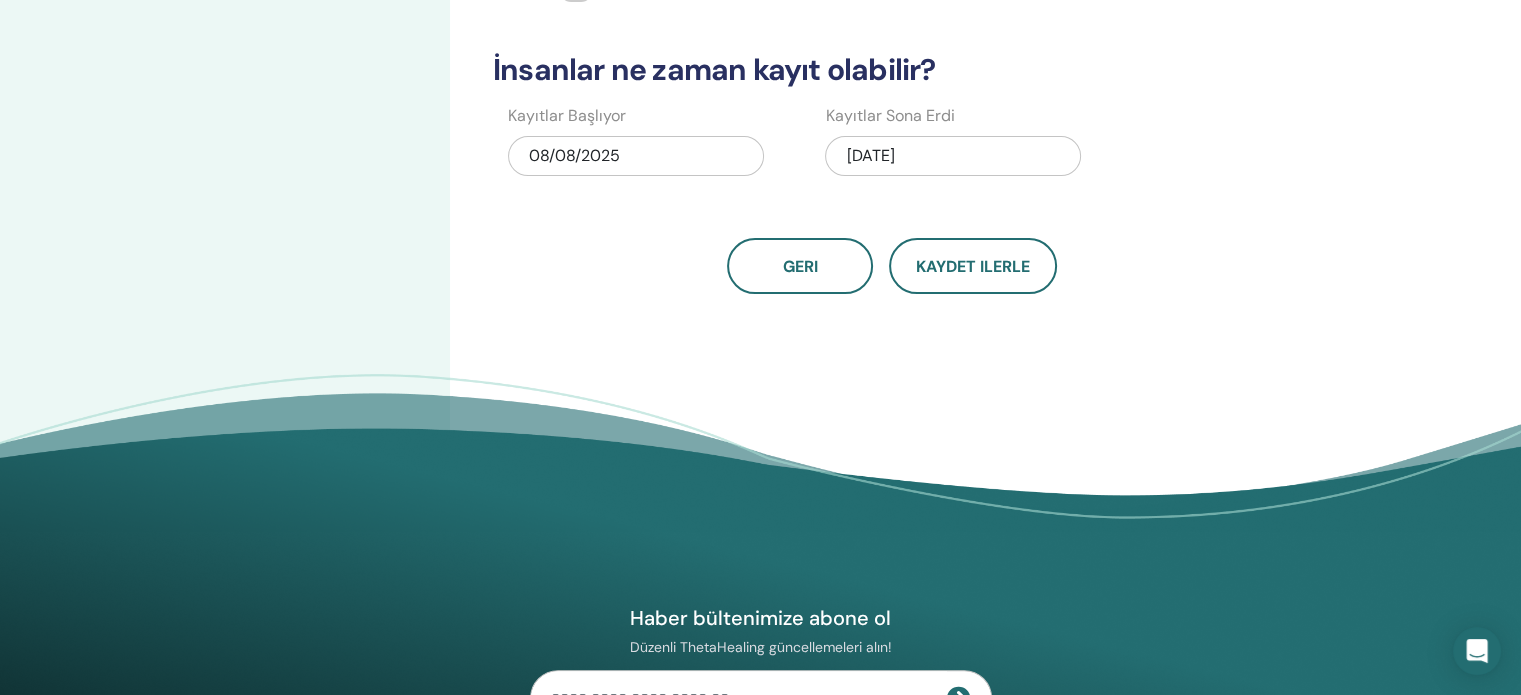 scroll, scrollTop: 8, scrollLeft: 0, axis: vertical 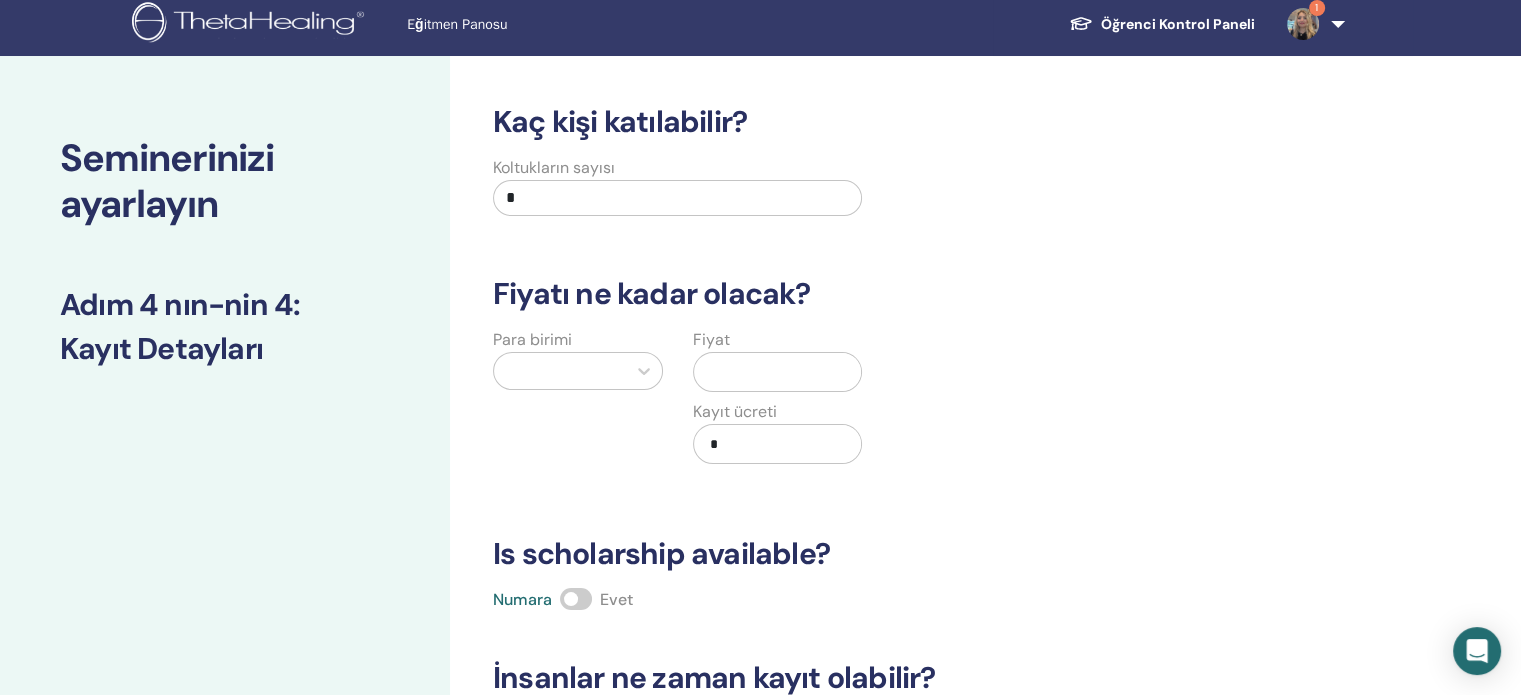click on "*" at bounding box center (677, 198) 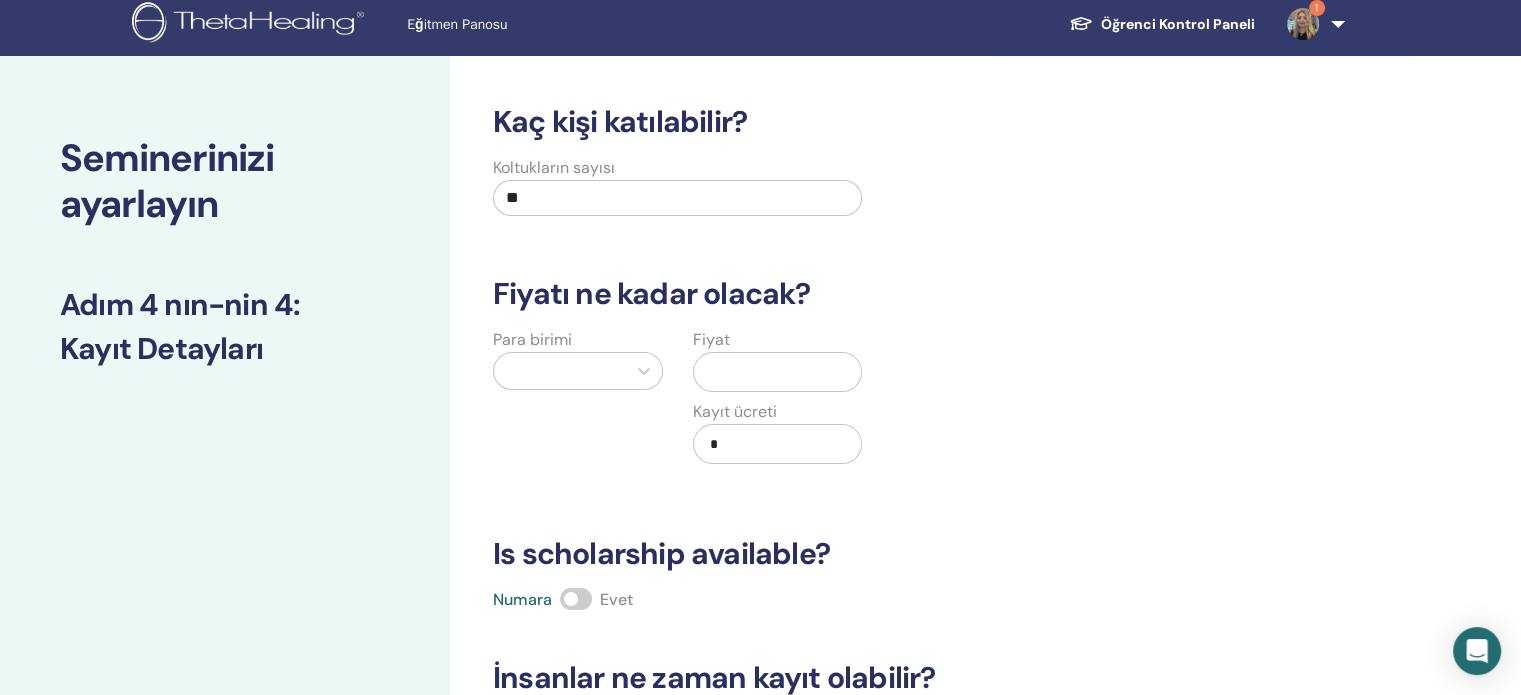 type on "**" 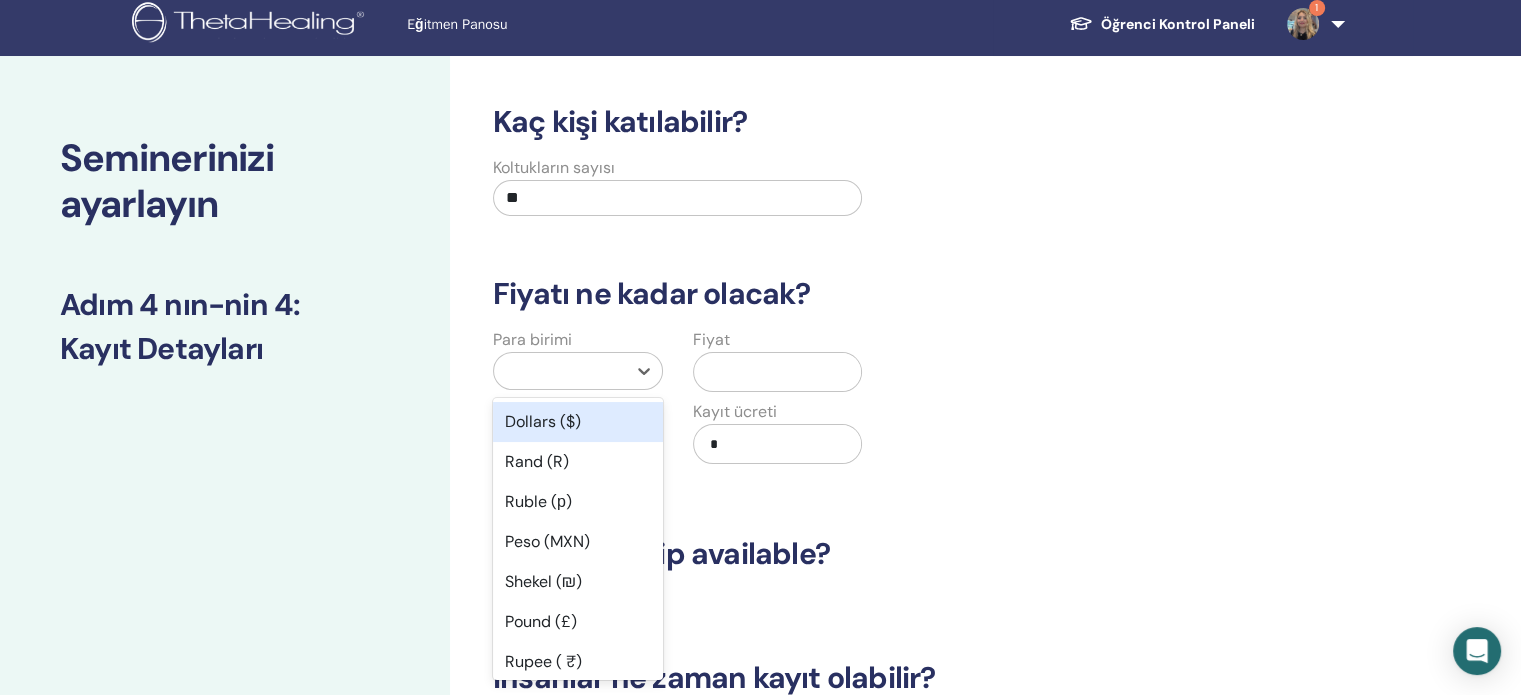 scroll, scrollTop: 18, scrollLeft: 0, axis: vertical 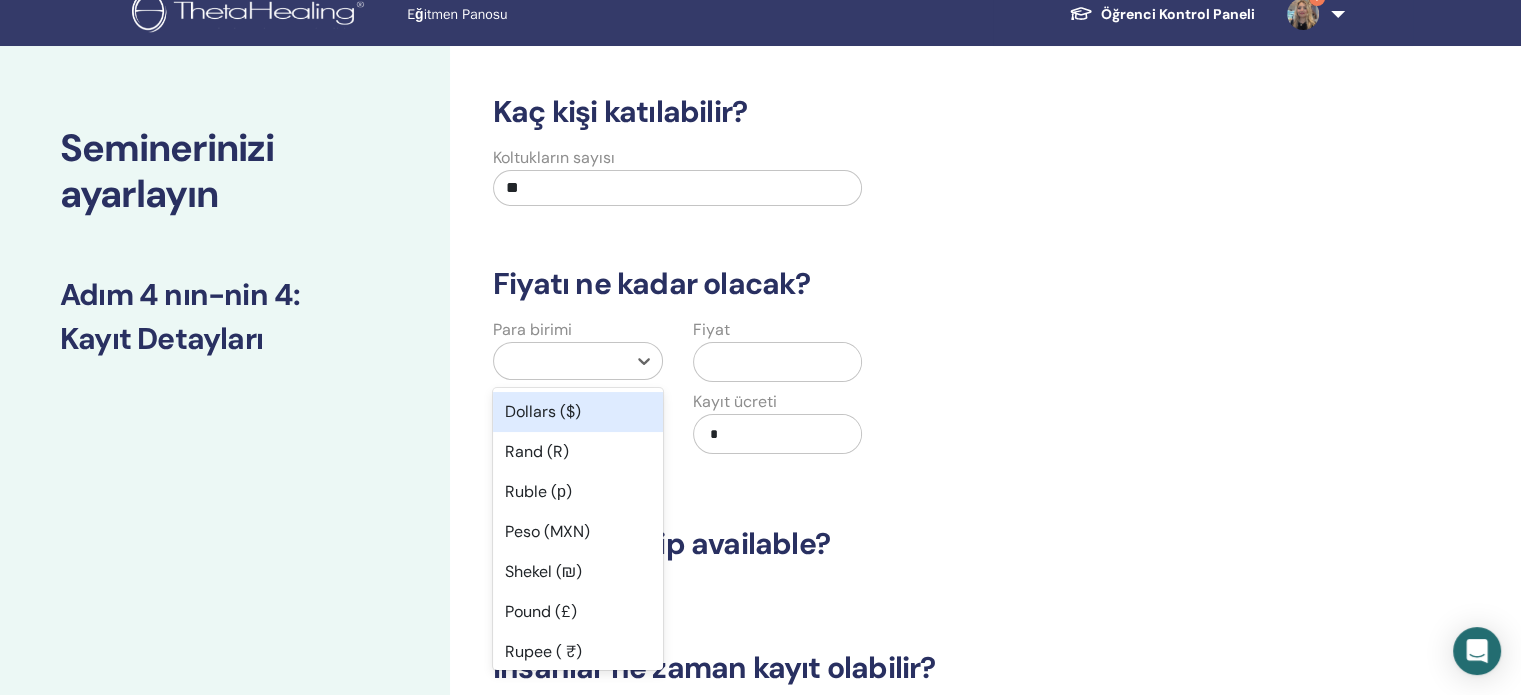 click at bounding box center [578, 361] 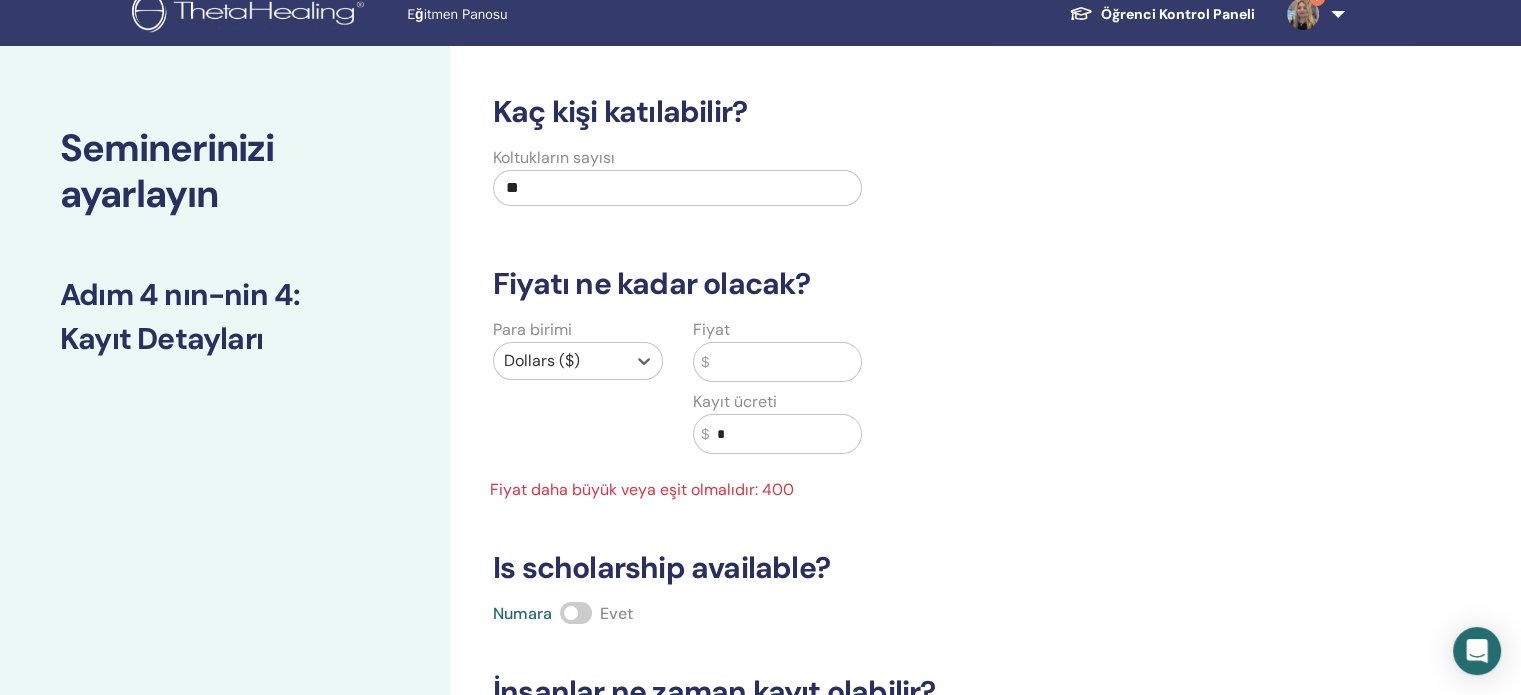 click at bounding box center (785, 362) 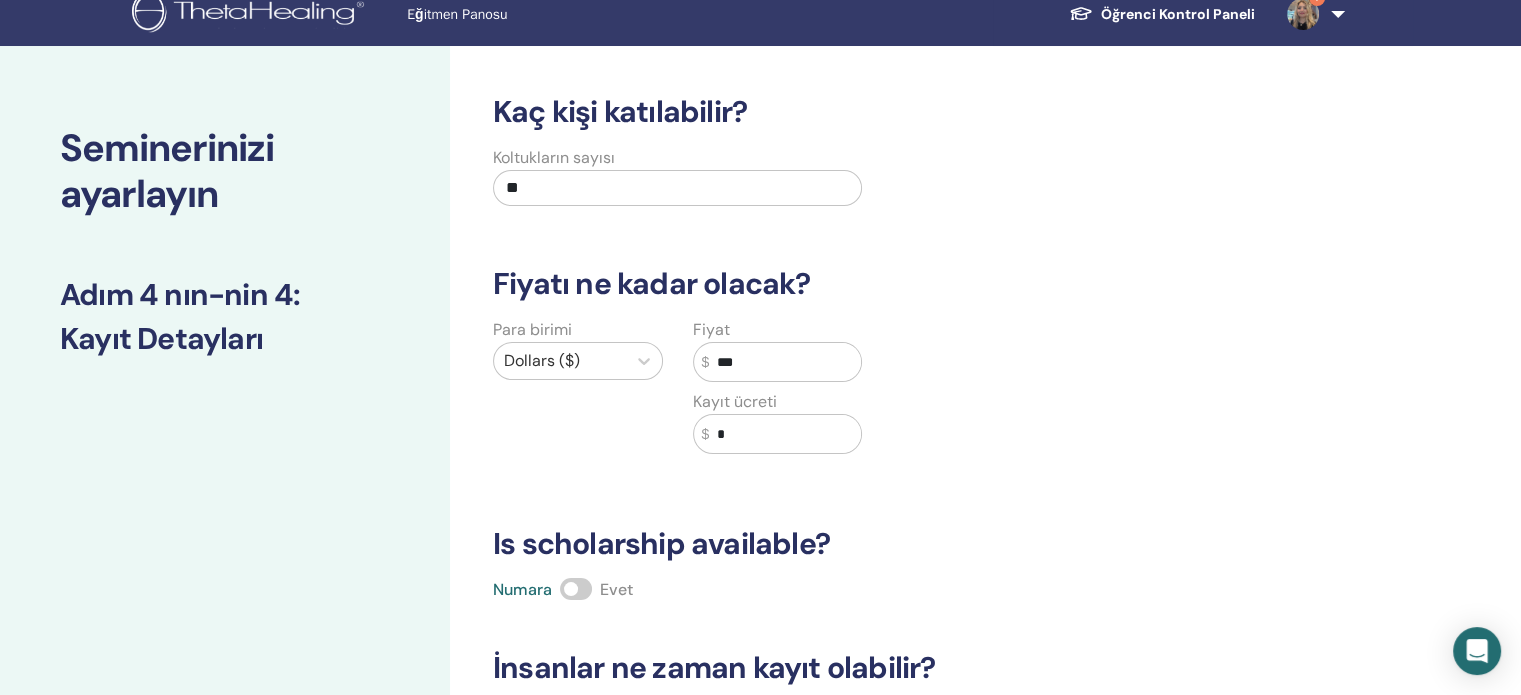scroll, scrollTop: 626, scrollLeft: 0, axis: vertical 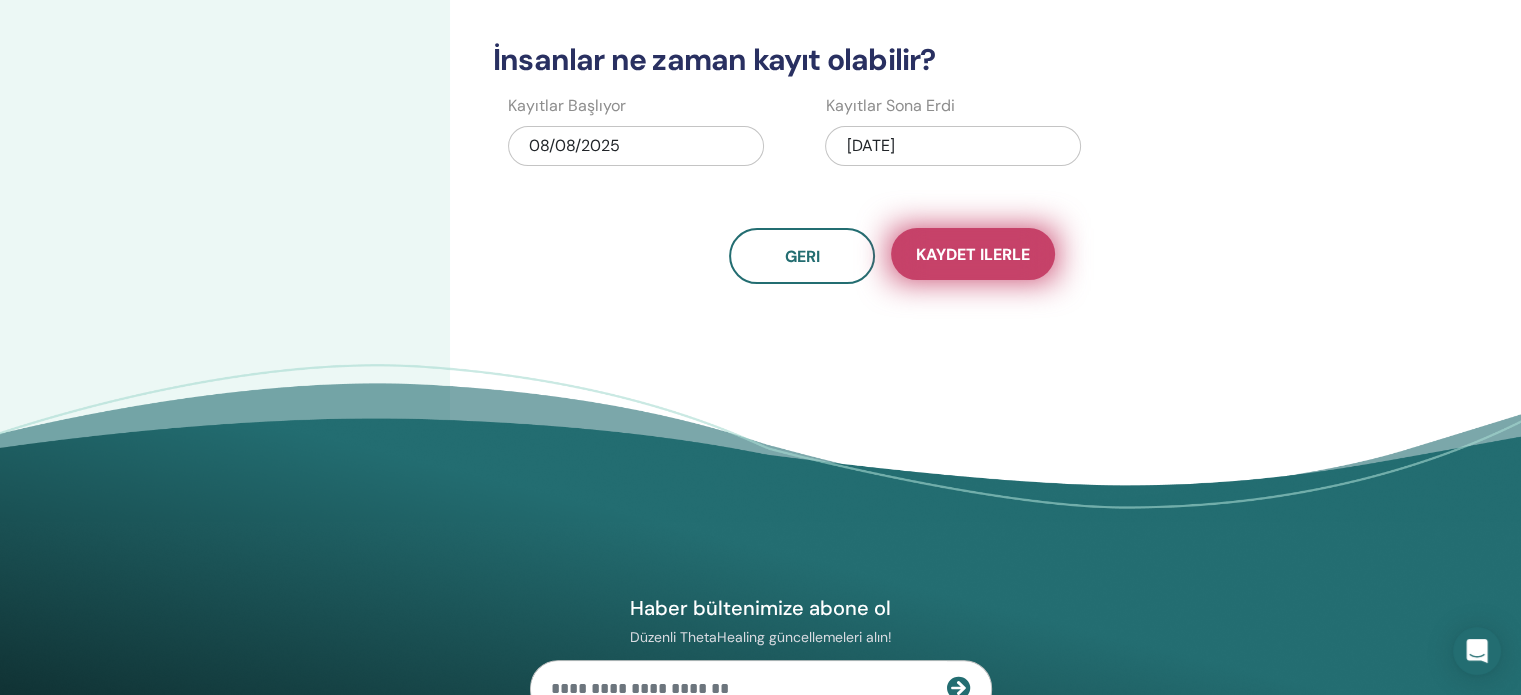 type on "***" 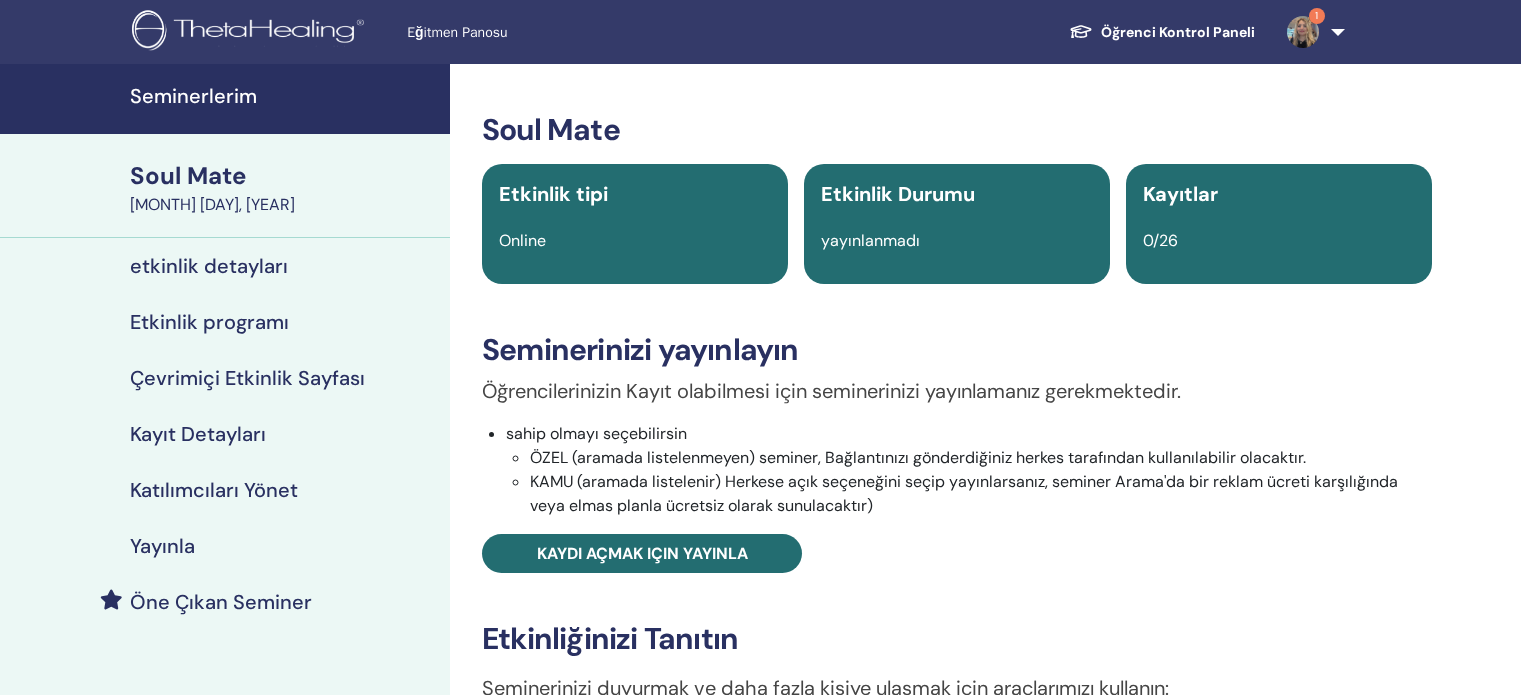 scroll, scrollTop: 0, scrollLeft: 0, axis: both 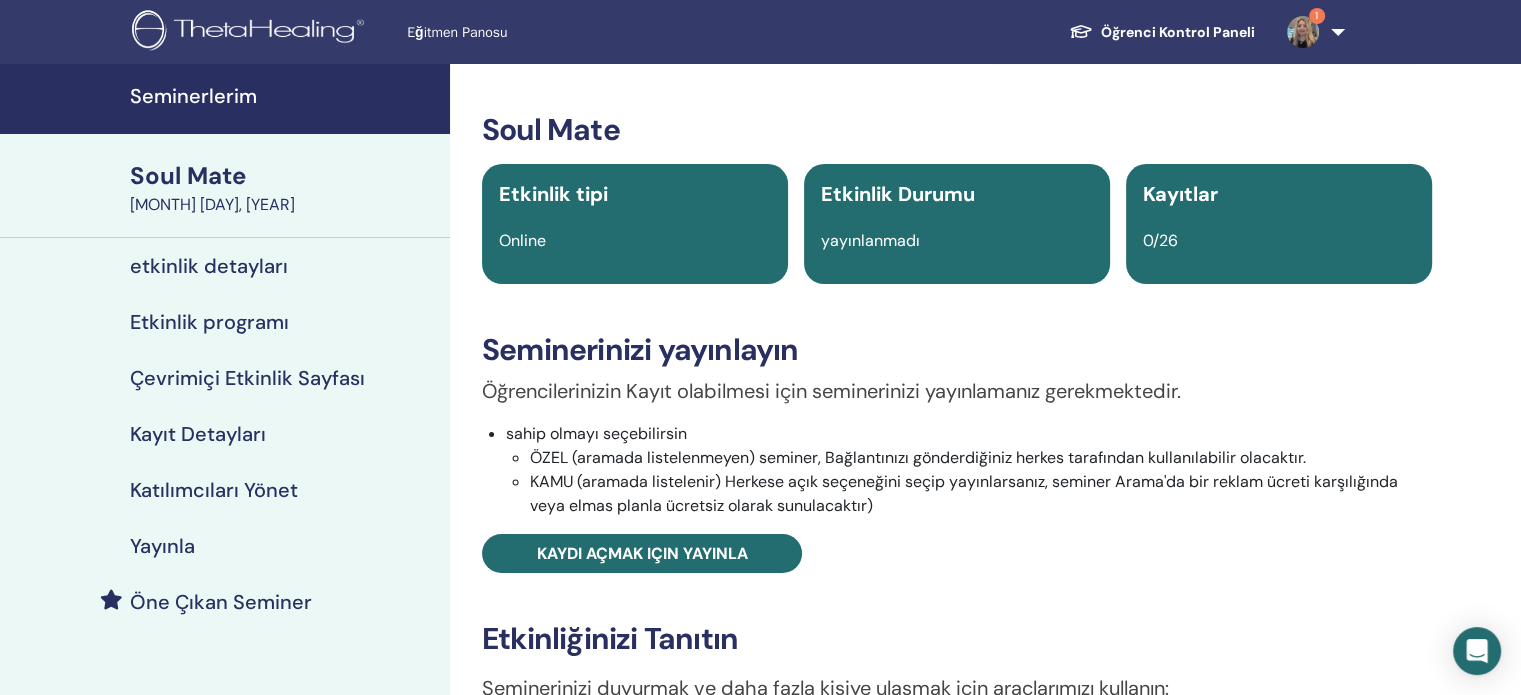 click on "Yayınla" at bounding box center [162, 546] 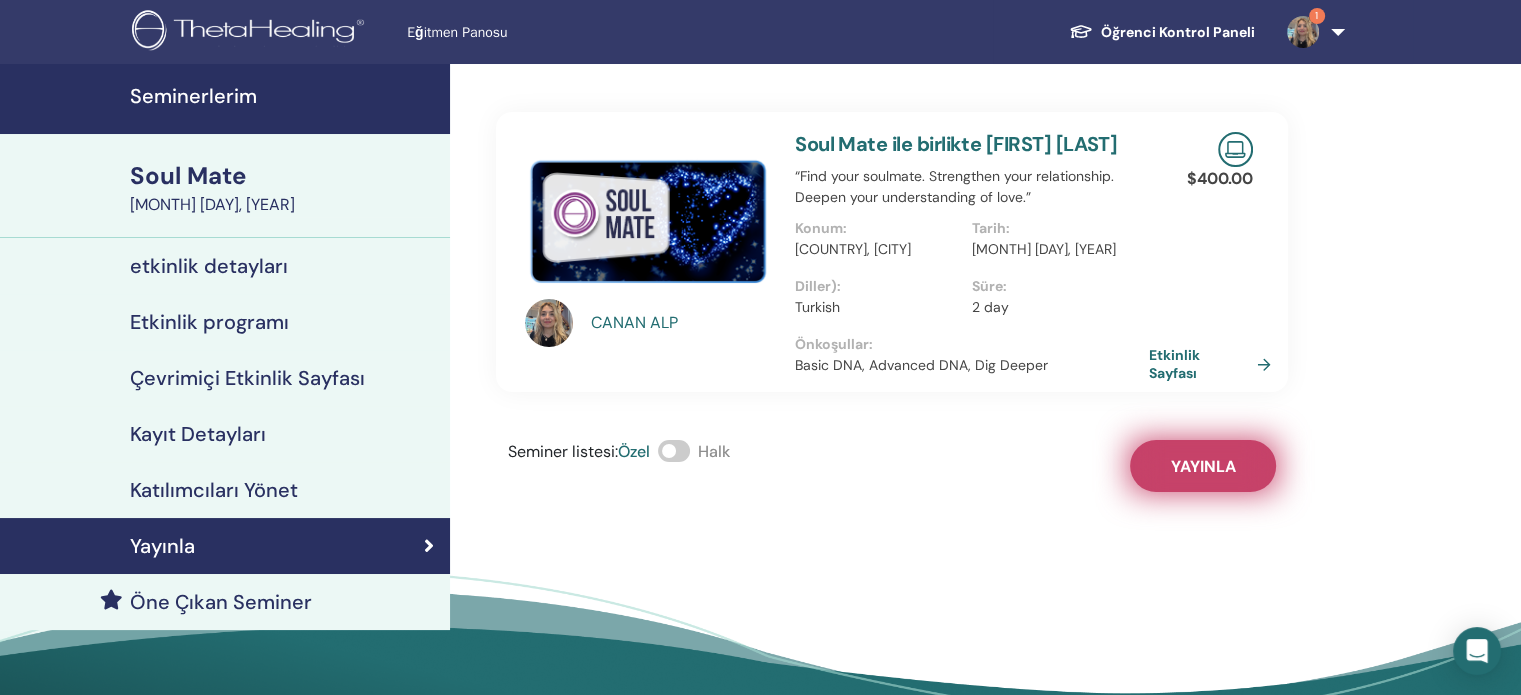 click on "Yayınla" at bounding box center (1203, 466) 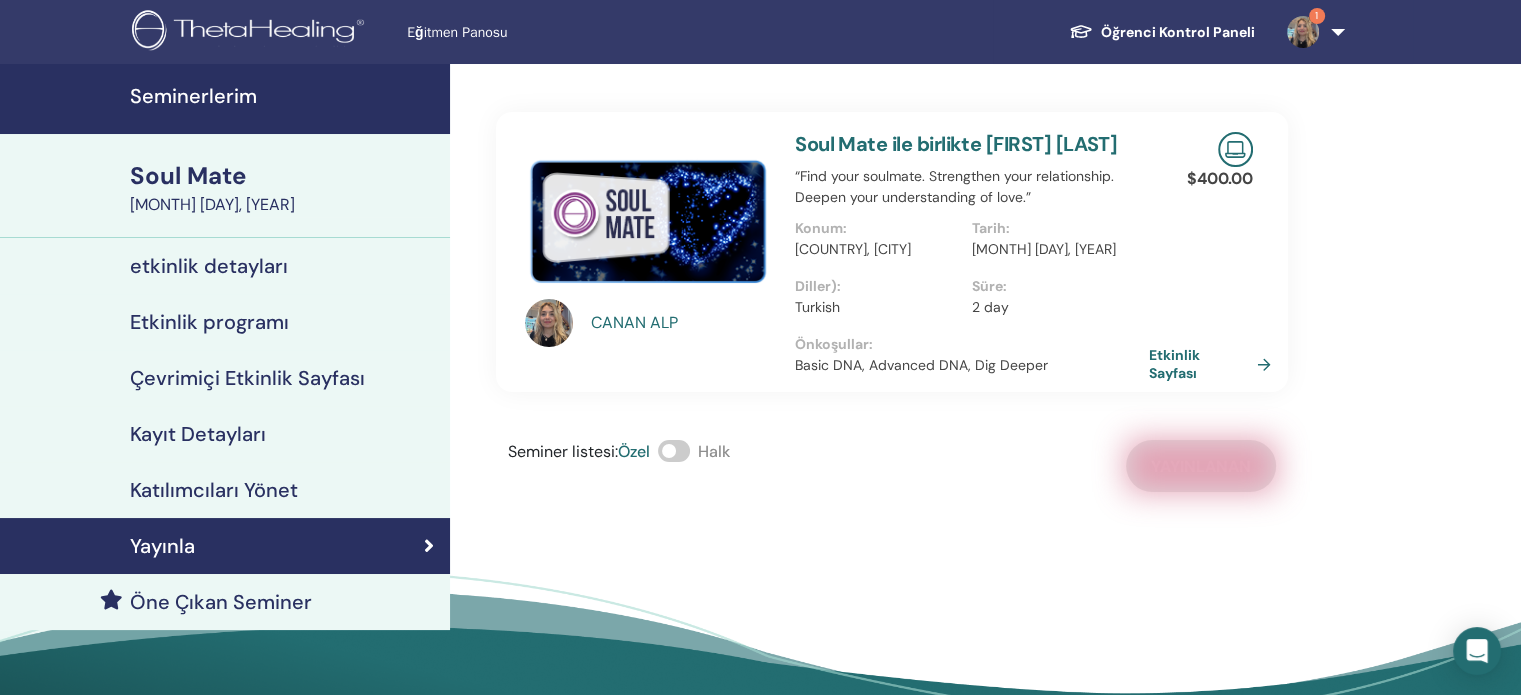 click at bounding box center (549, 323) 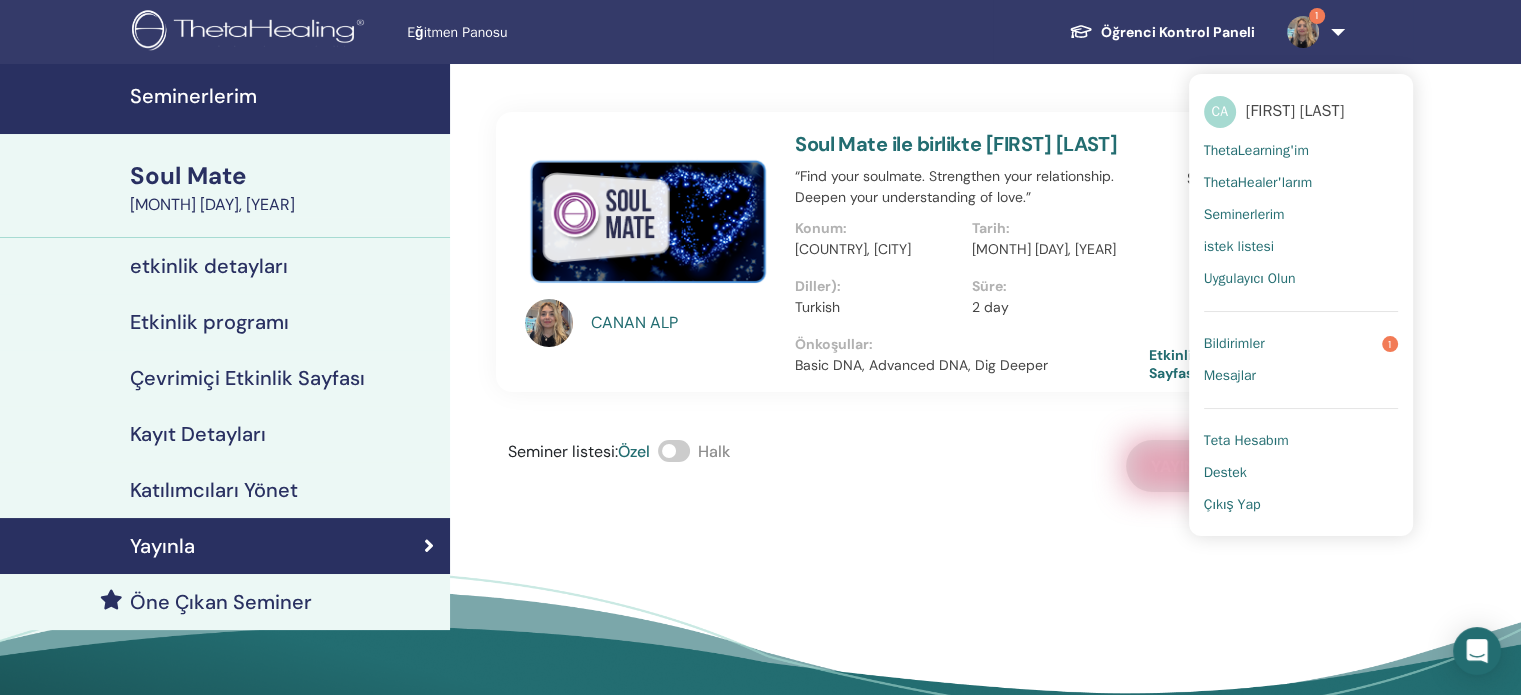 click on "Bildirimler 1" at bounding box center (1301, 344) 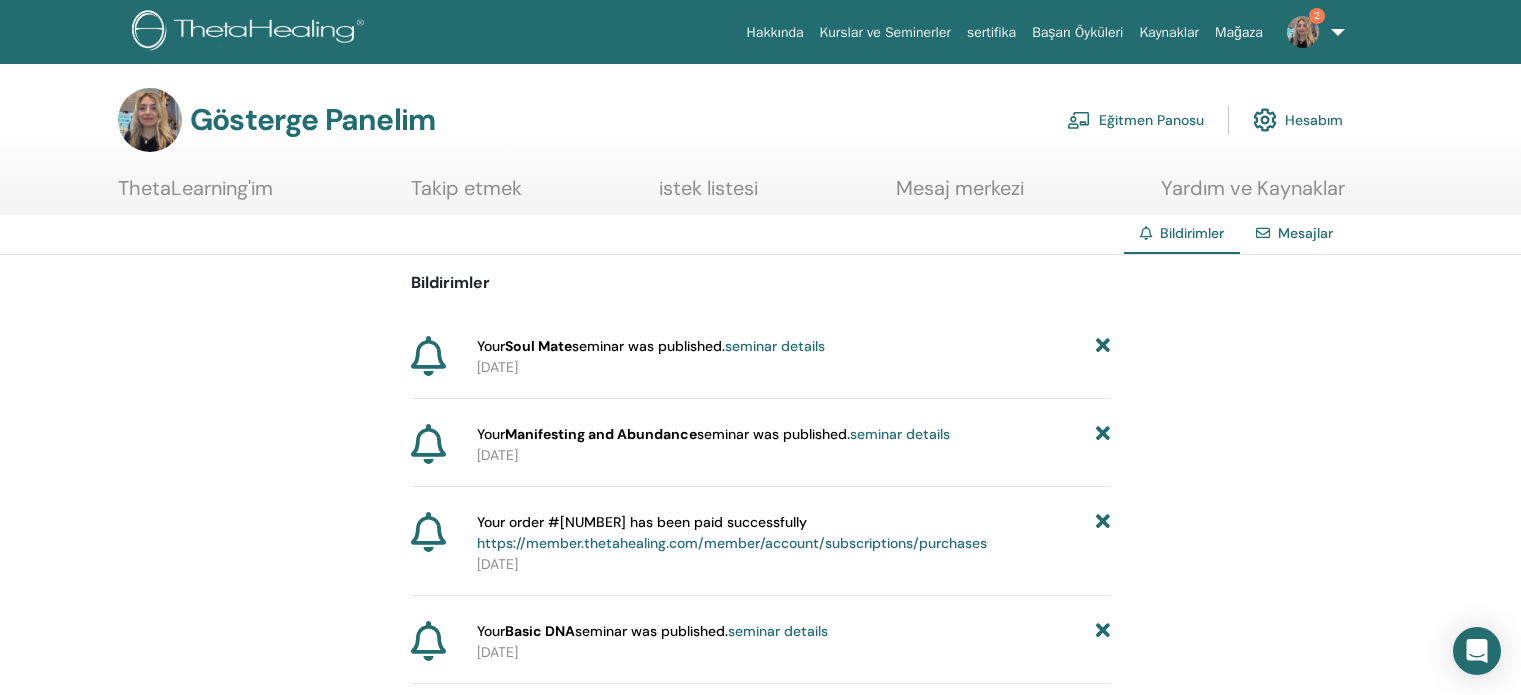 scroll, scrollTop: 0, scrollLeft: 0, axis: both 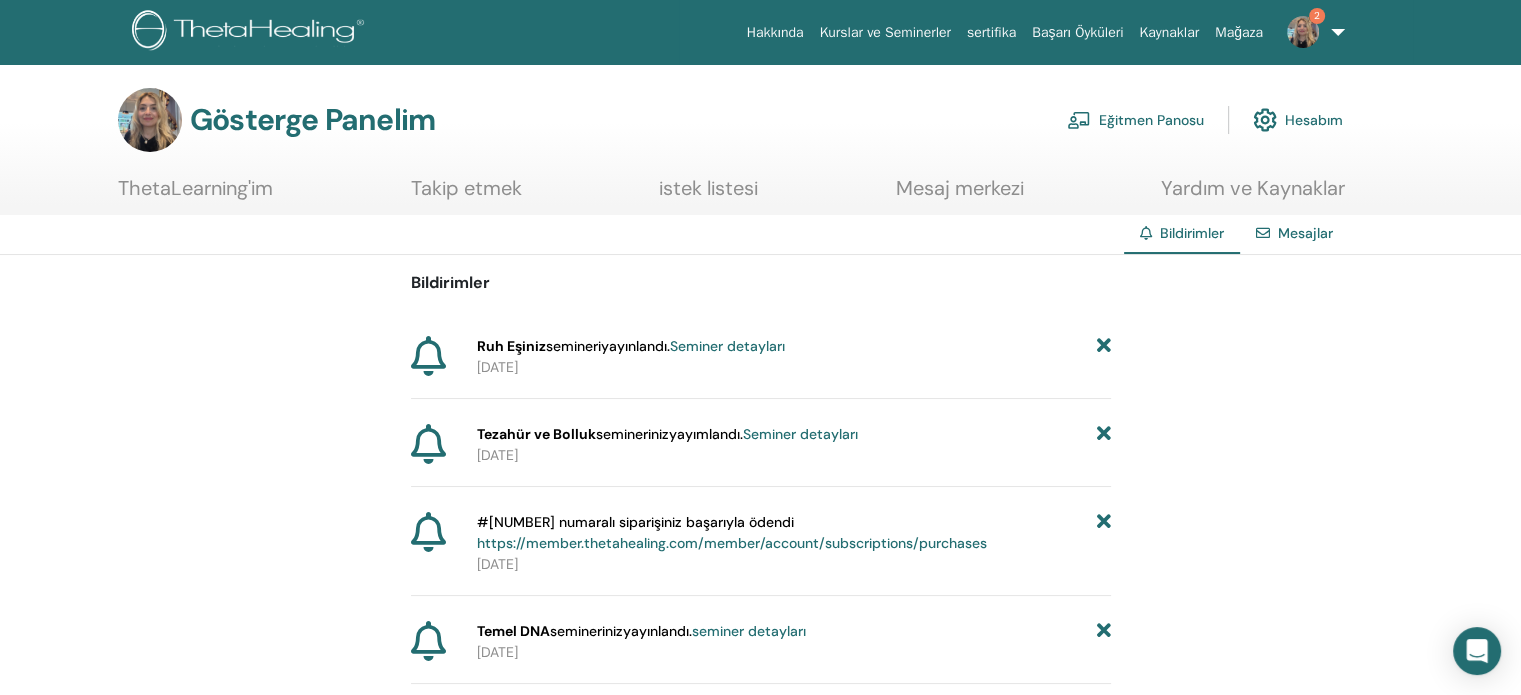 click on "2" at bounding box center [1303, 31] 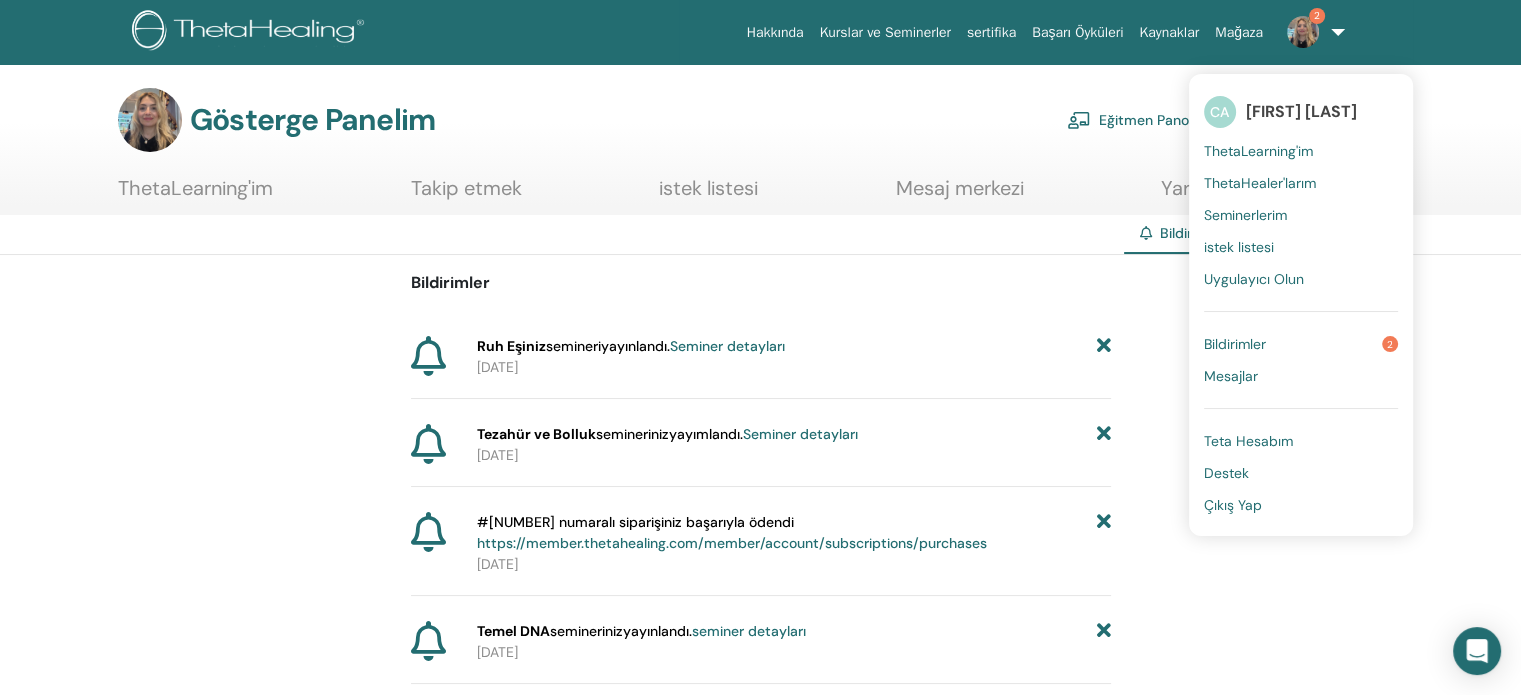 click on "Bildirimler 2" at bounding box center (1301, 344) 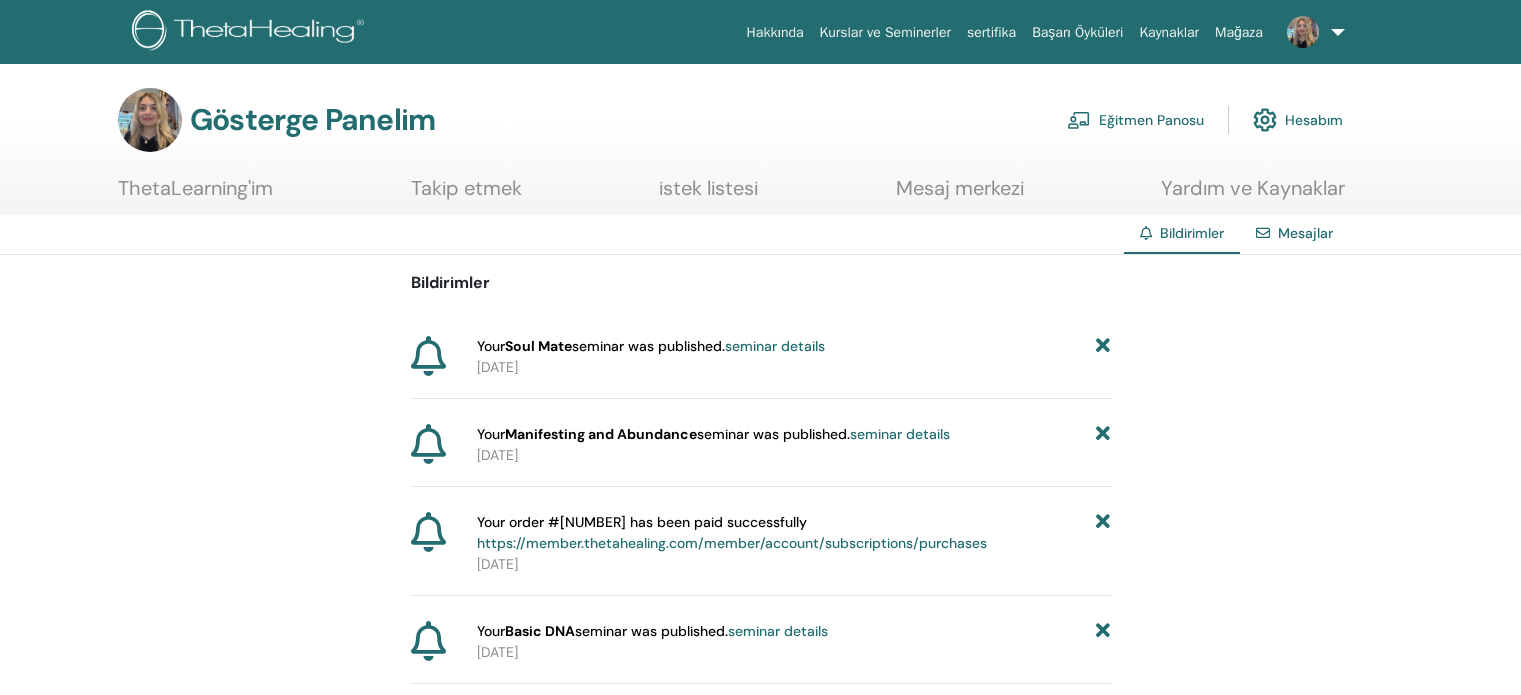 scroll, scrollTop: 0, scrollLeft: 0, axis: both 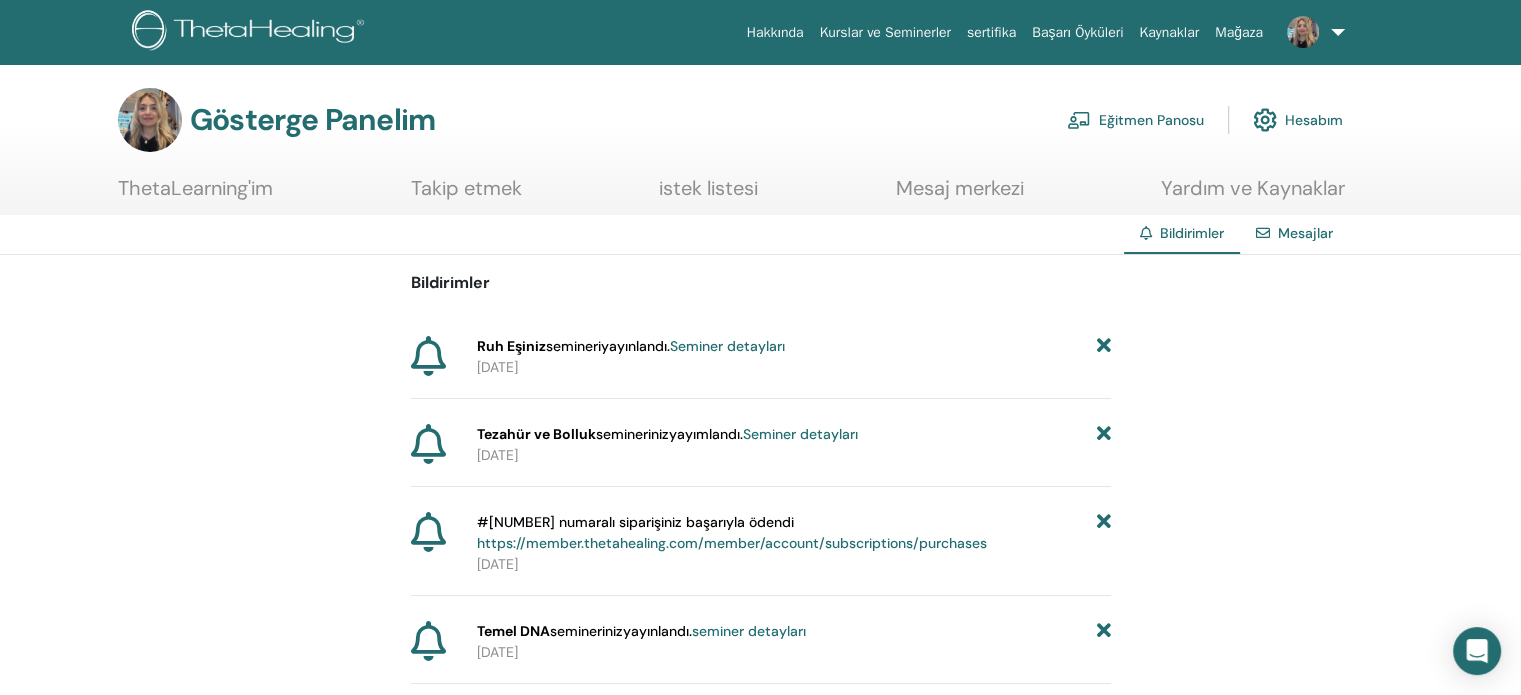 click at bounding box center [1312, 32] 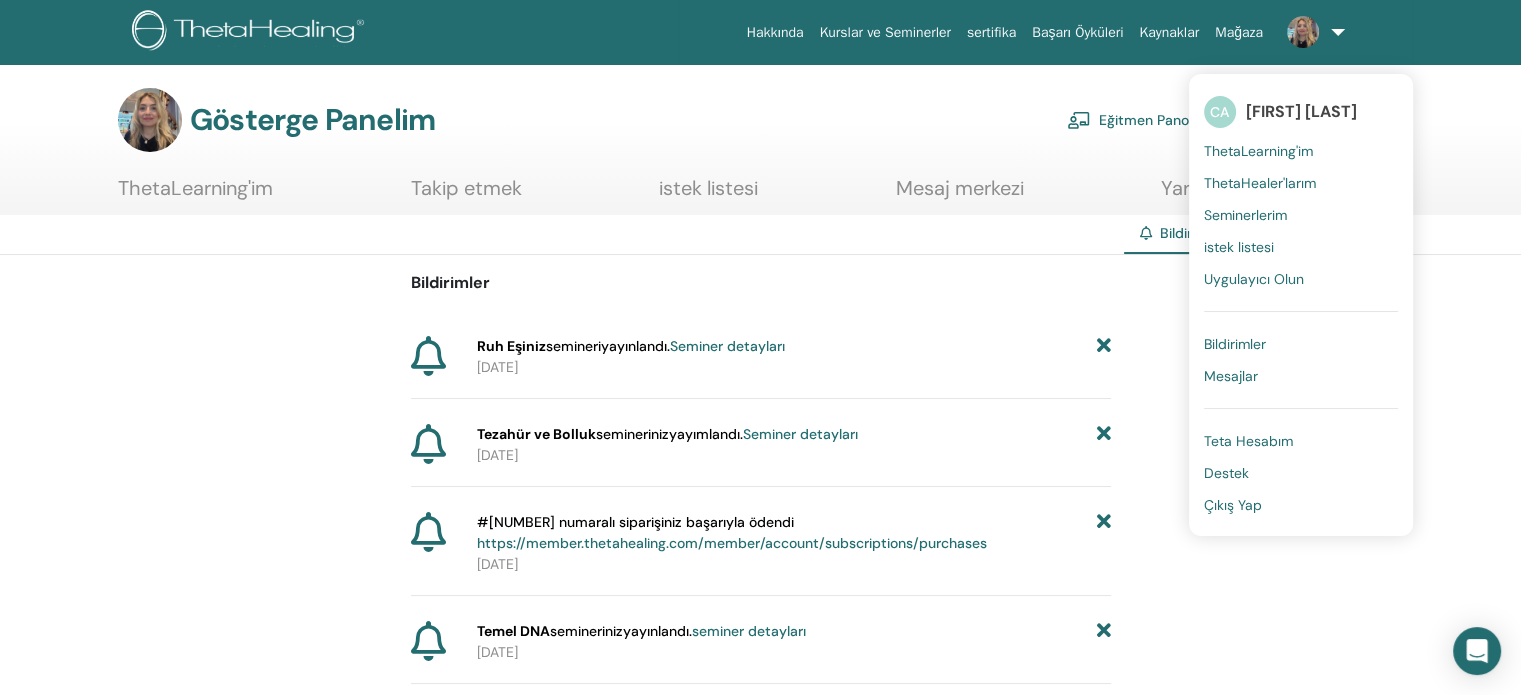 click on "Çıkış Yap" at bounding box center [1301, 505] 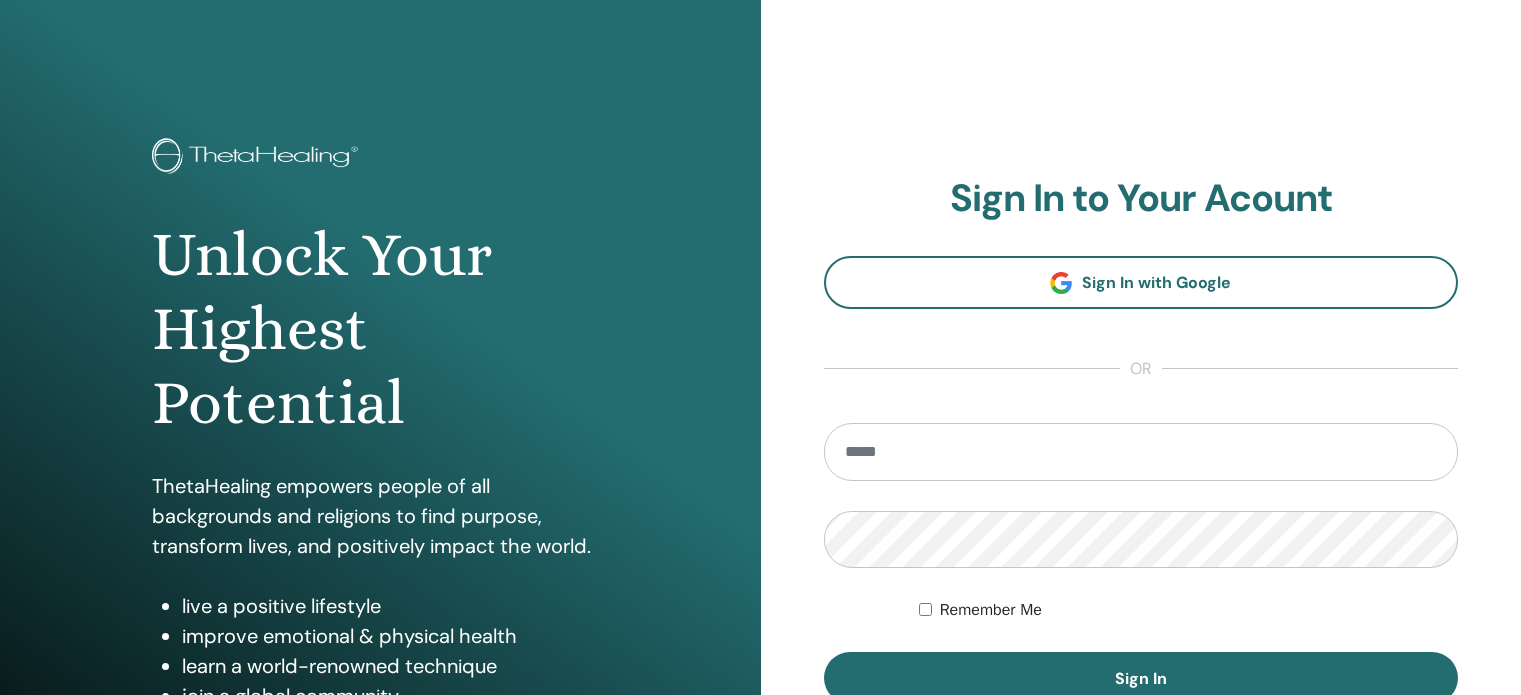 scroll, scrollTop: 0, scrollLeft: 0, axis: both 